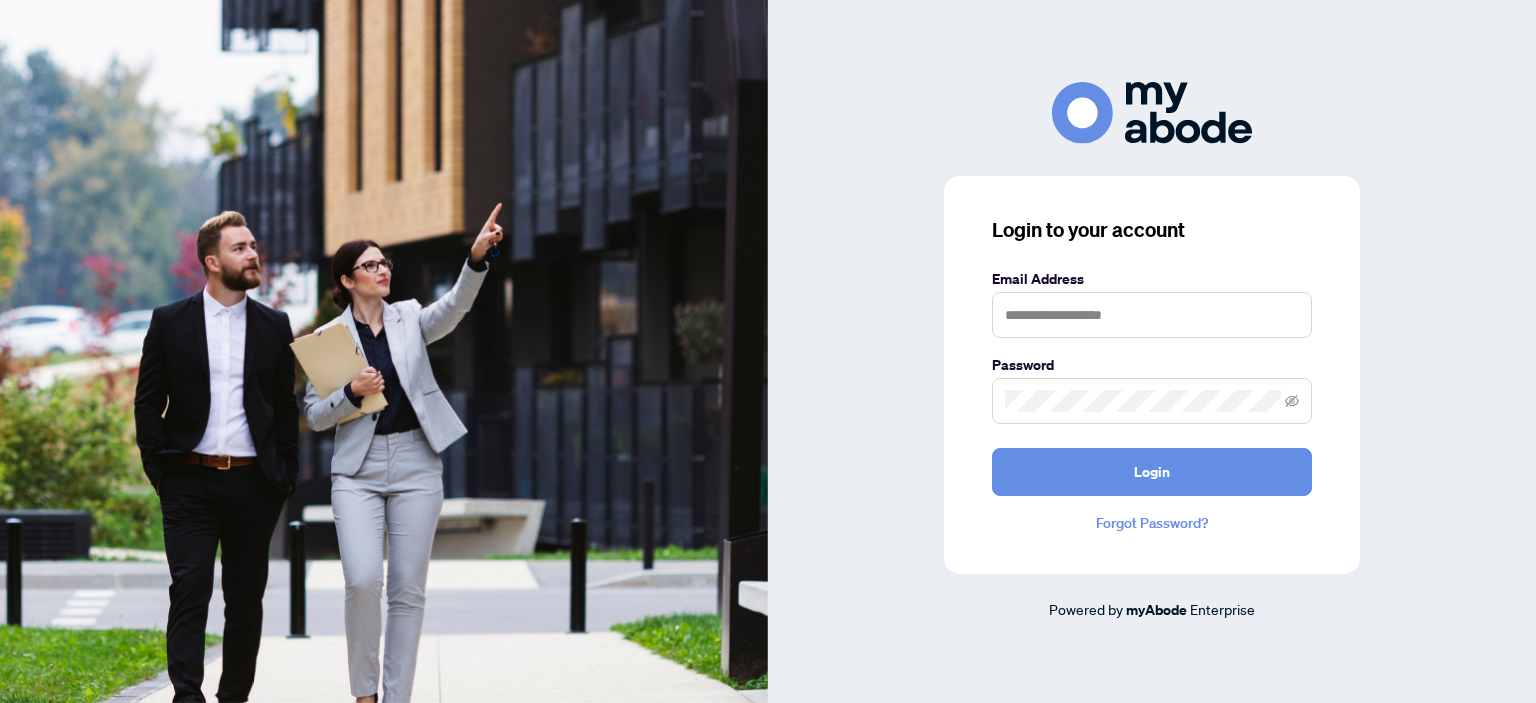scroll, scrollTop: 0, scrollLeft: 0, axis: both 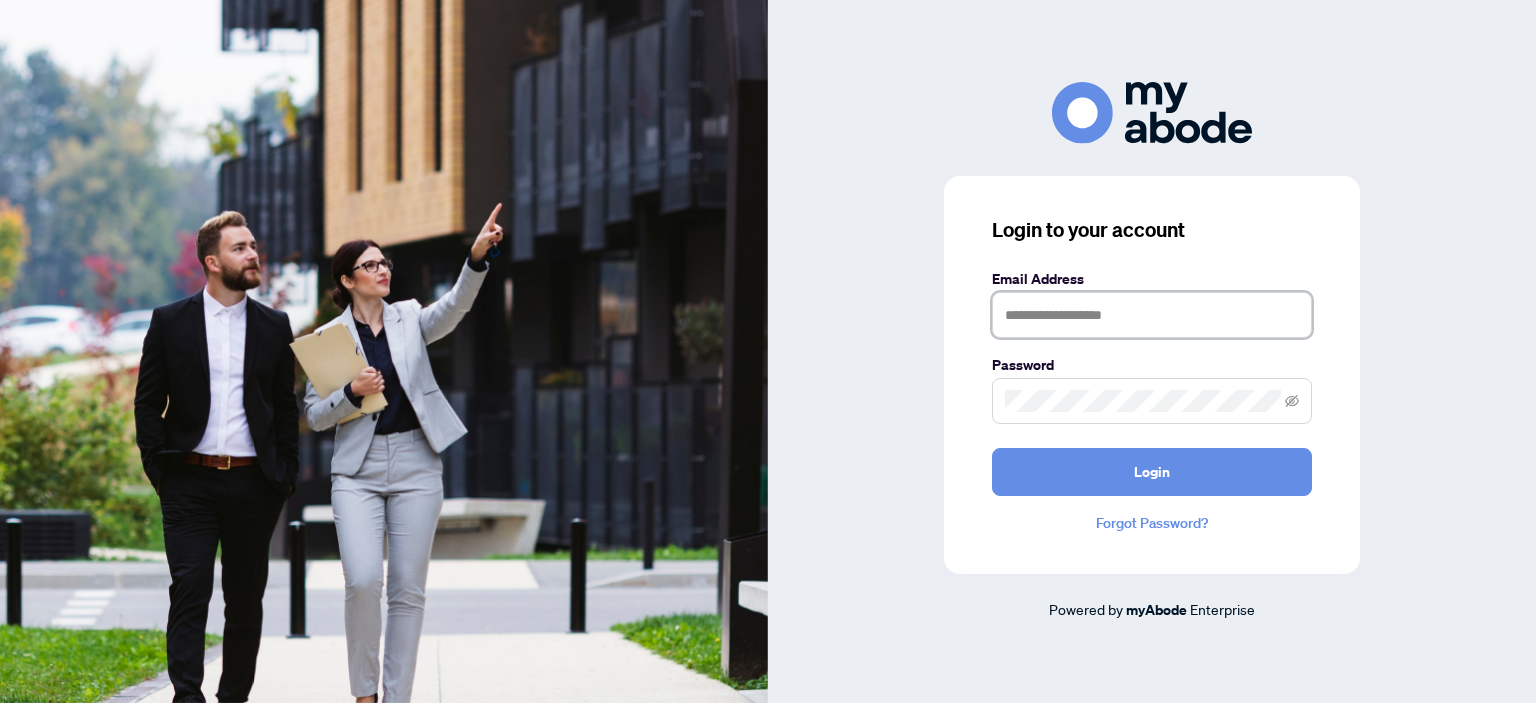 click at bounding box center (1152, 315) 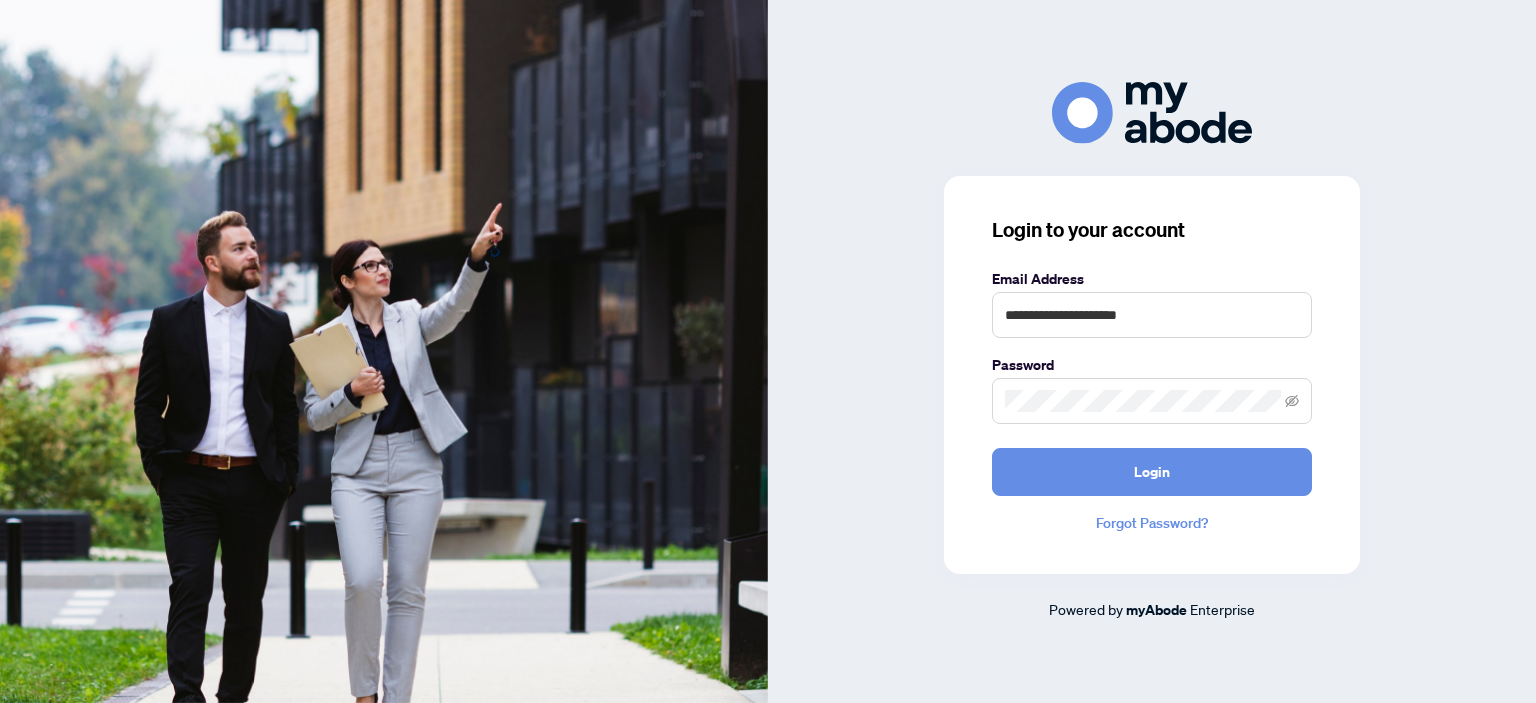 click at bounding box center [1152, 401] 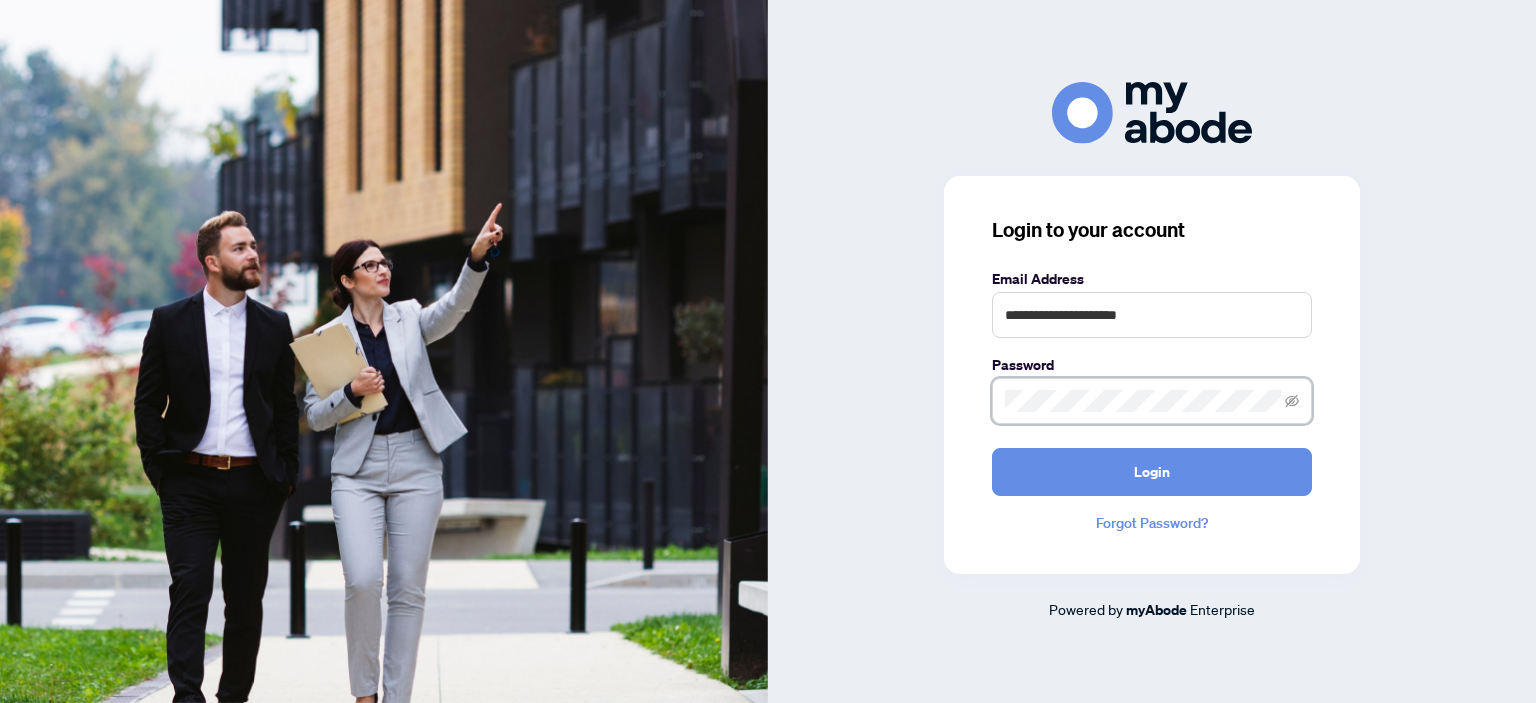 click on "Login" at bounding box center (1152, 472) 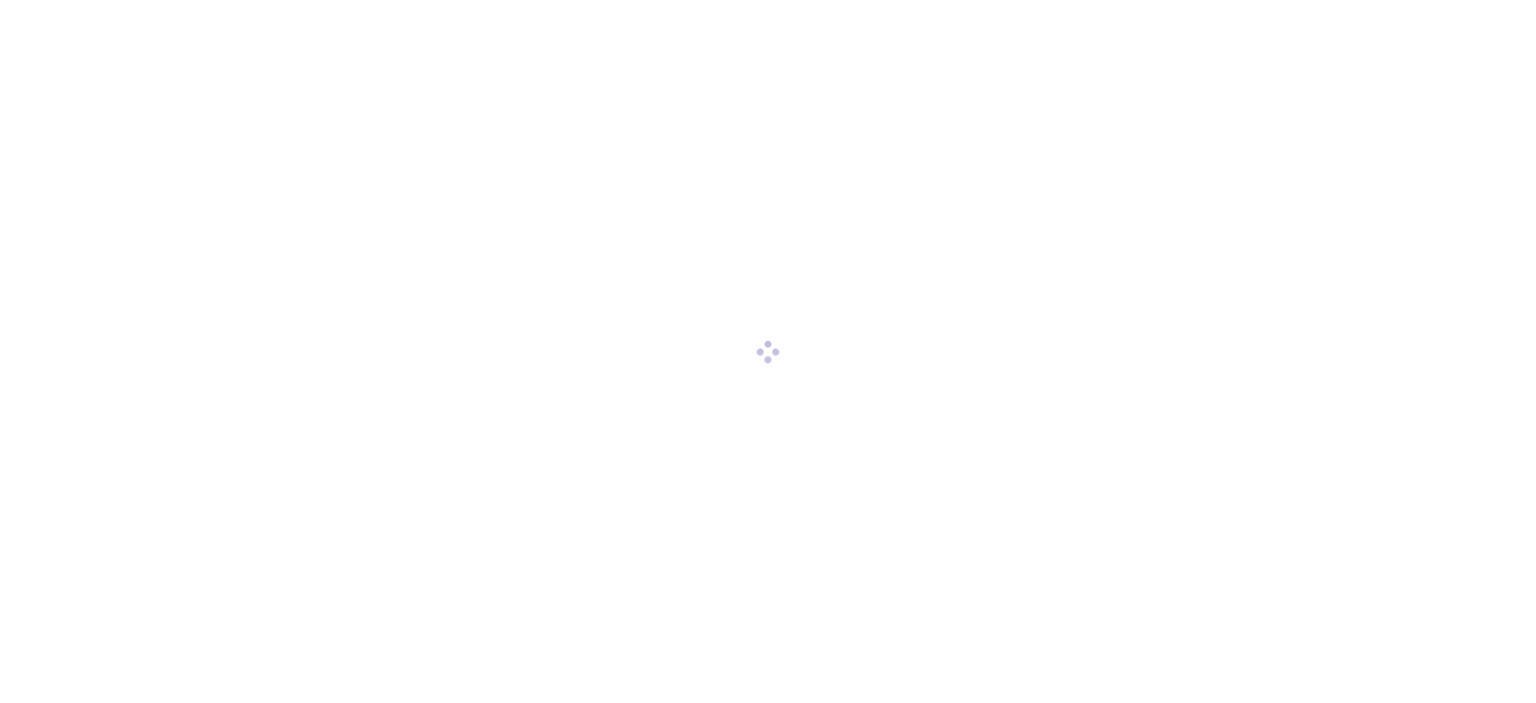 scroll, scrollTop: 0, scrollLeft: 0, axis: both 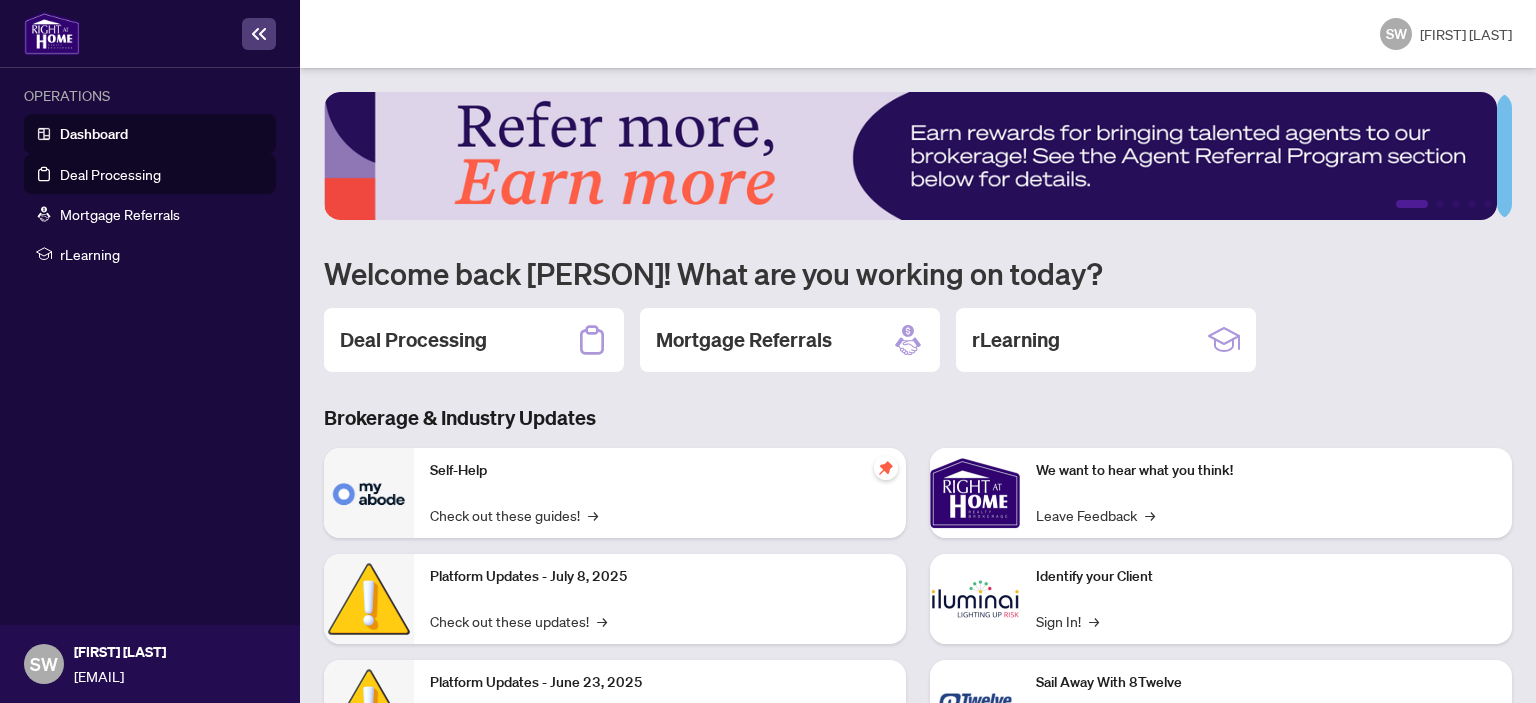 click on "Deal Processing" at bounding box center [110, 174] 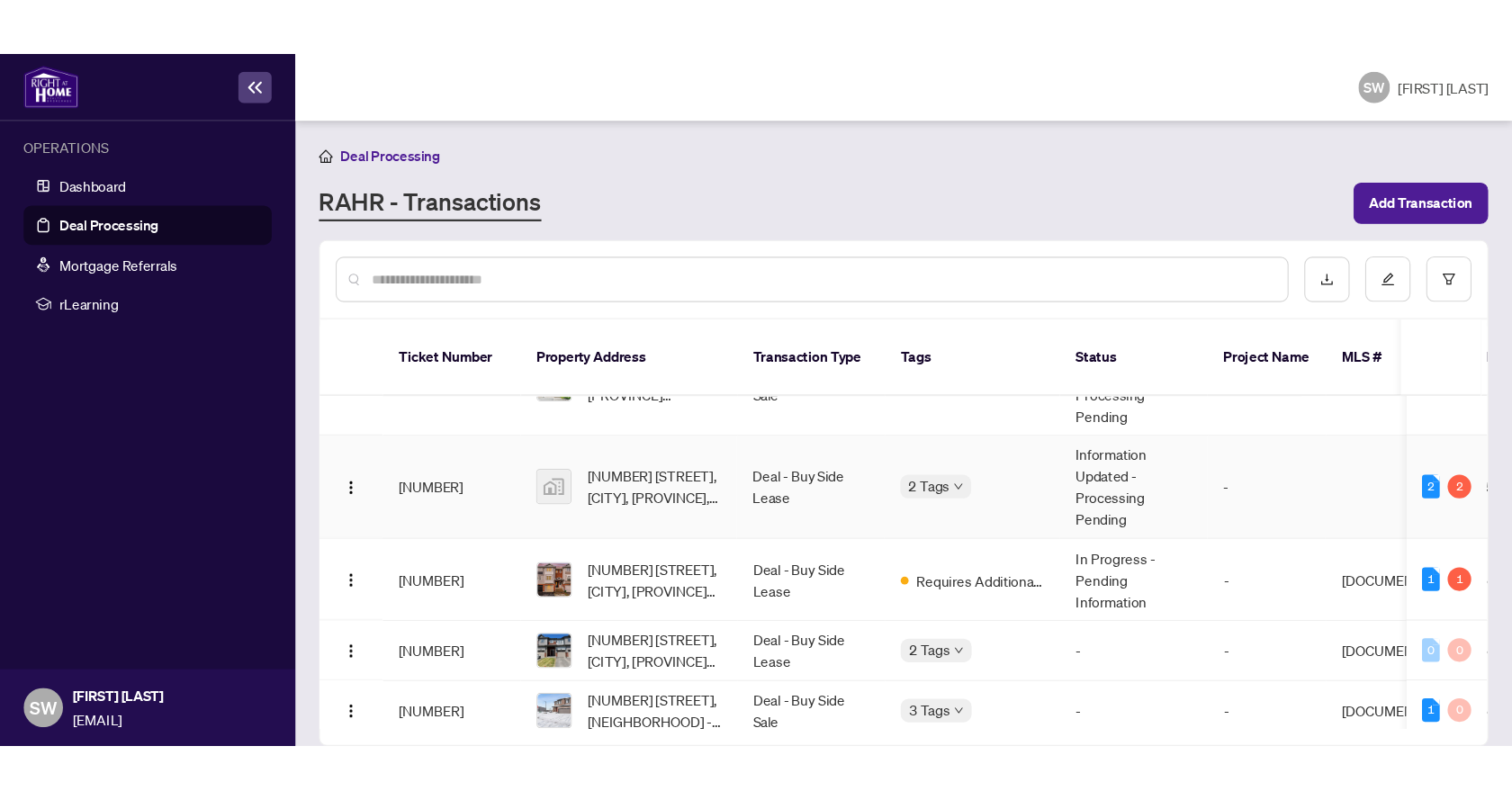 scroll, scrollTop: 90, scrollLeft: 0, axis: vertical 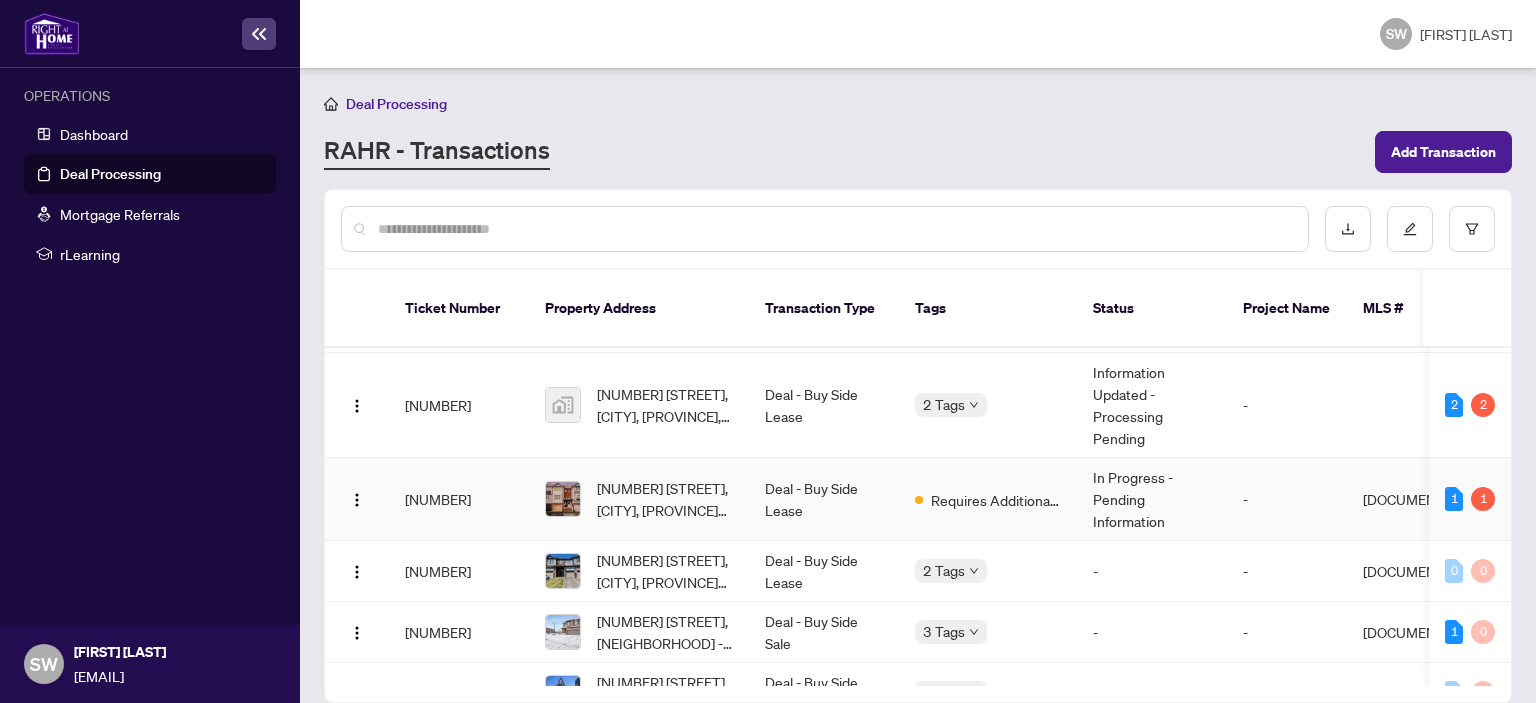 click on "[NUMBER] [STREET], [CITY], [PROVINCE] [POSTAL_CODE], Canada" at bounding box center (665, 499) 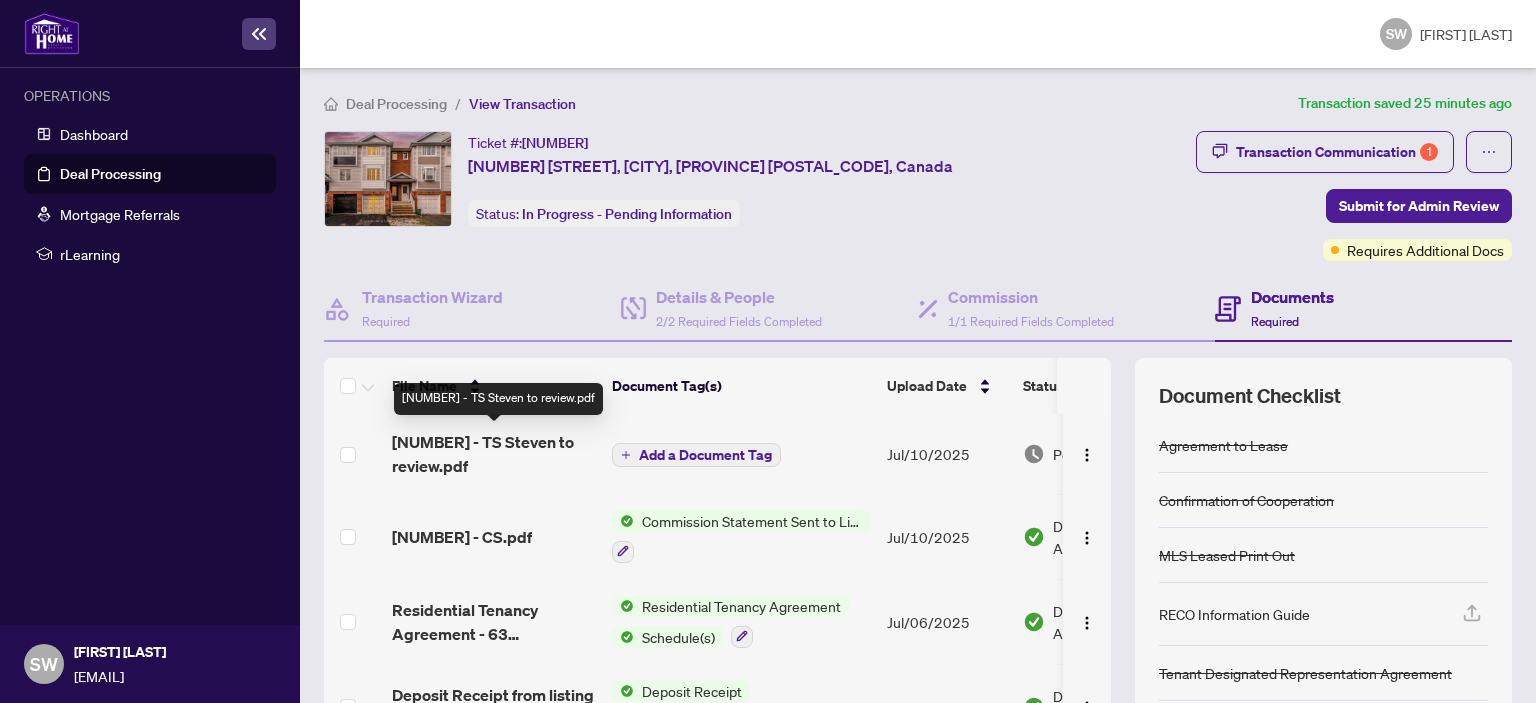 click on "[NUMBER] - TS Steven to review.pdf" at bounding box center (494, 454) 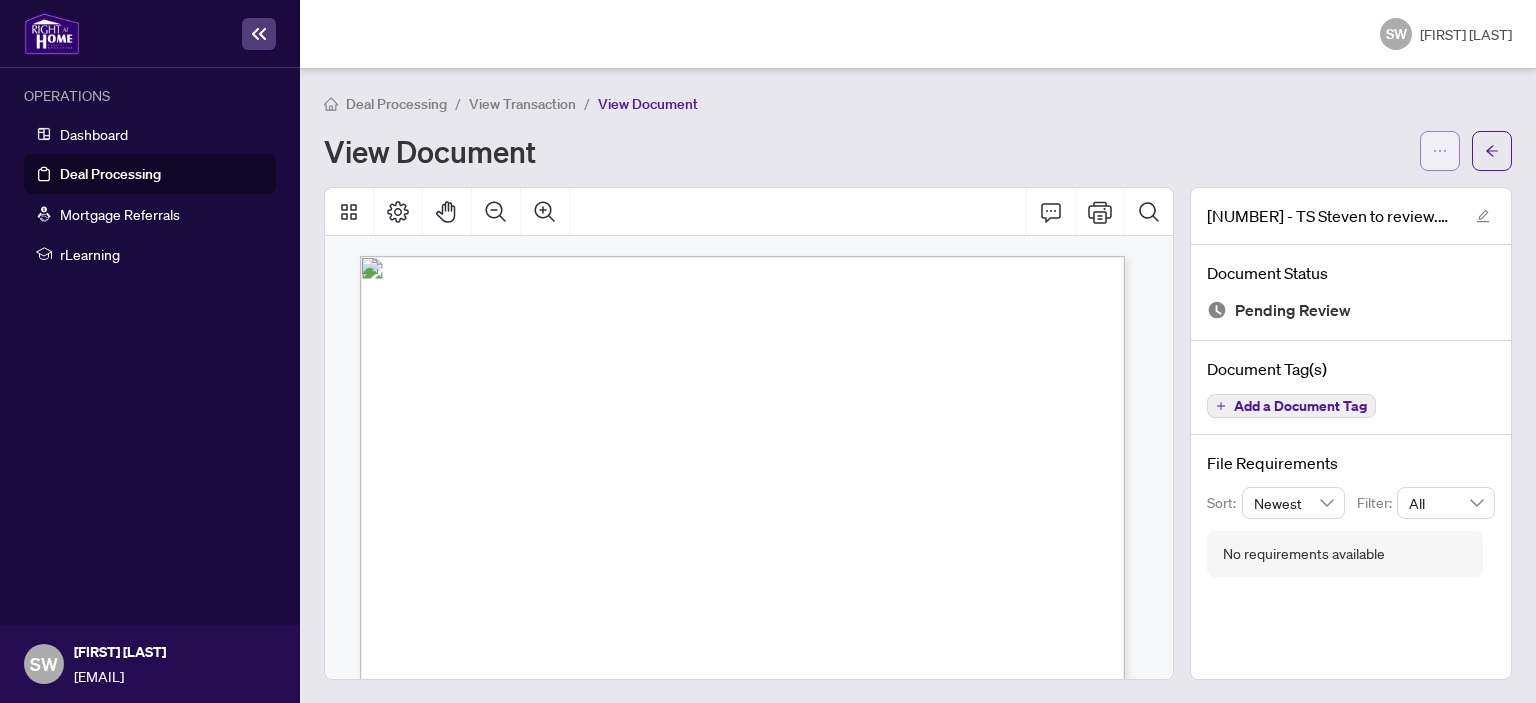 click 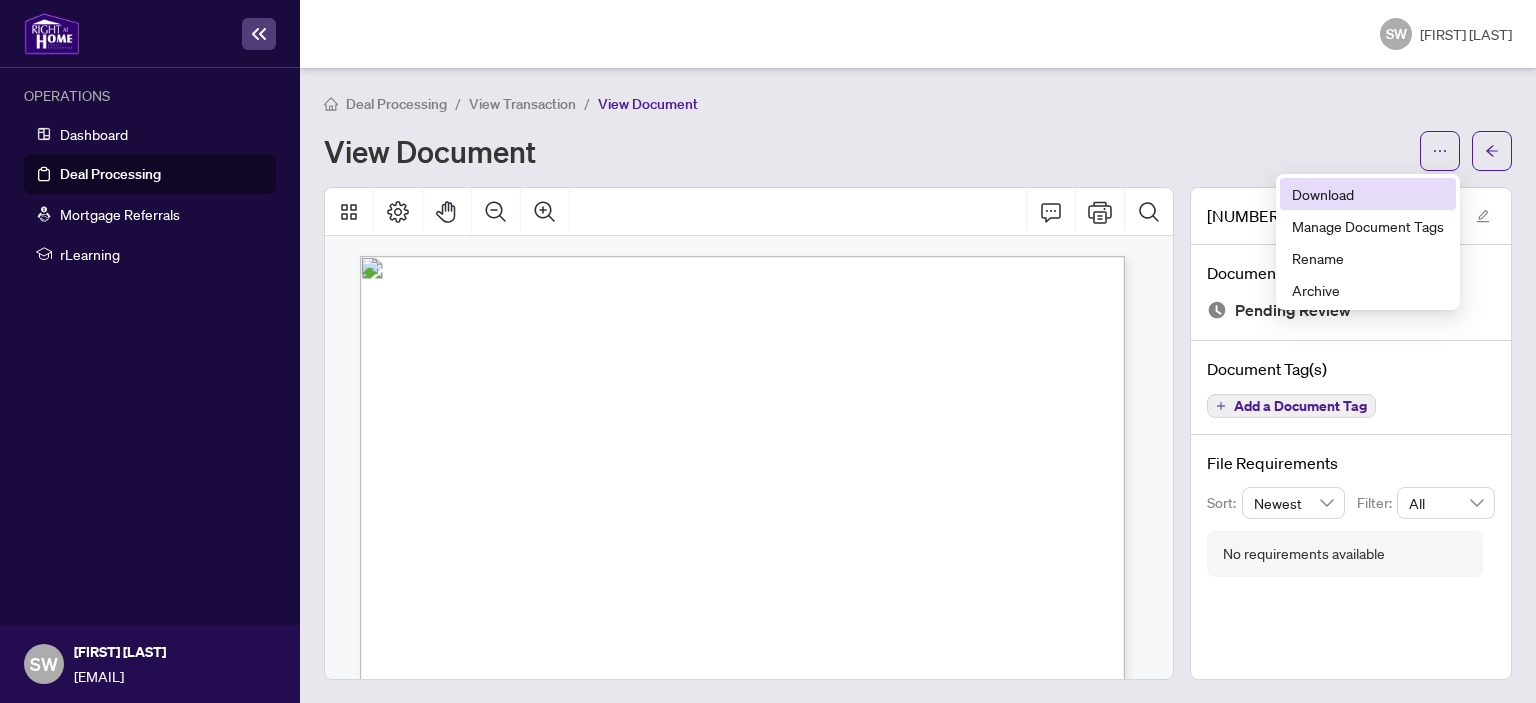 click on "Download" at bounding box center (1368, 194) 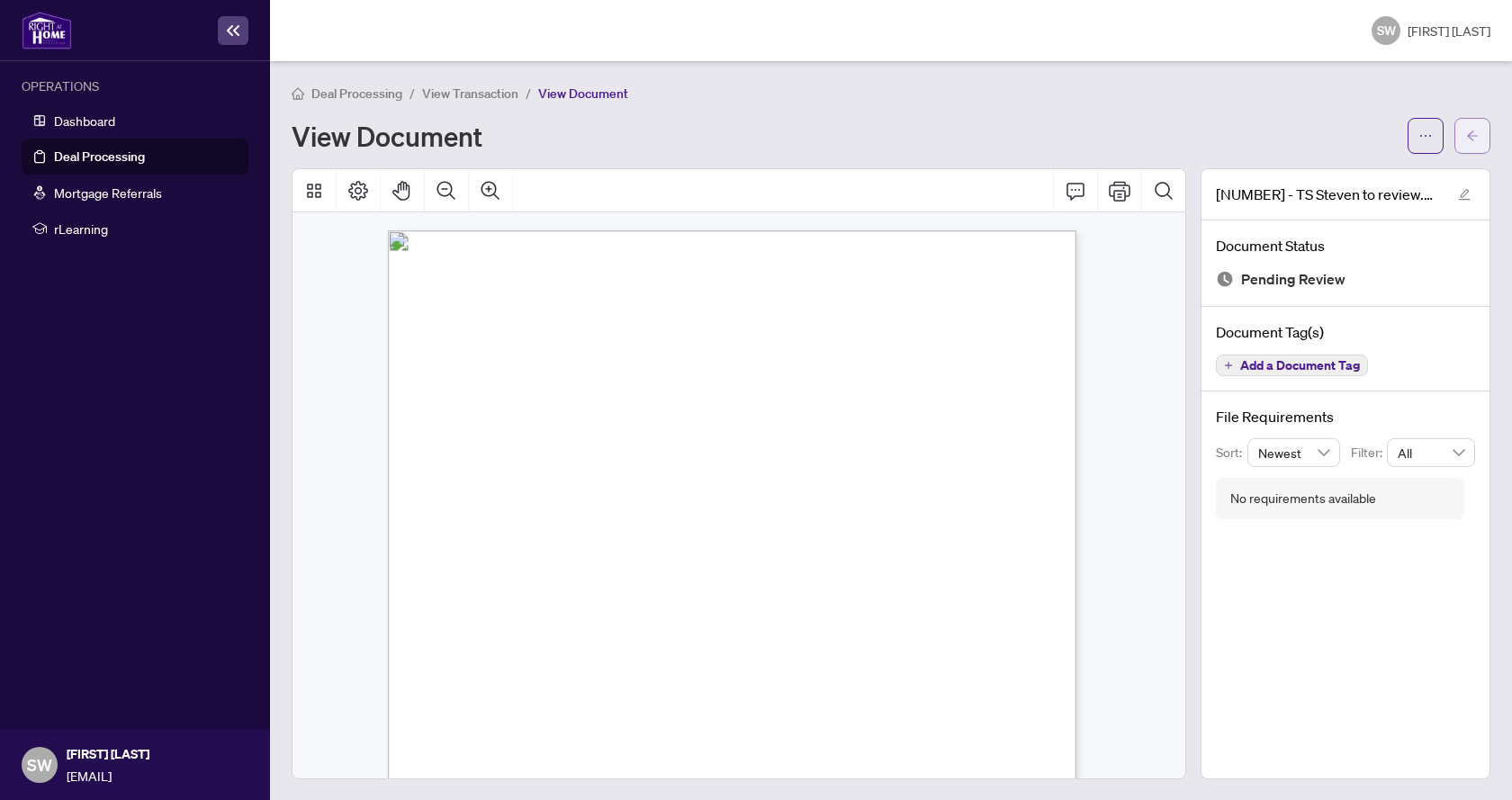 click at bounding box center (1472, 136) 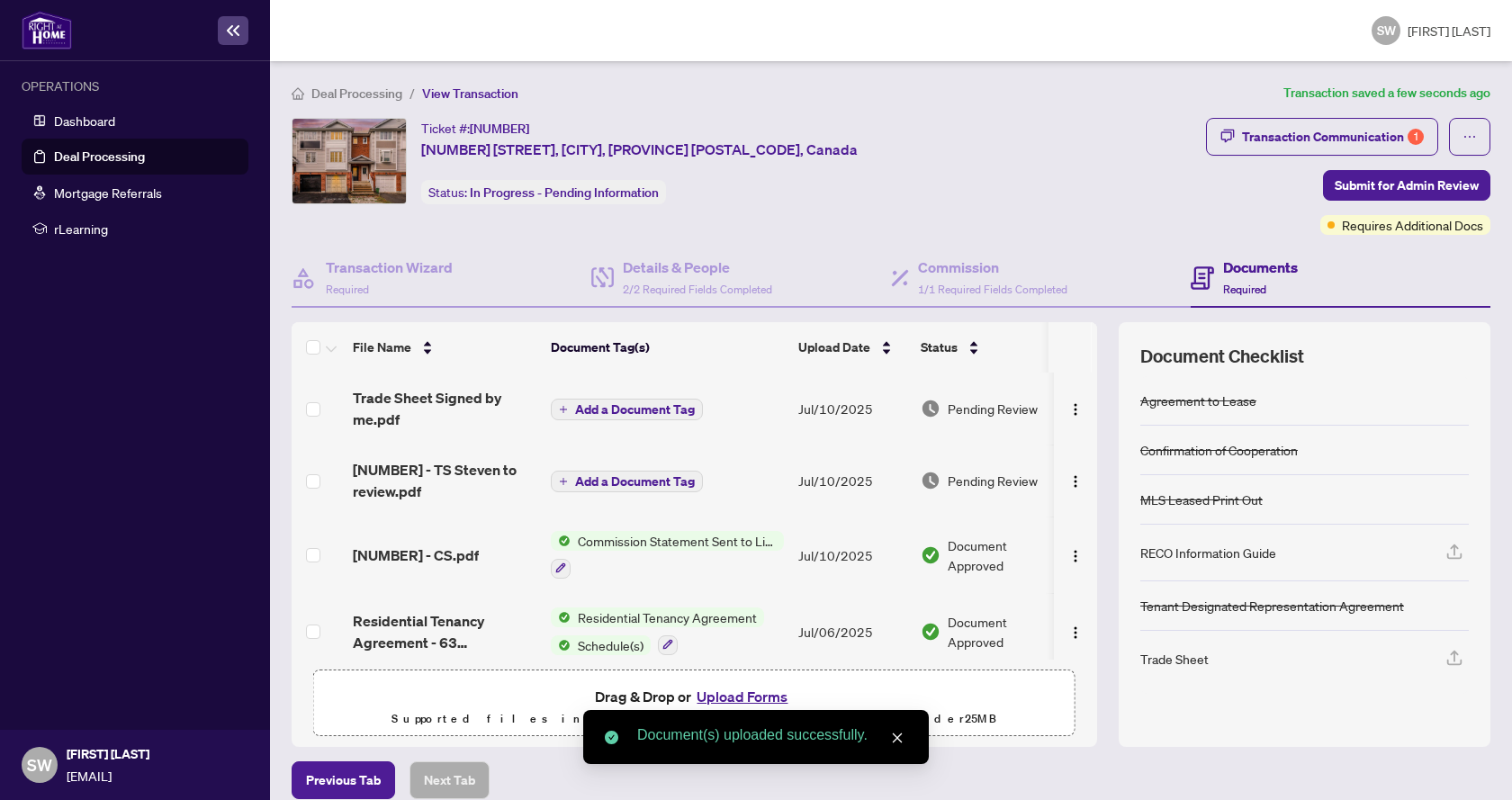 click on "Add a Document Tag" at bounding box center (626, 409) 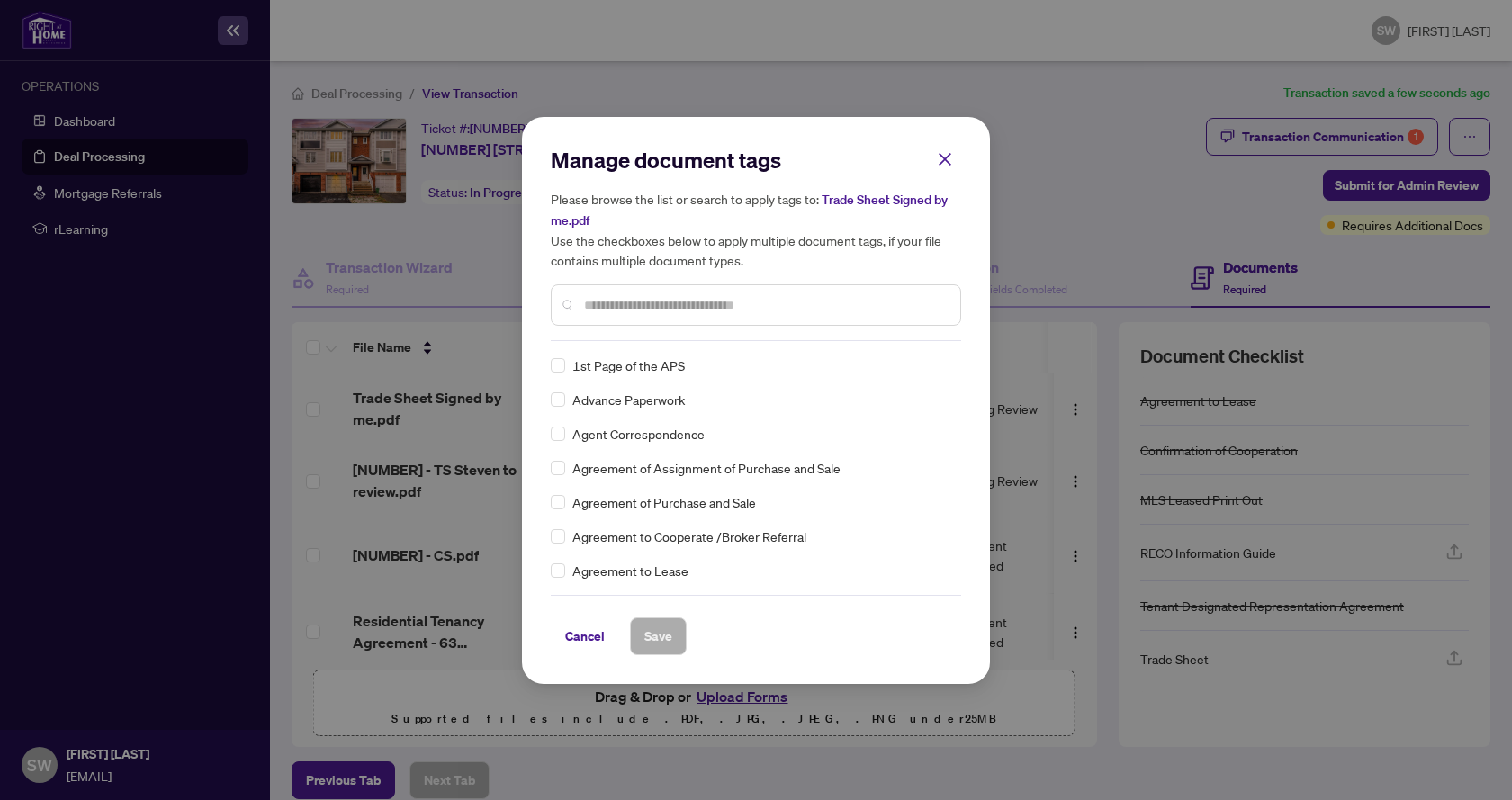 click at bounding box center (765, 305) 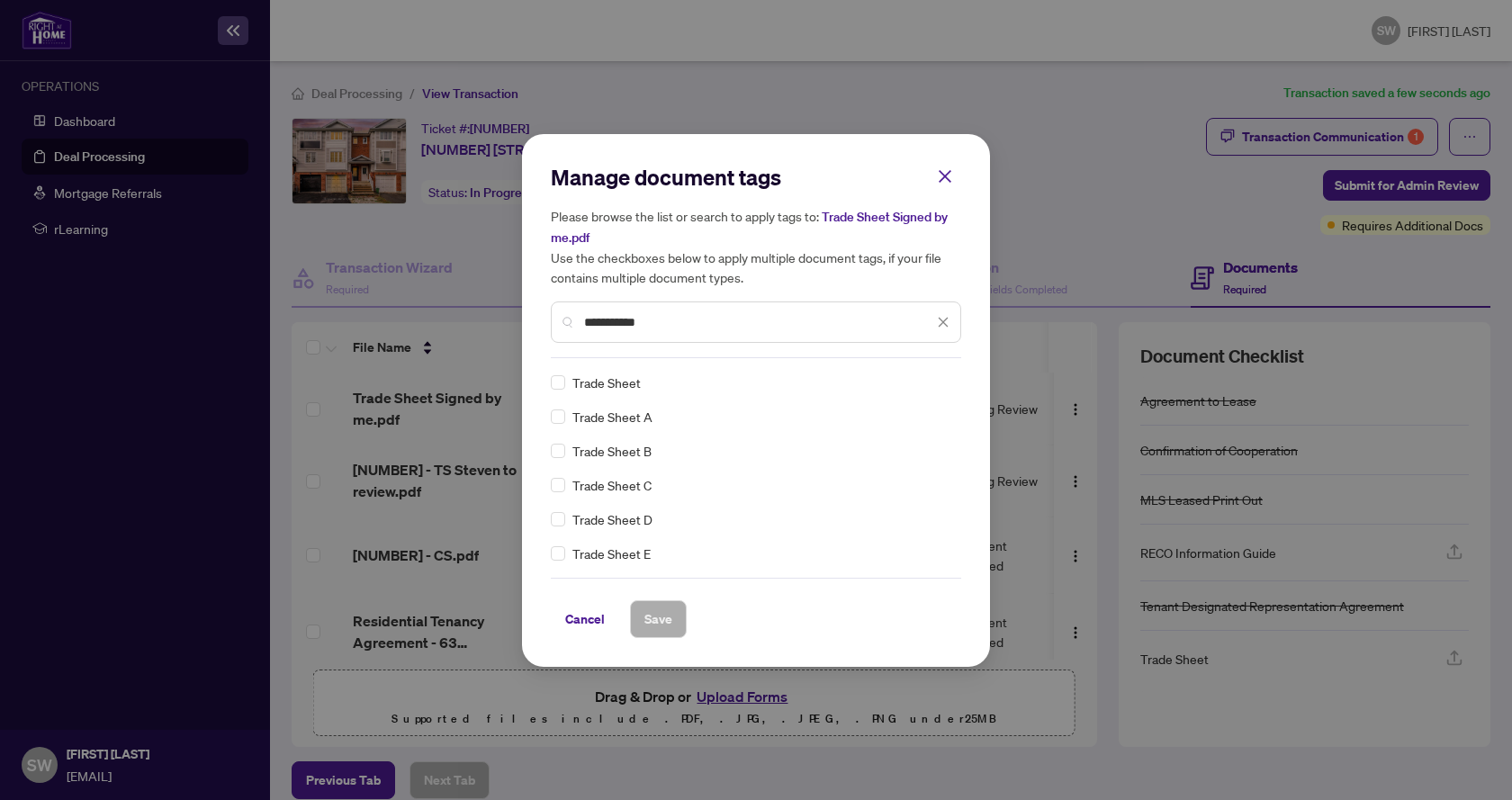 type on "**********" 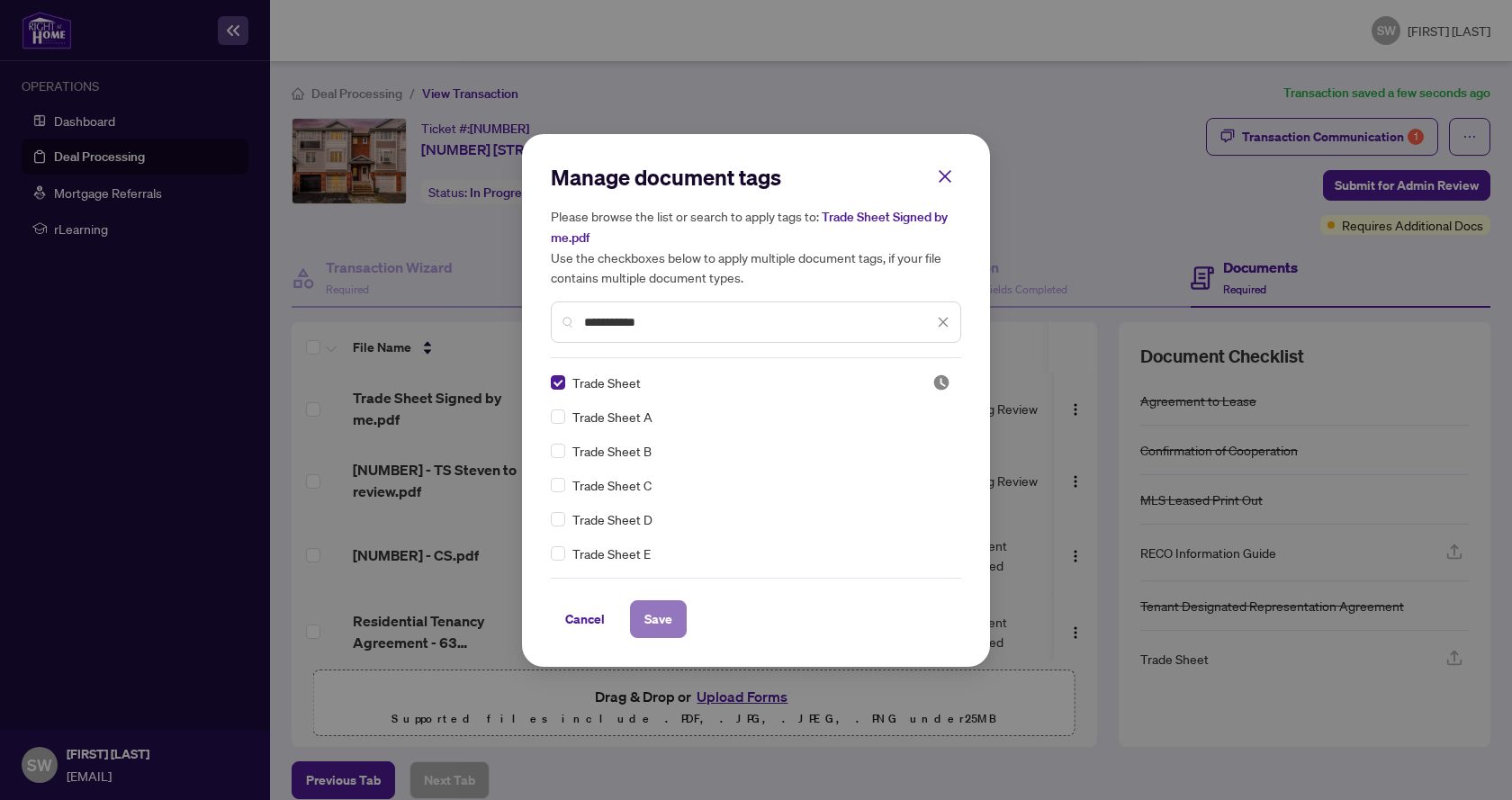 click on "Save" at bounding box center [658, 619] 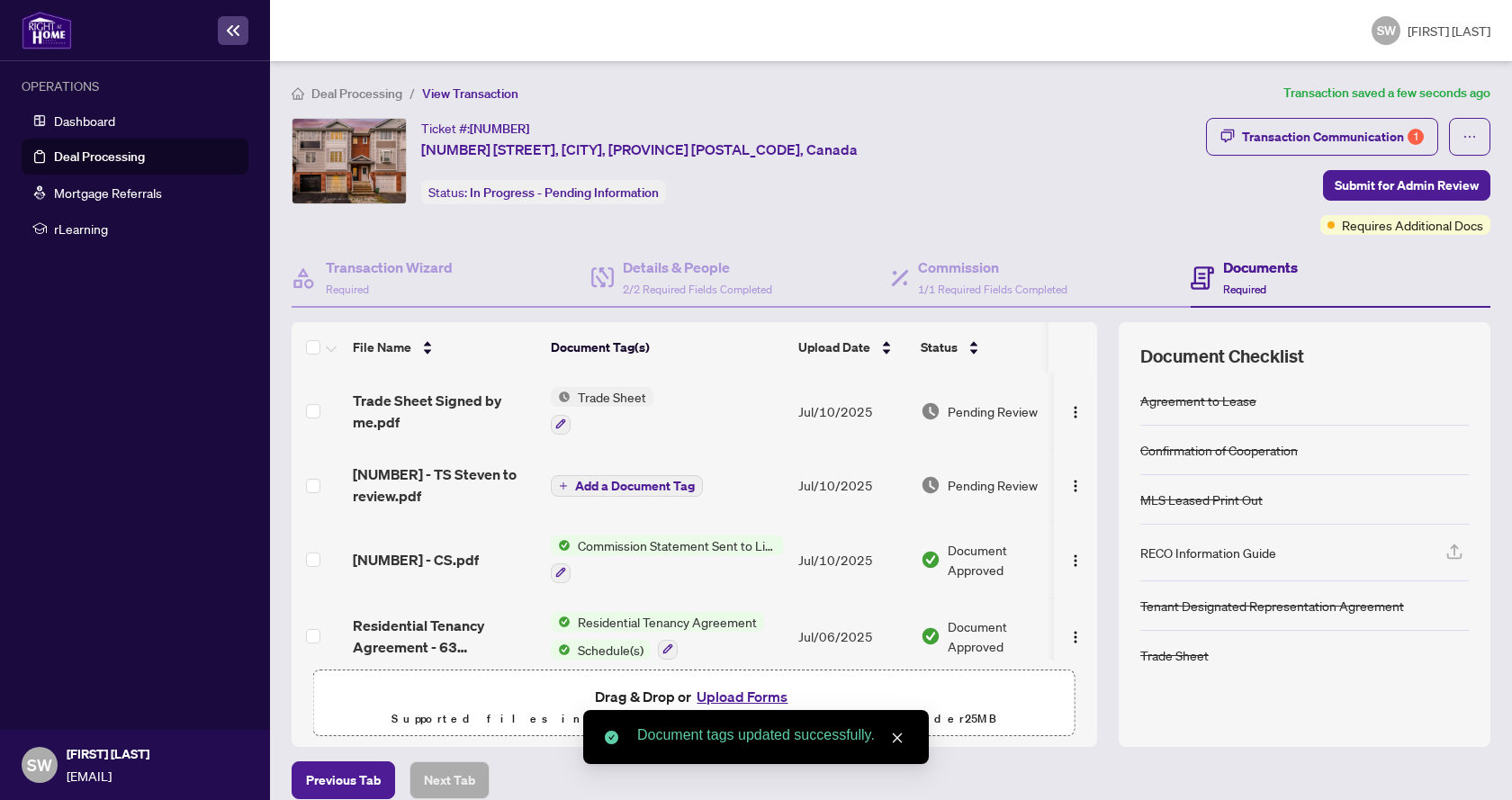 click 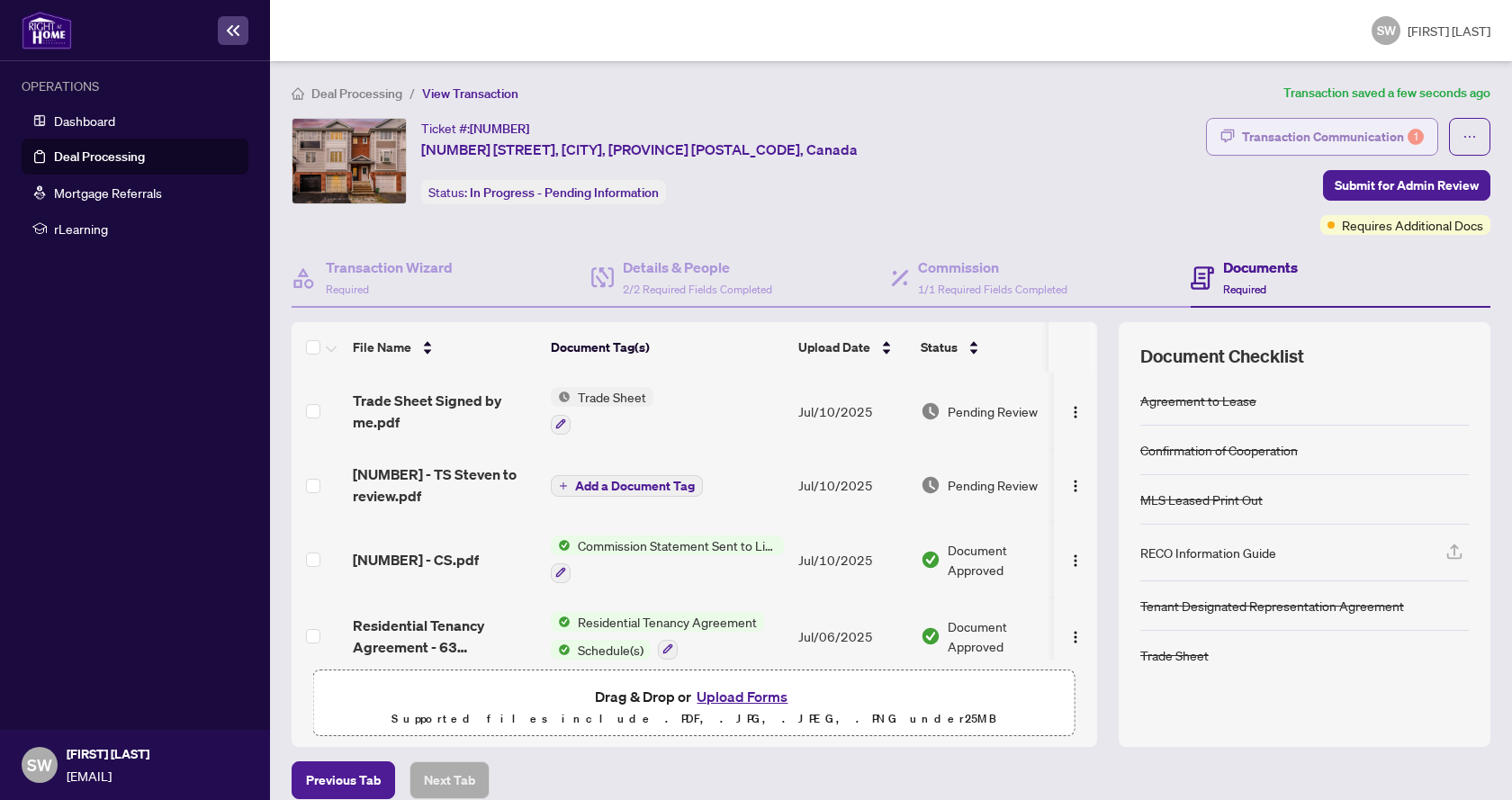 click on "Transaction Communication 1" at bounding box center [1333, 137] 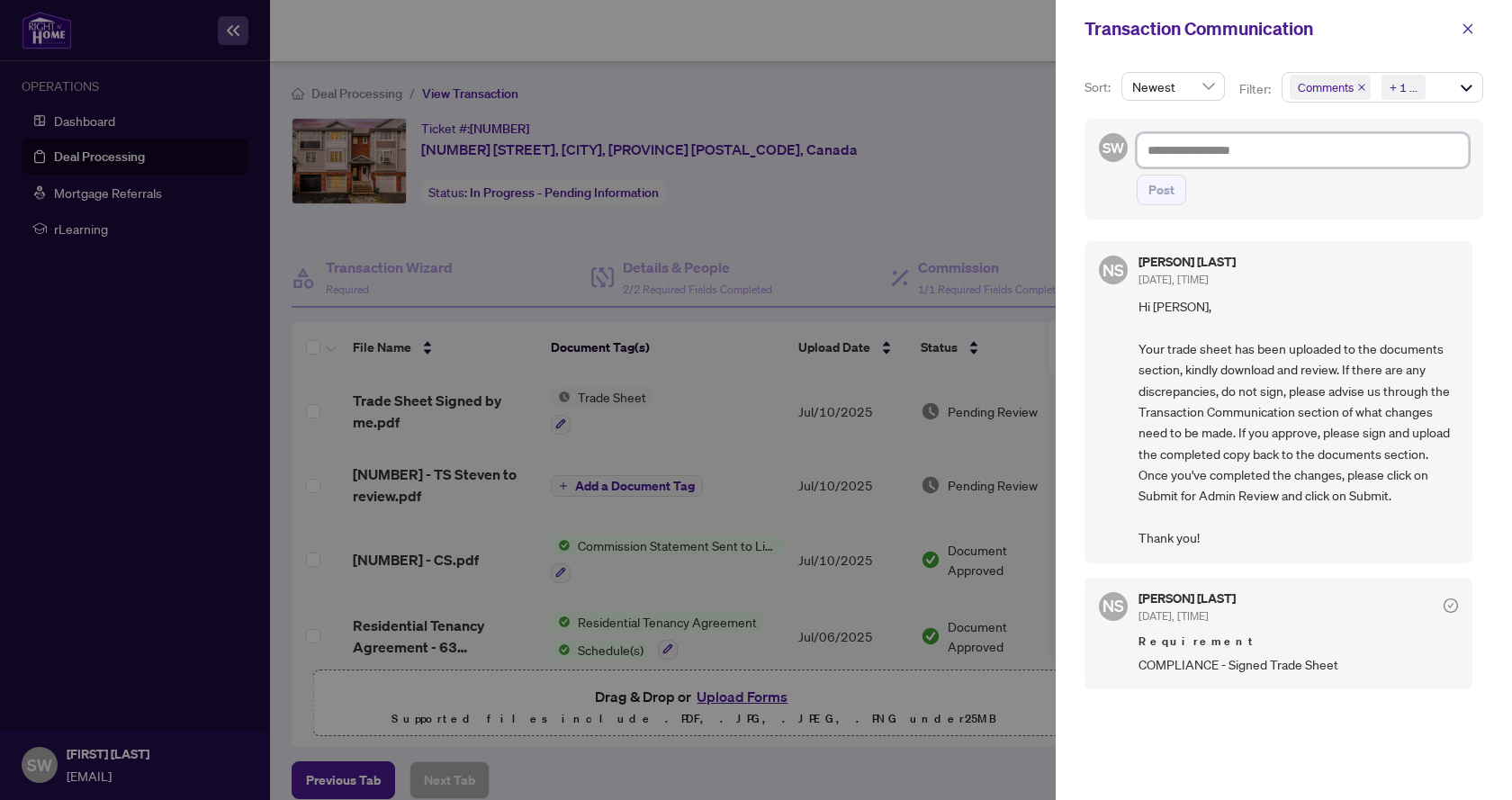 click at bounding box center (1302, 150) 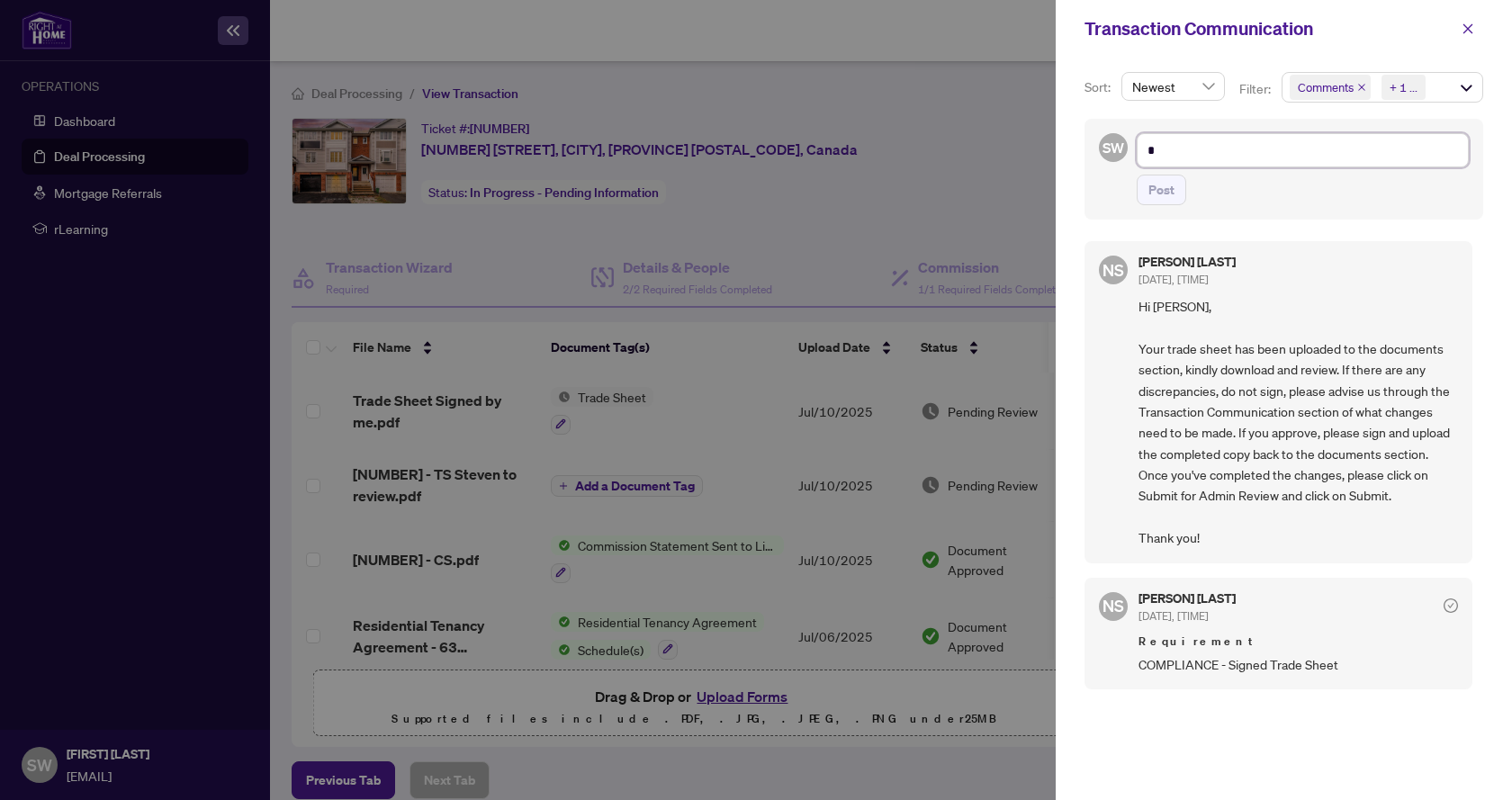 type on "**" 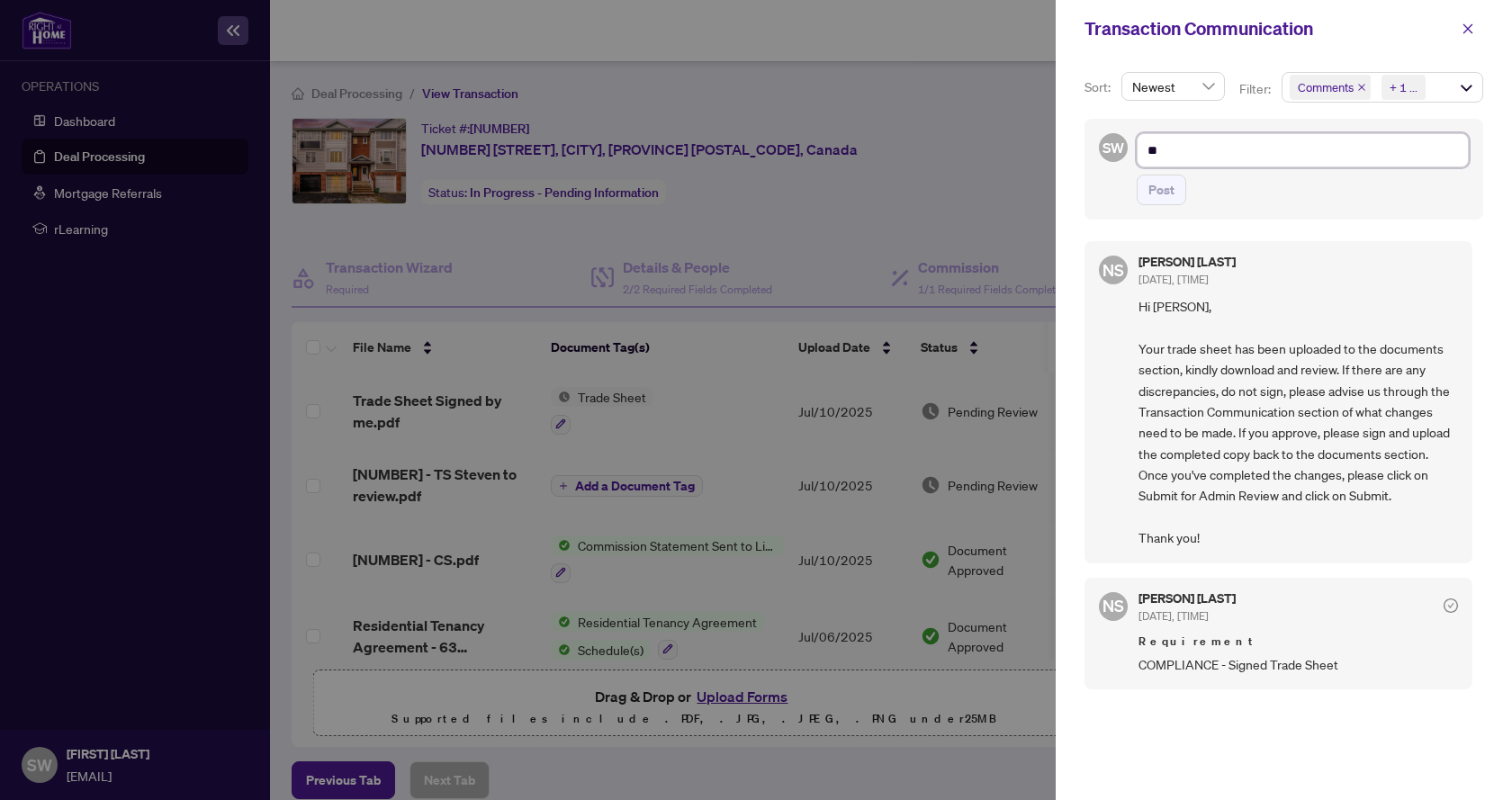type on "**" 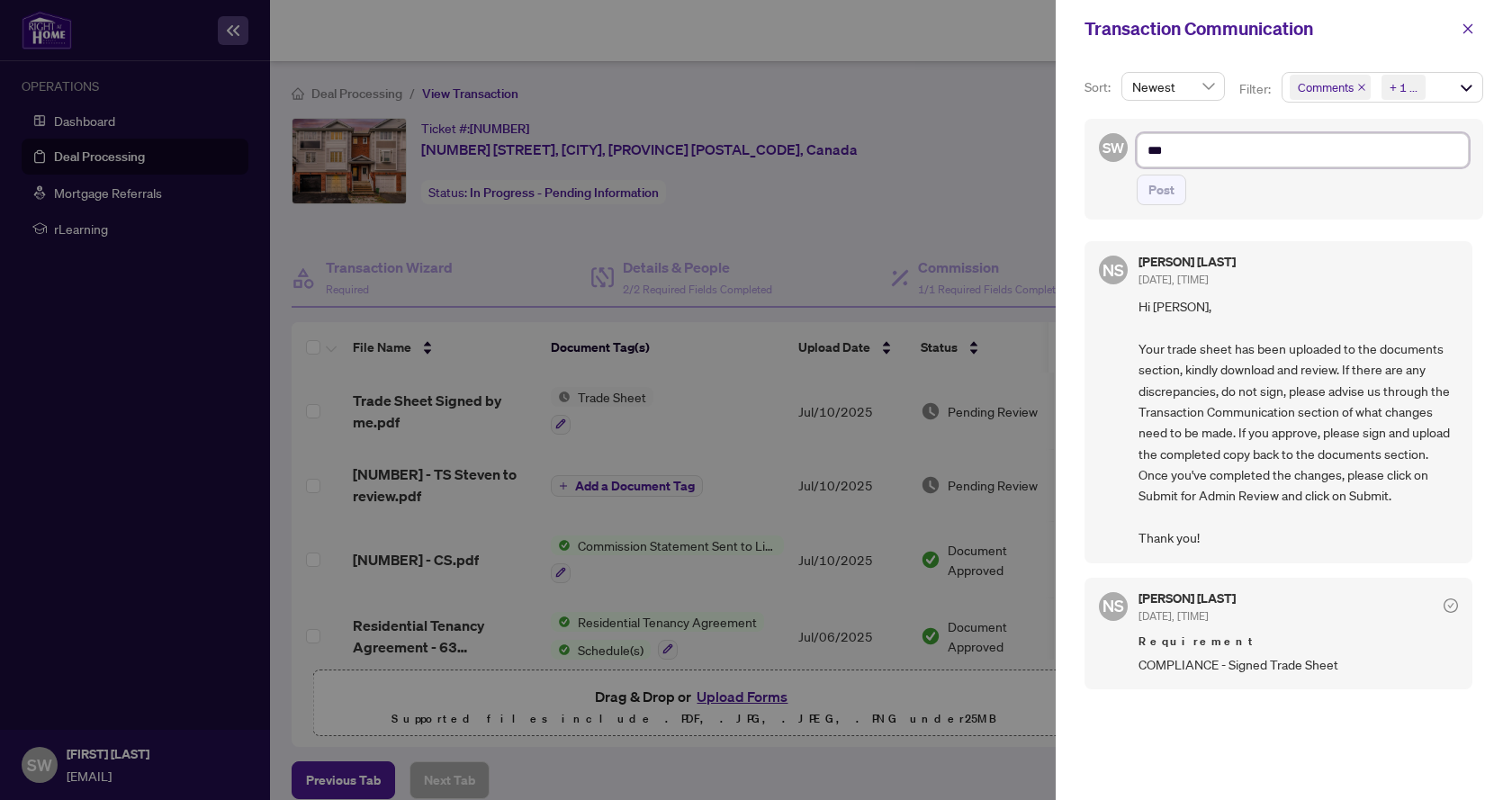 type on "**" 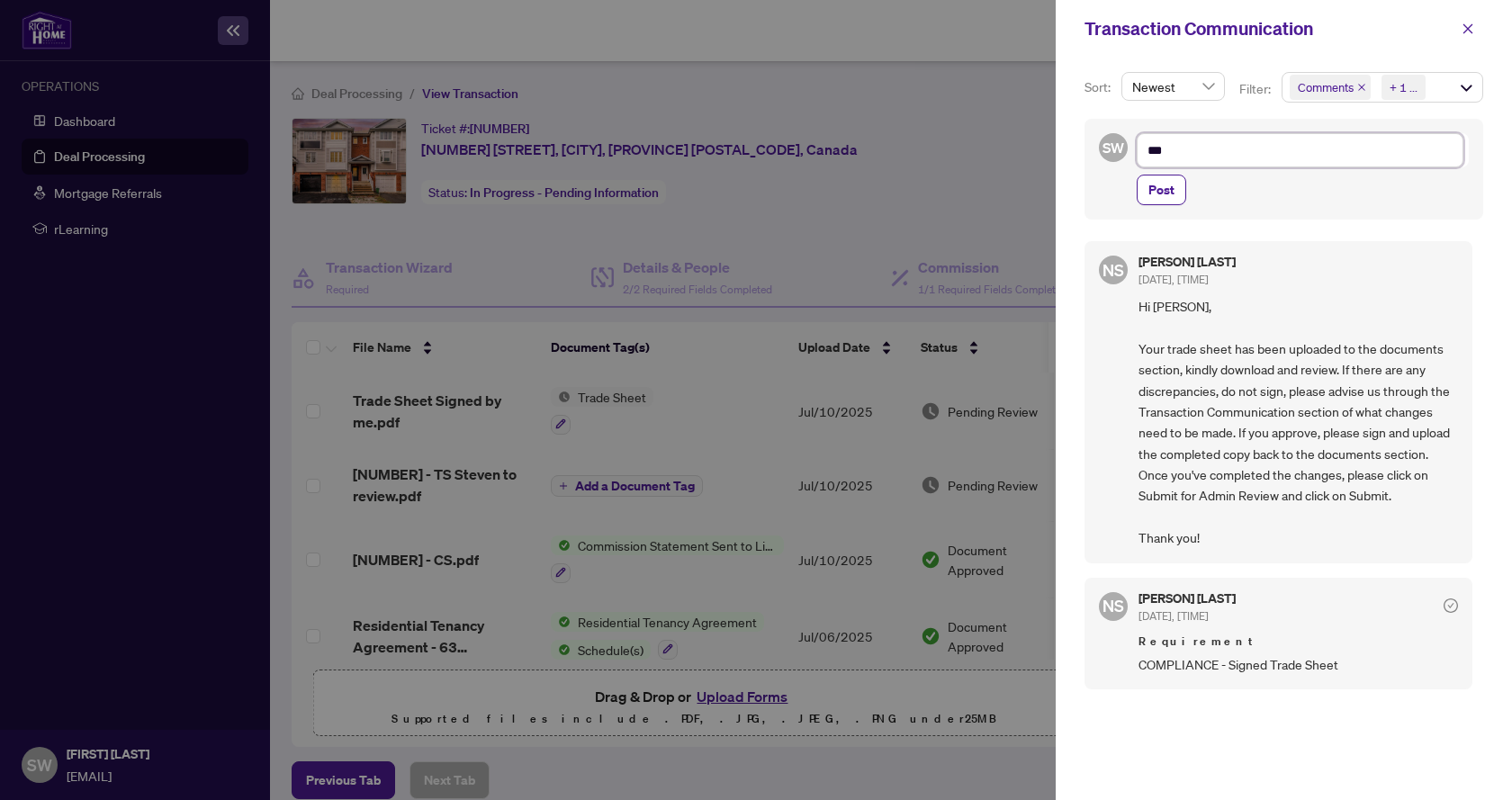 type on "****" 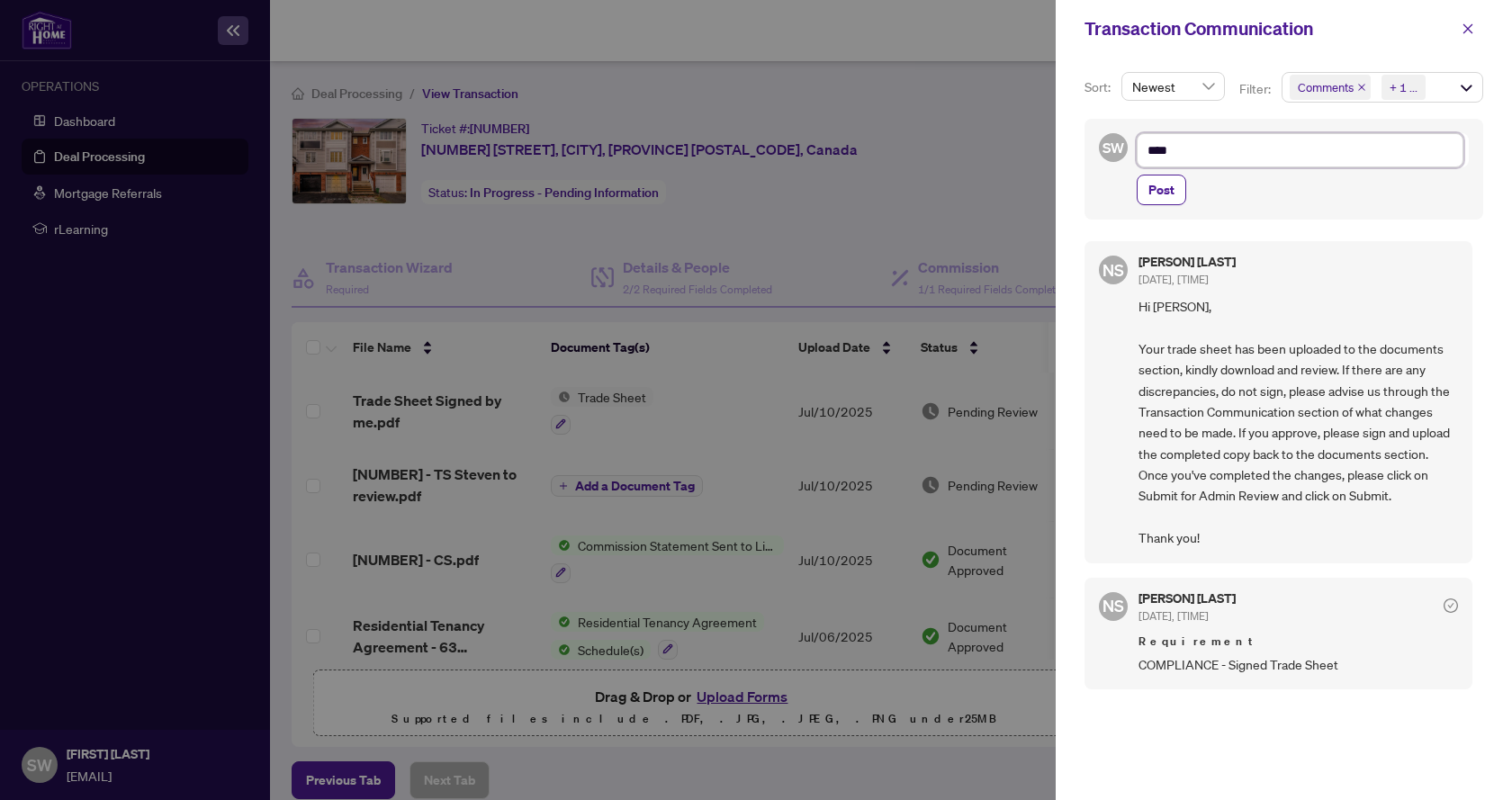 type on "*****" 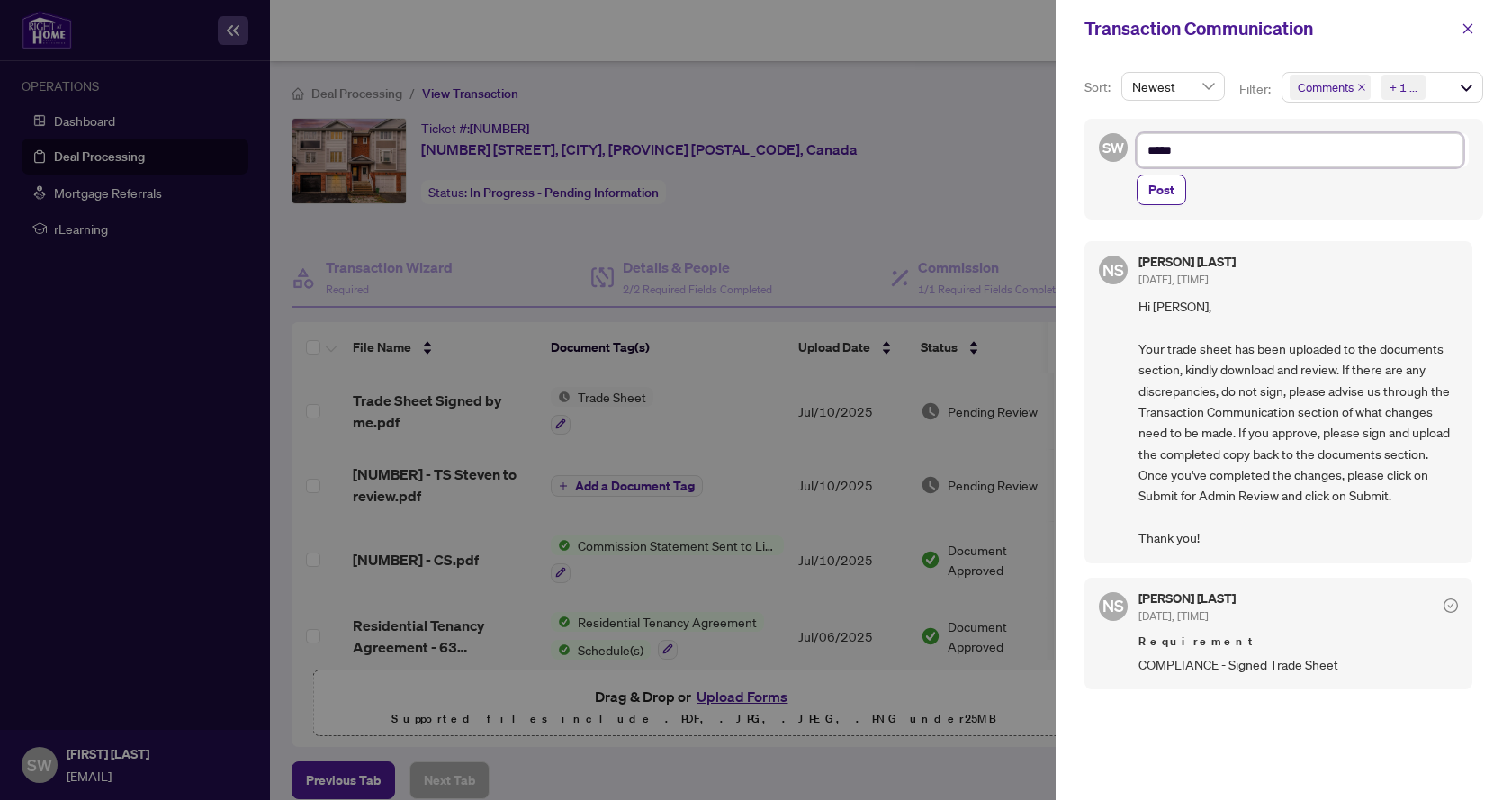 type on "******" 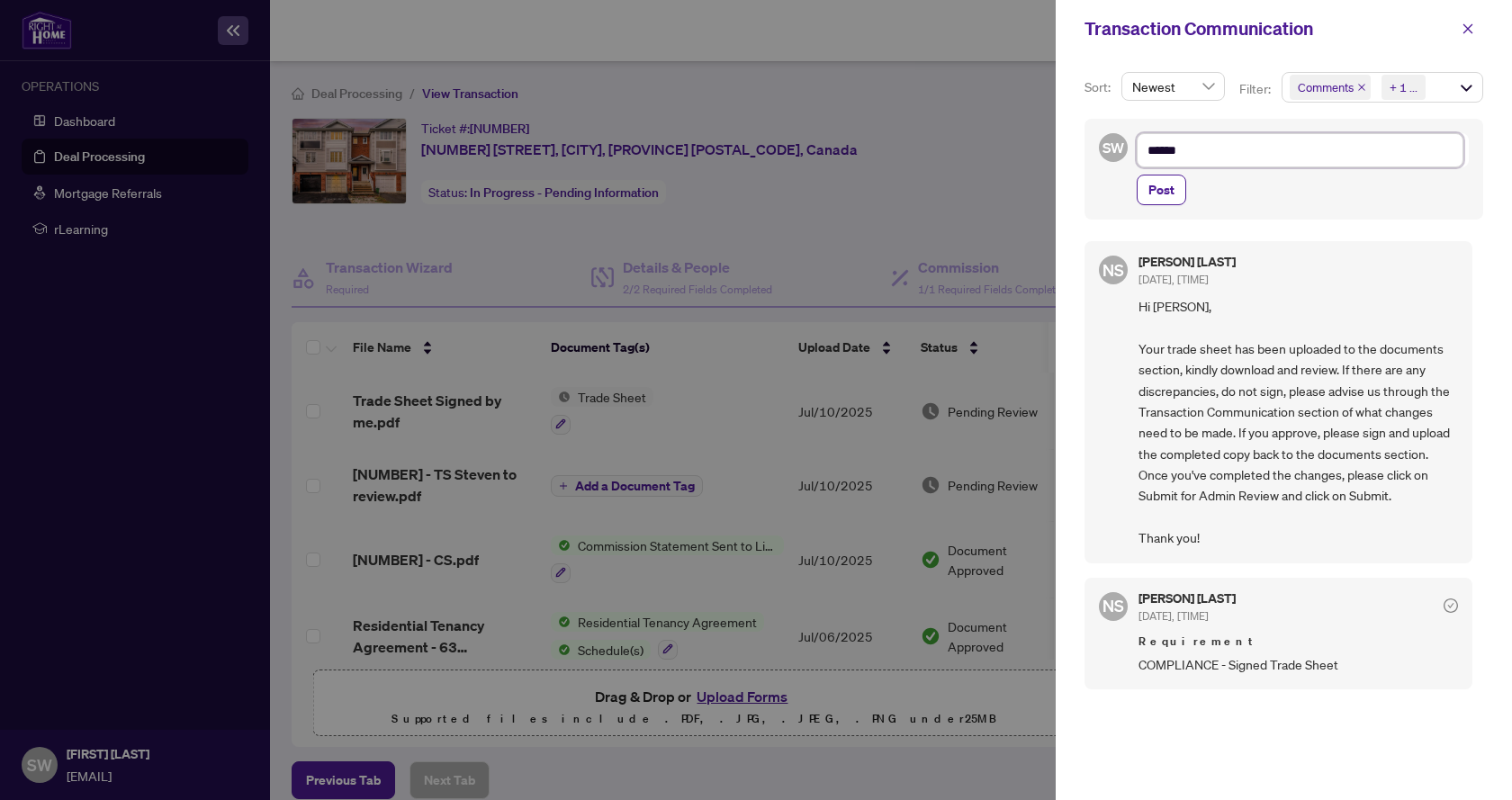 type on "*******" 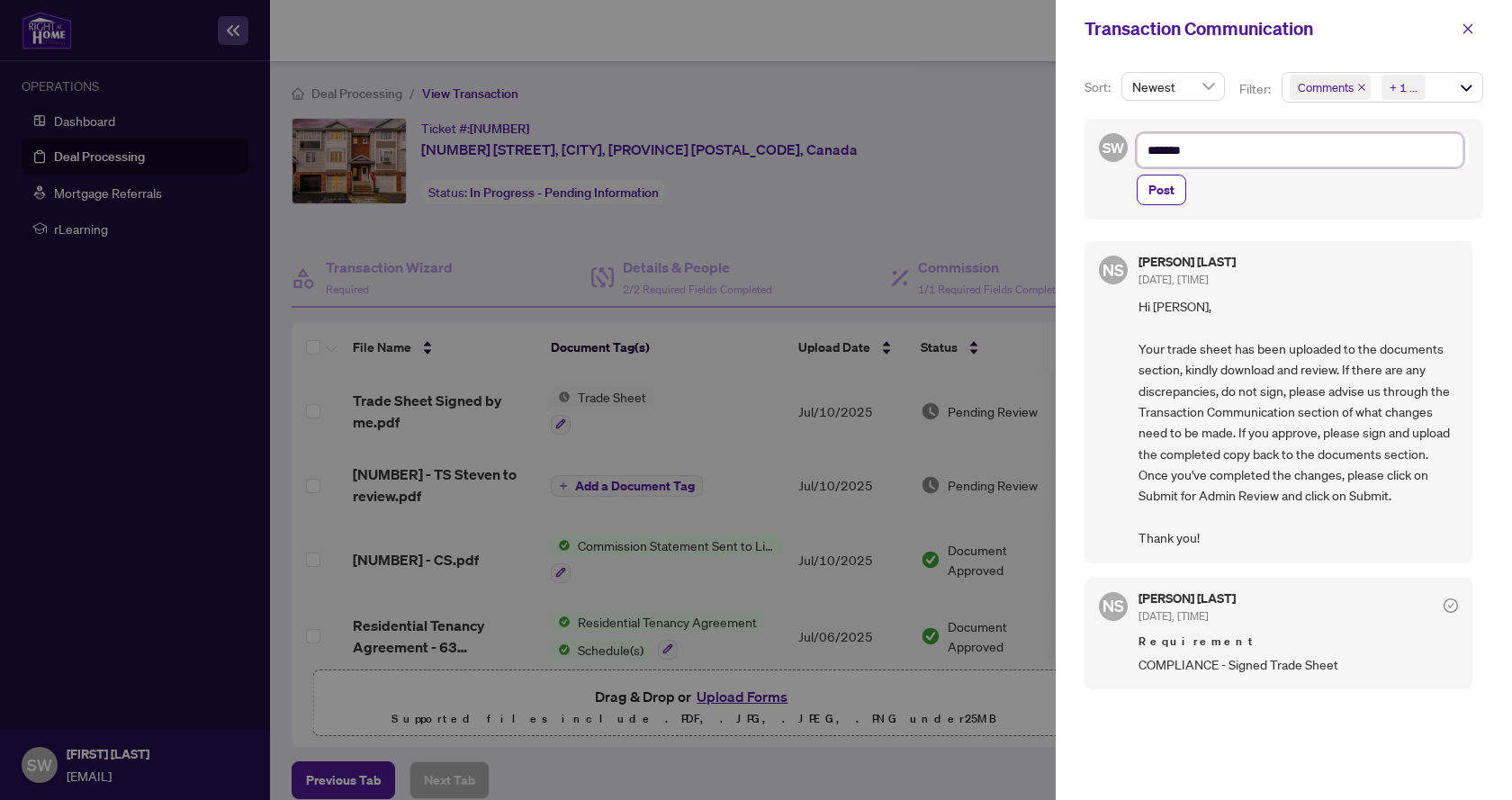 type on "********" 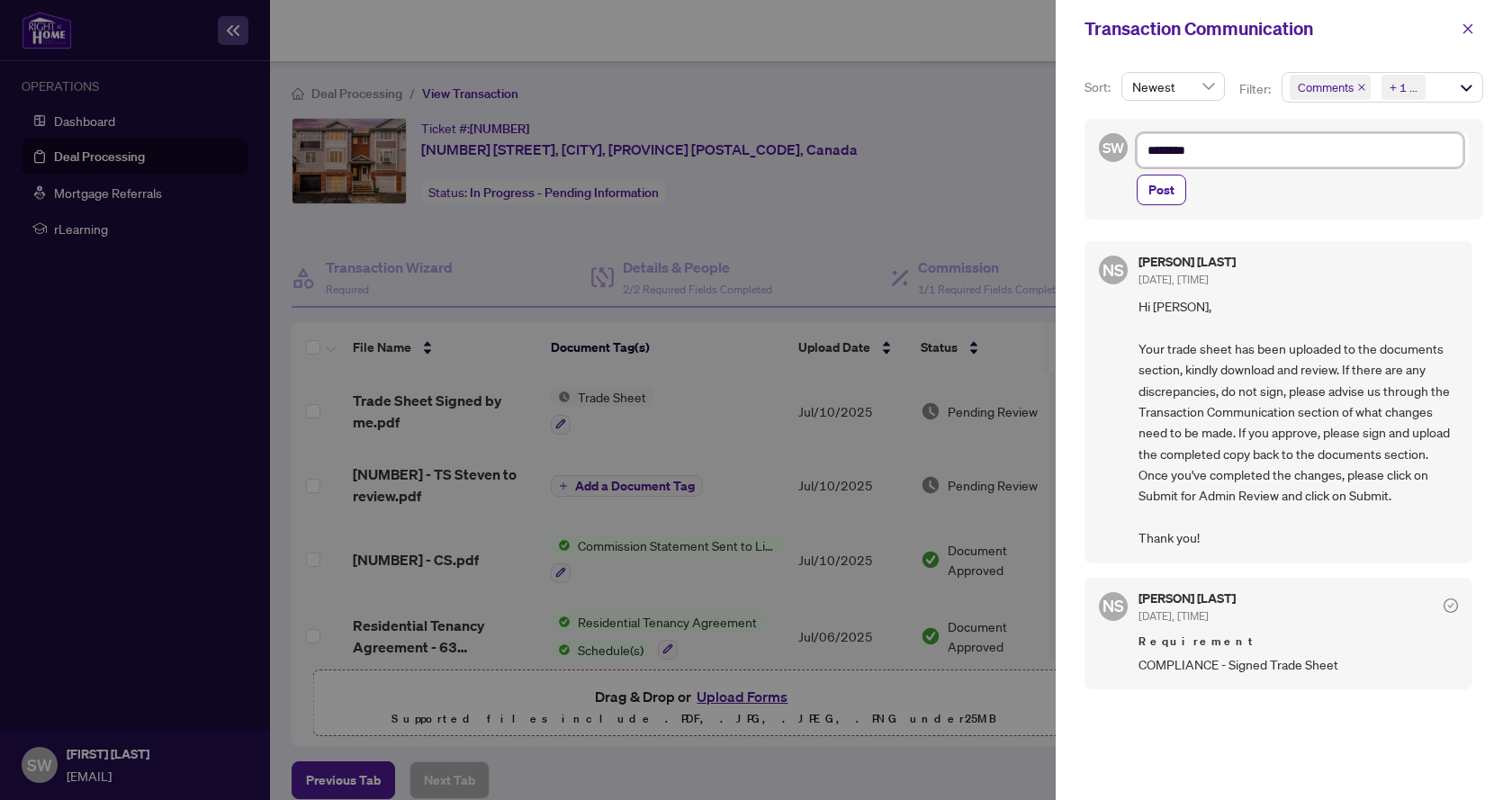 type on "********" 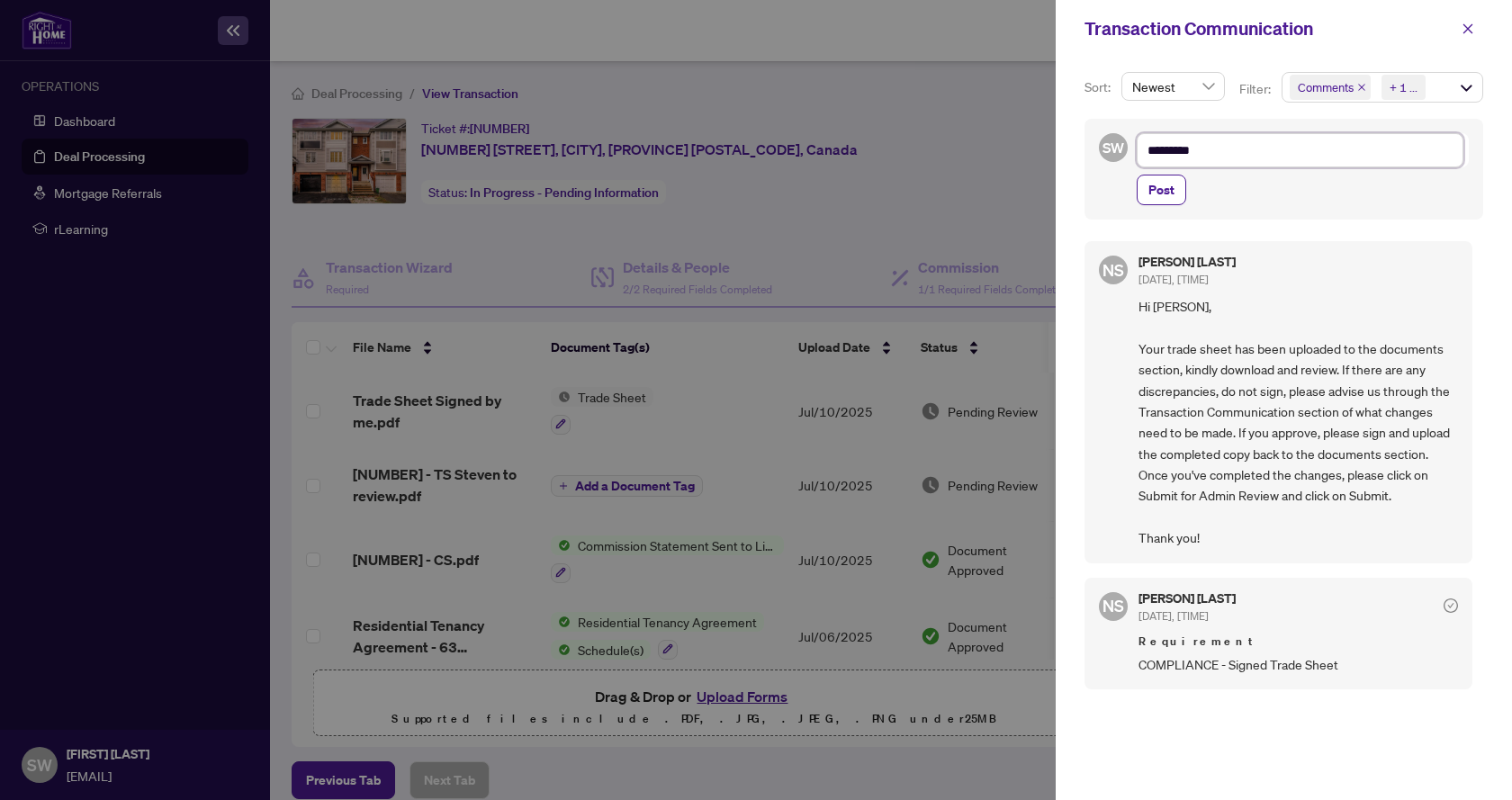 type on "*********" 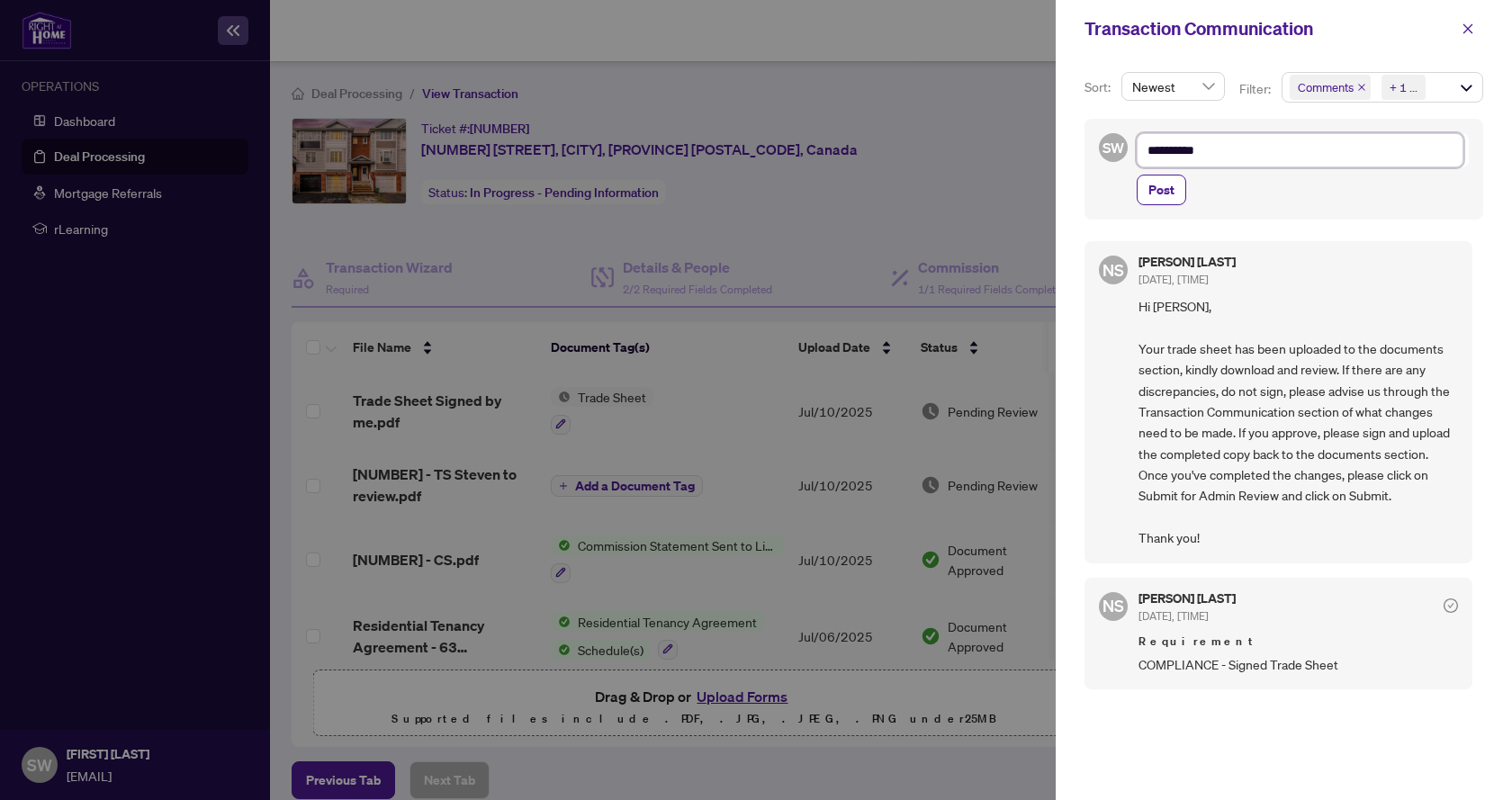 type on "*********" 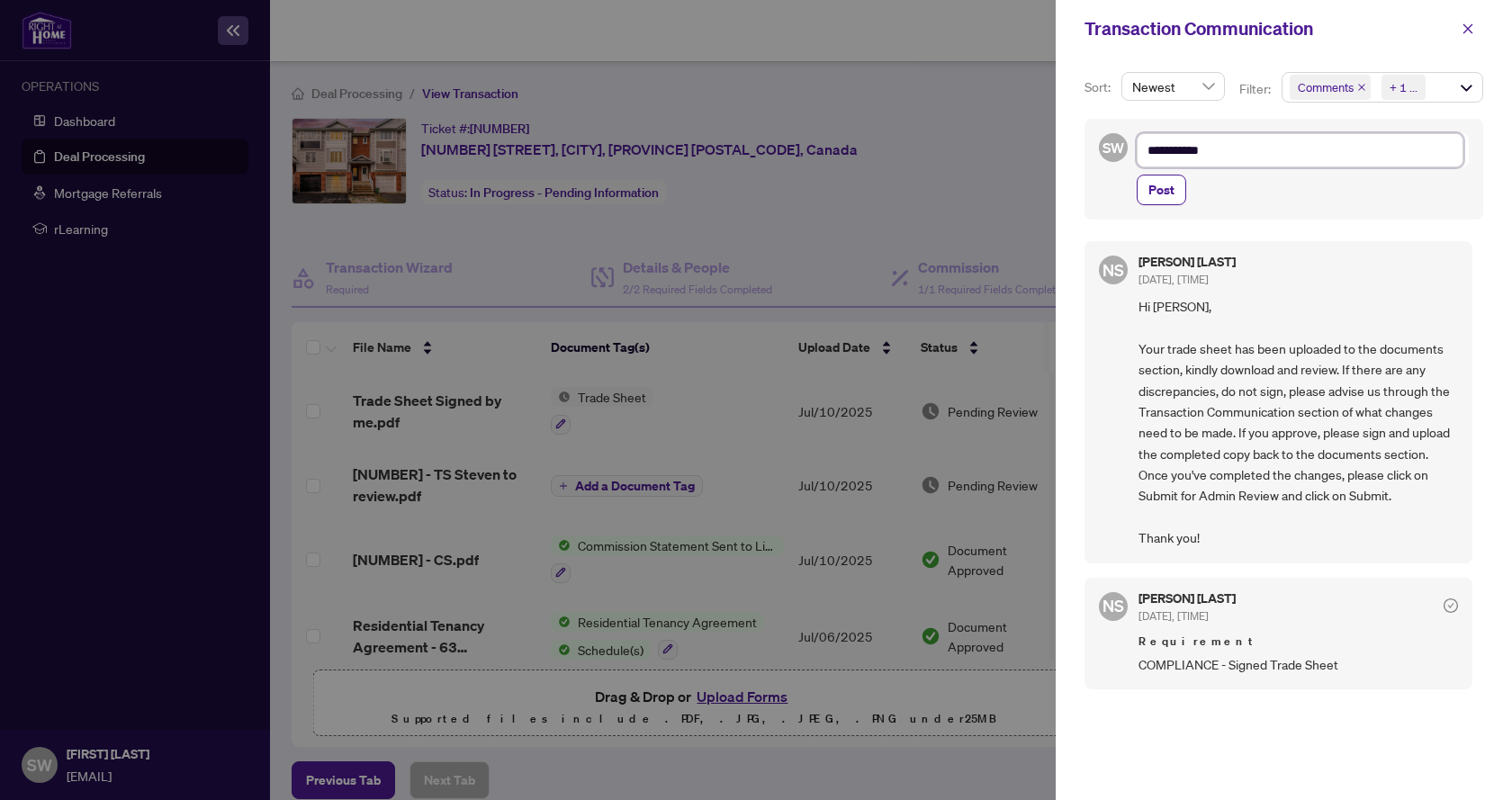 type on "**********" 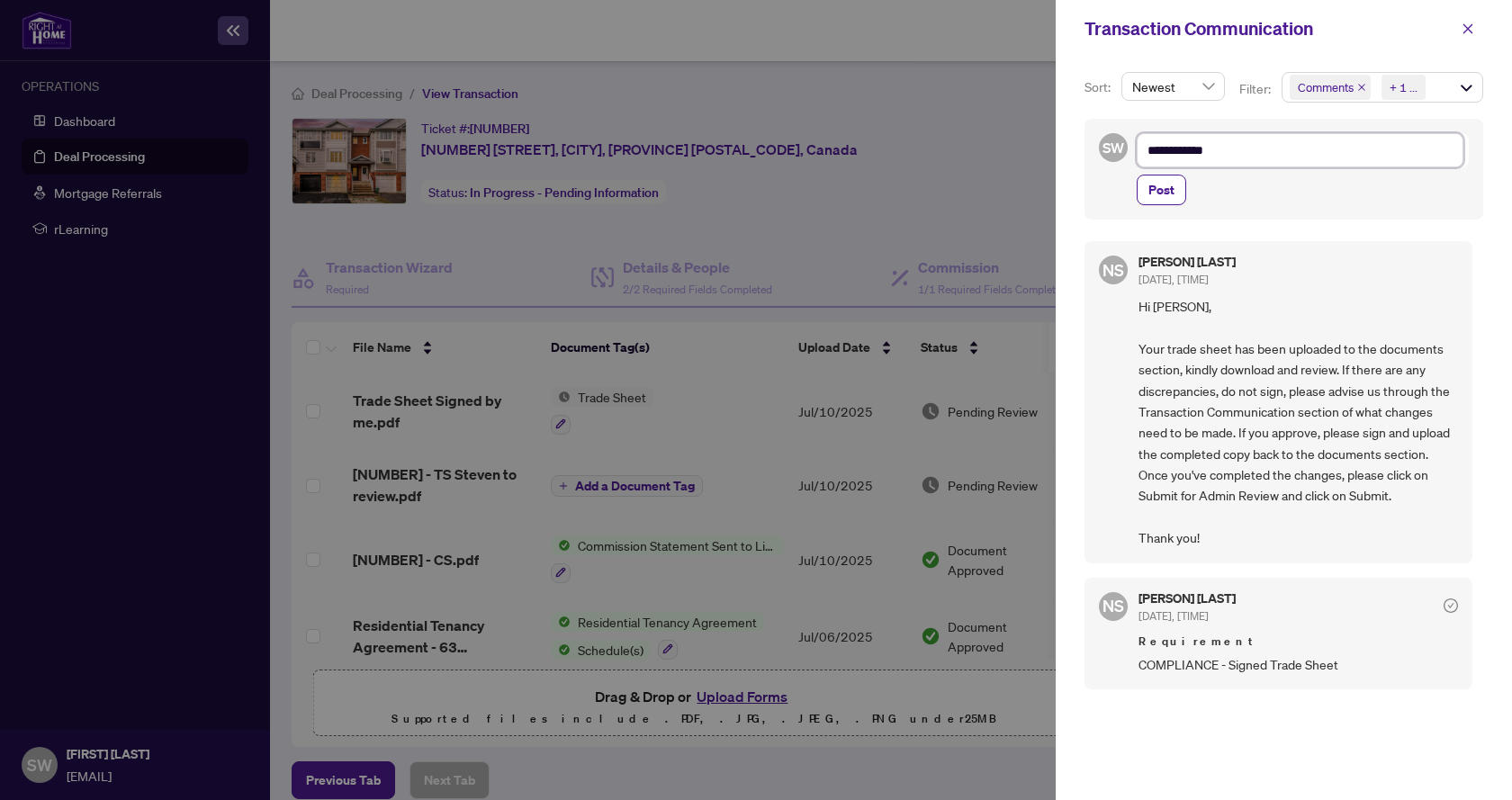 type on "**********" 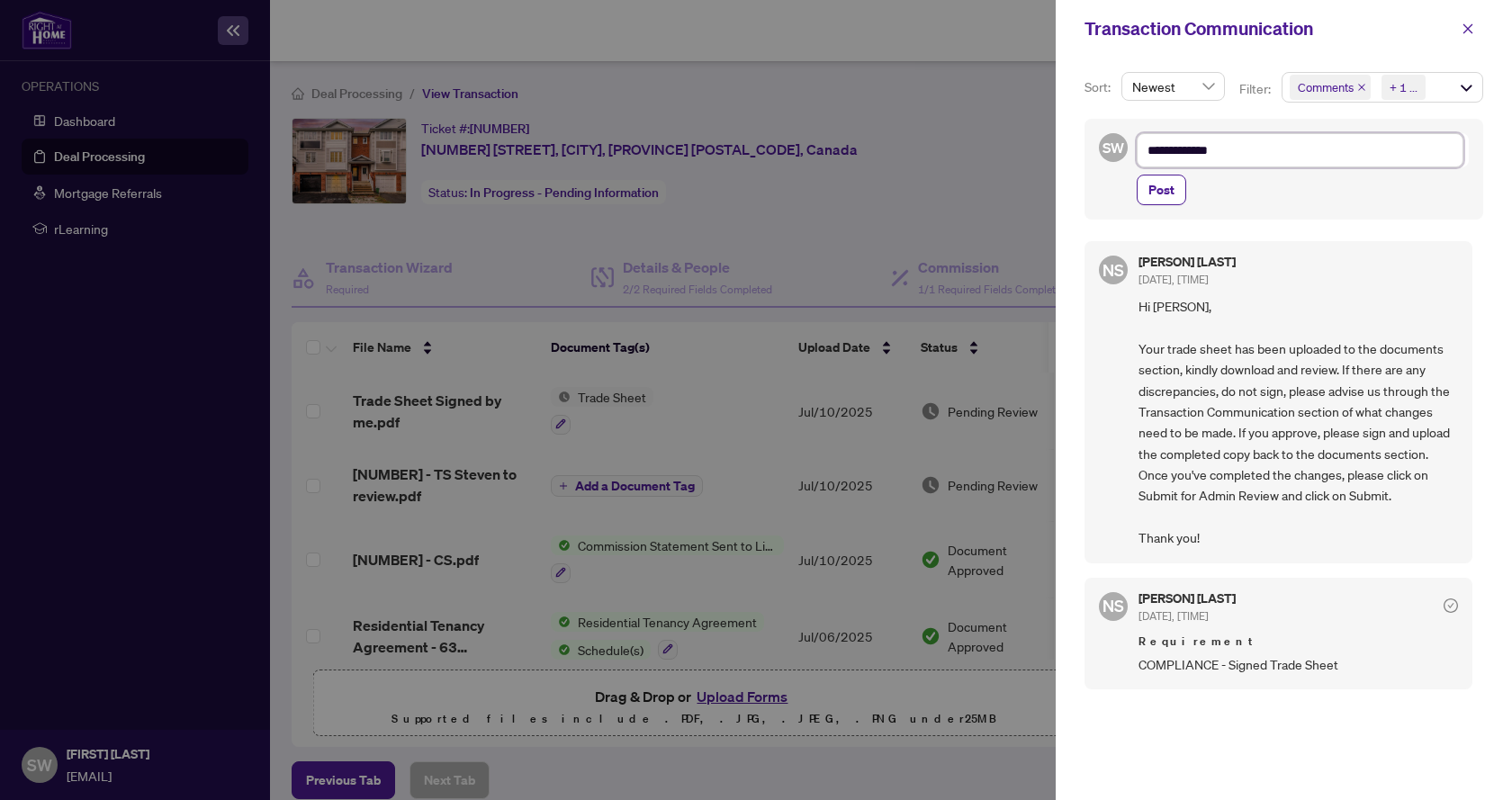 type on "**********" 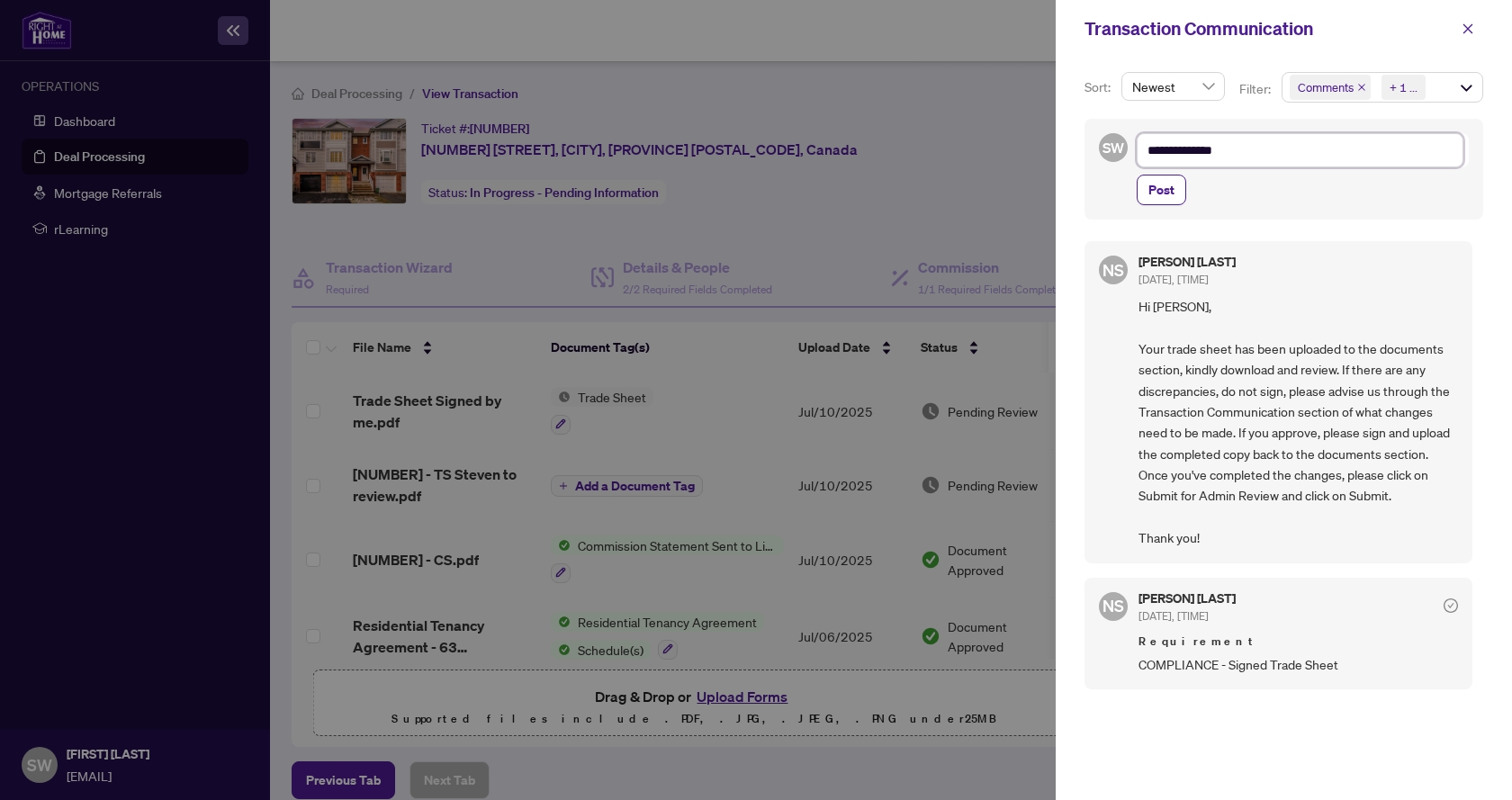 type on "**********" 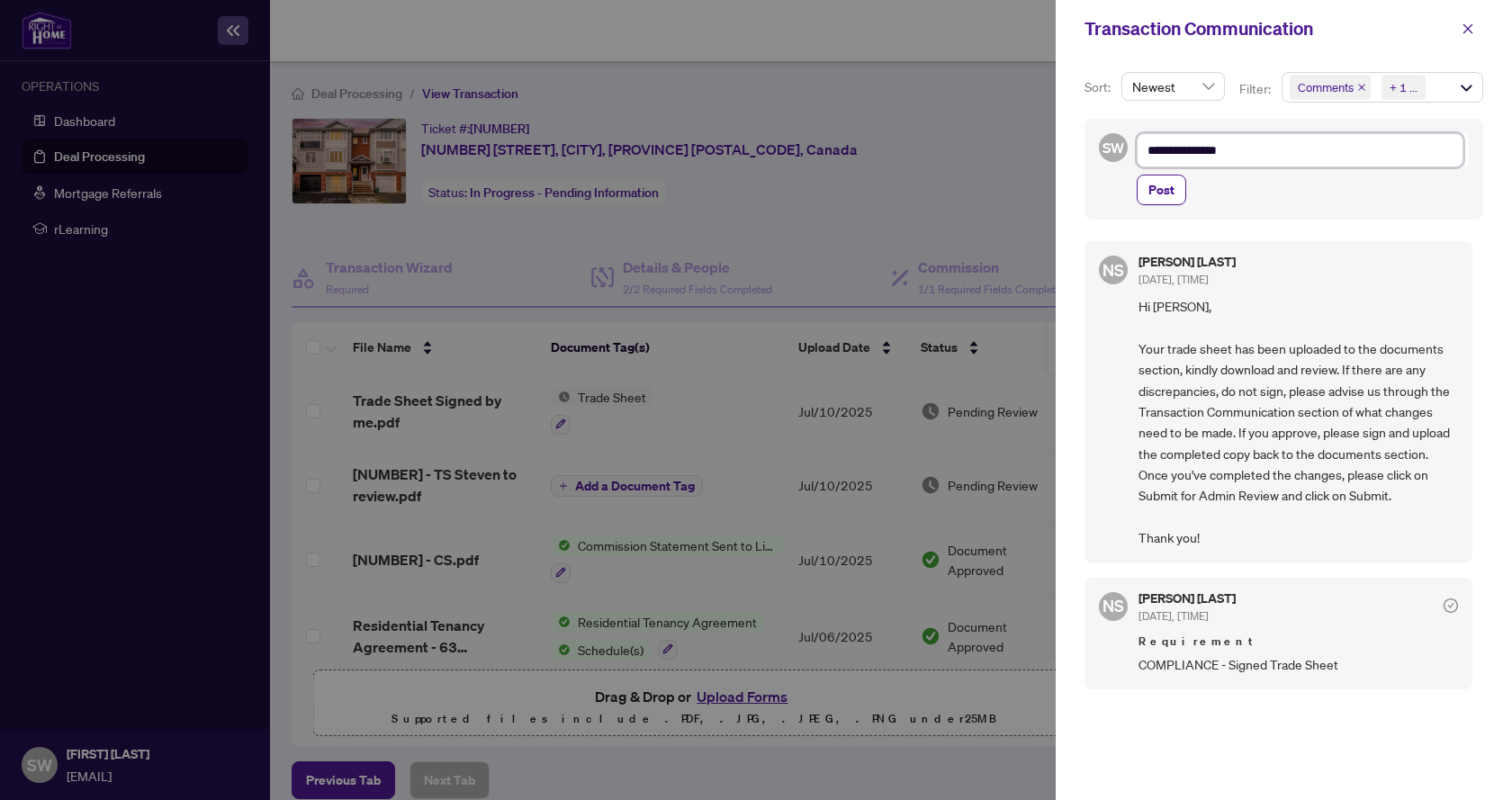 type on "**********" 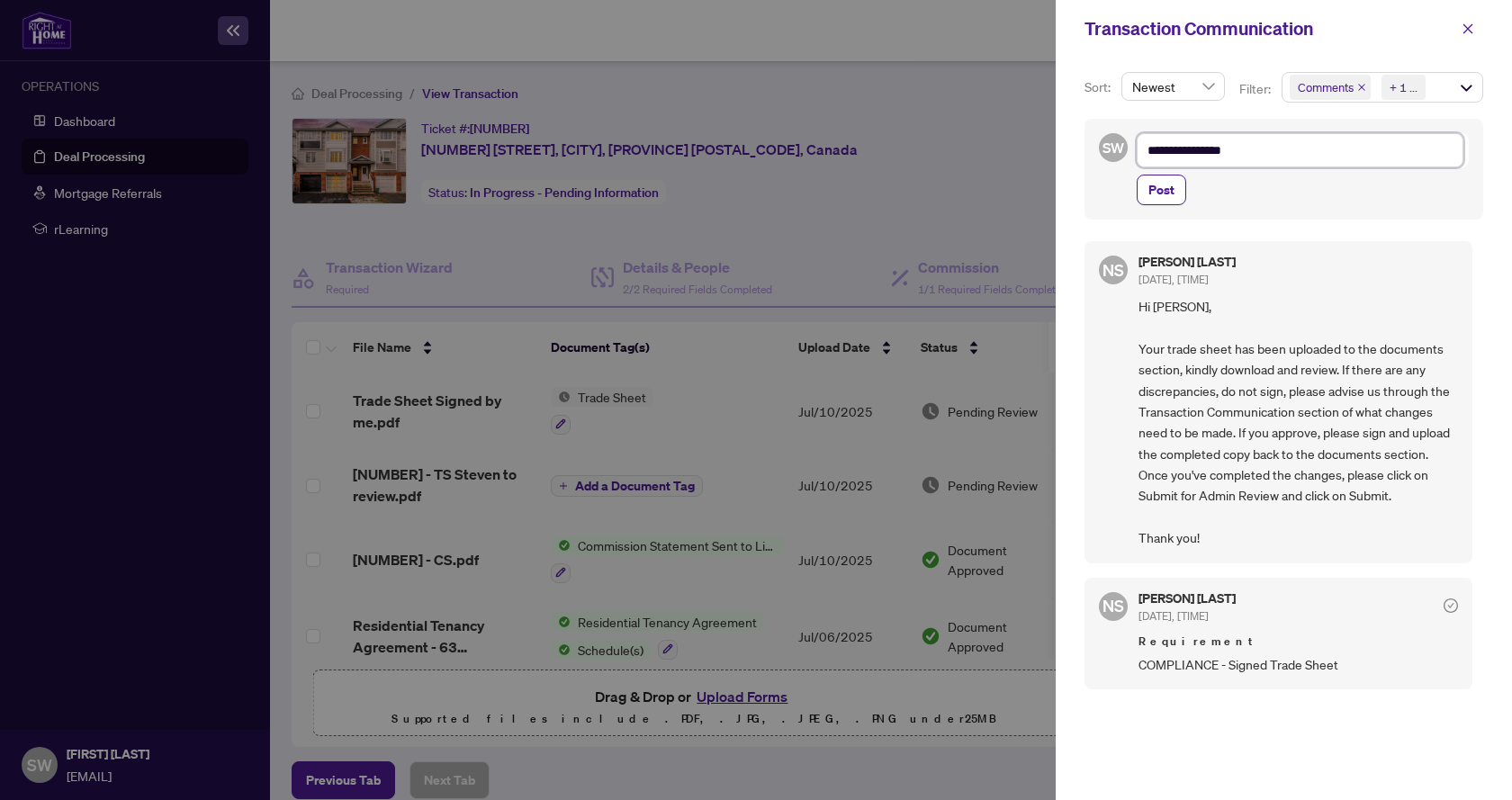 type on "**********" 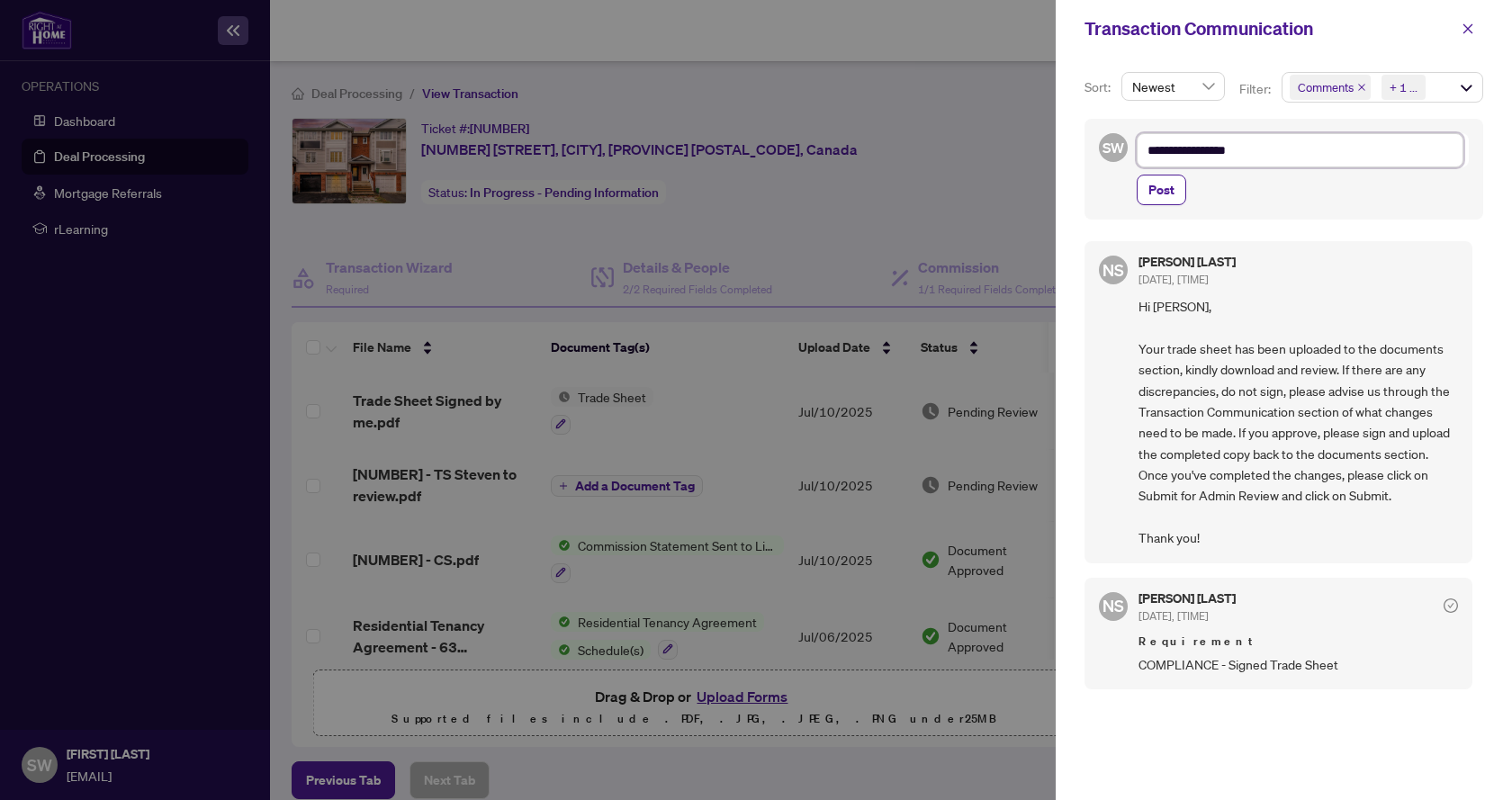 type on "**********" 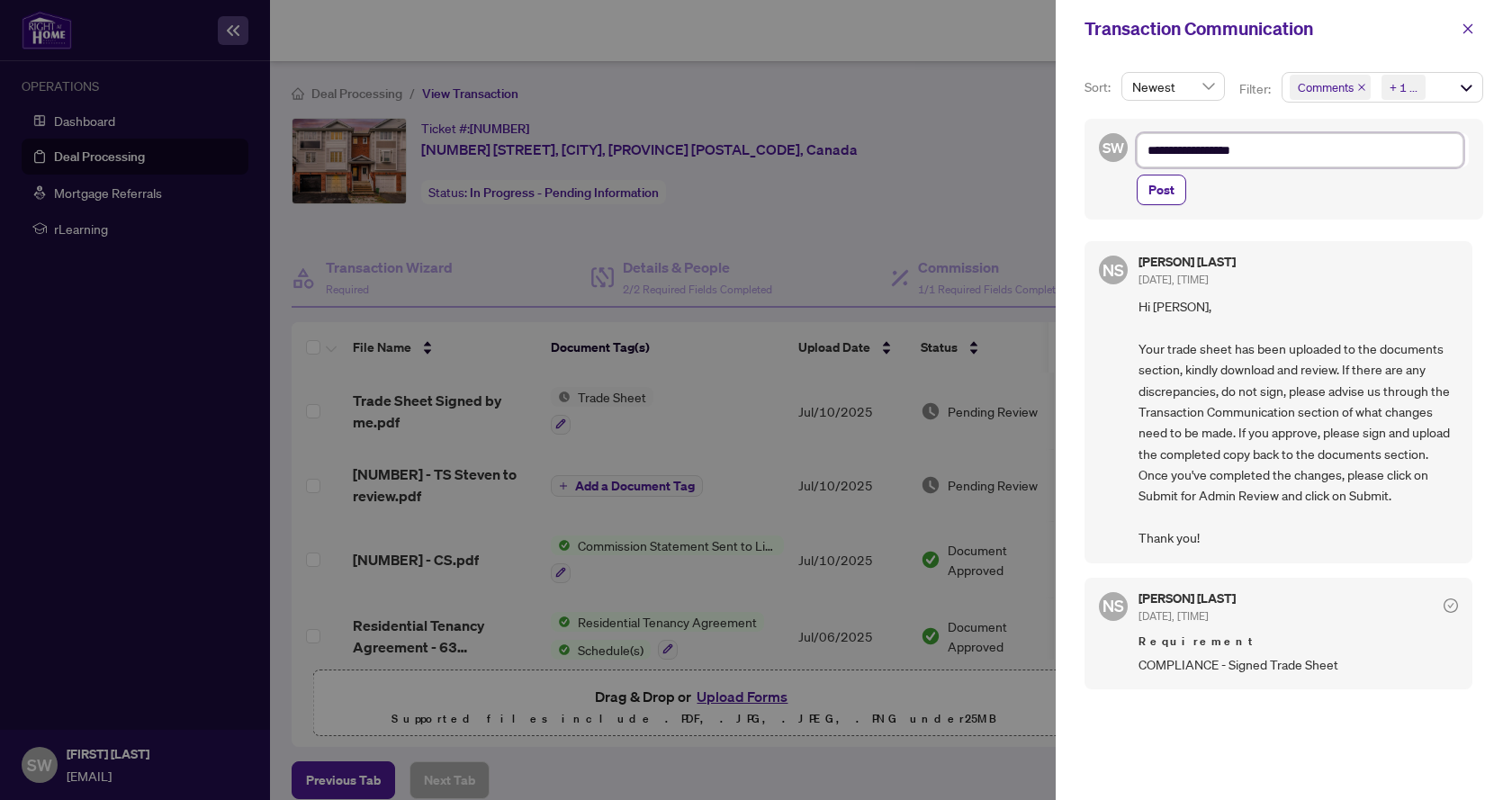 type on "**********" 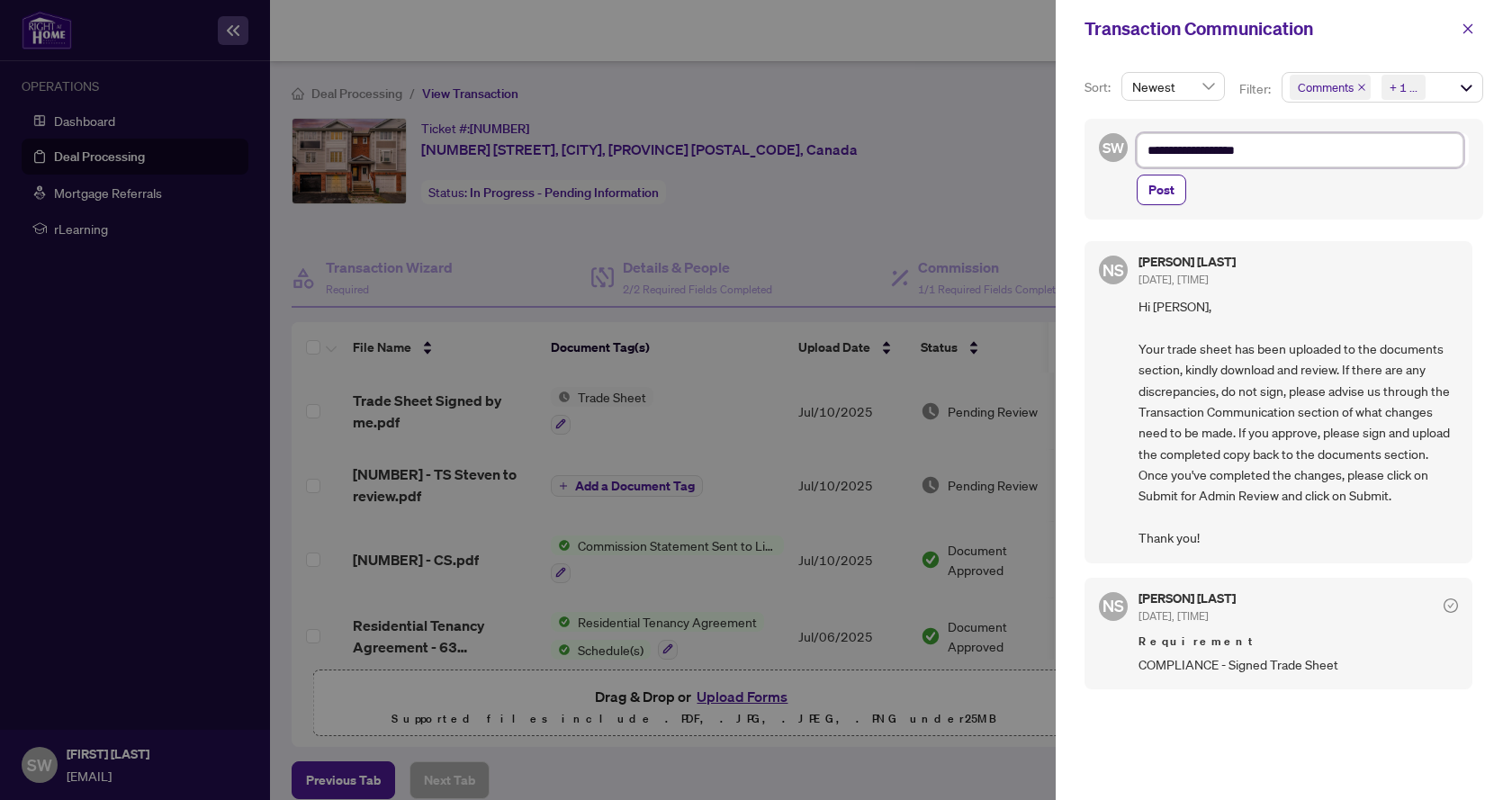 type on "**********" 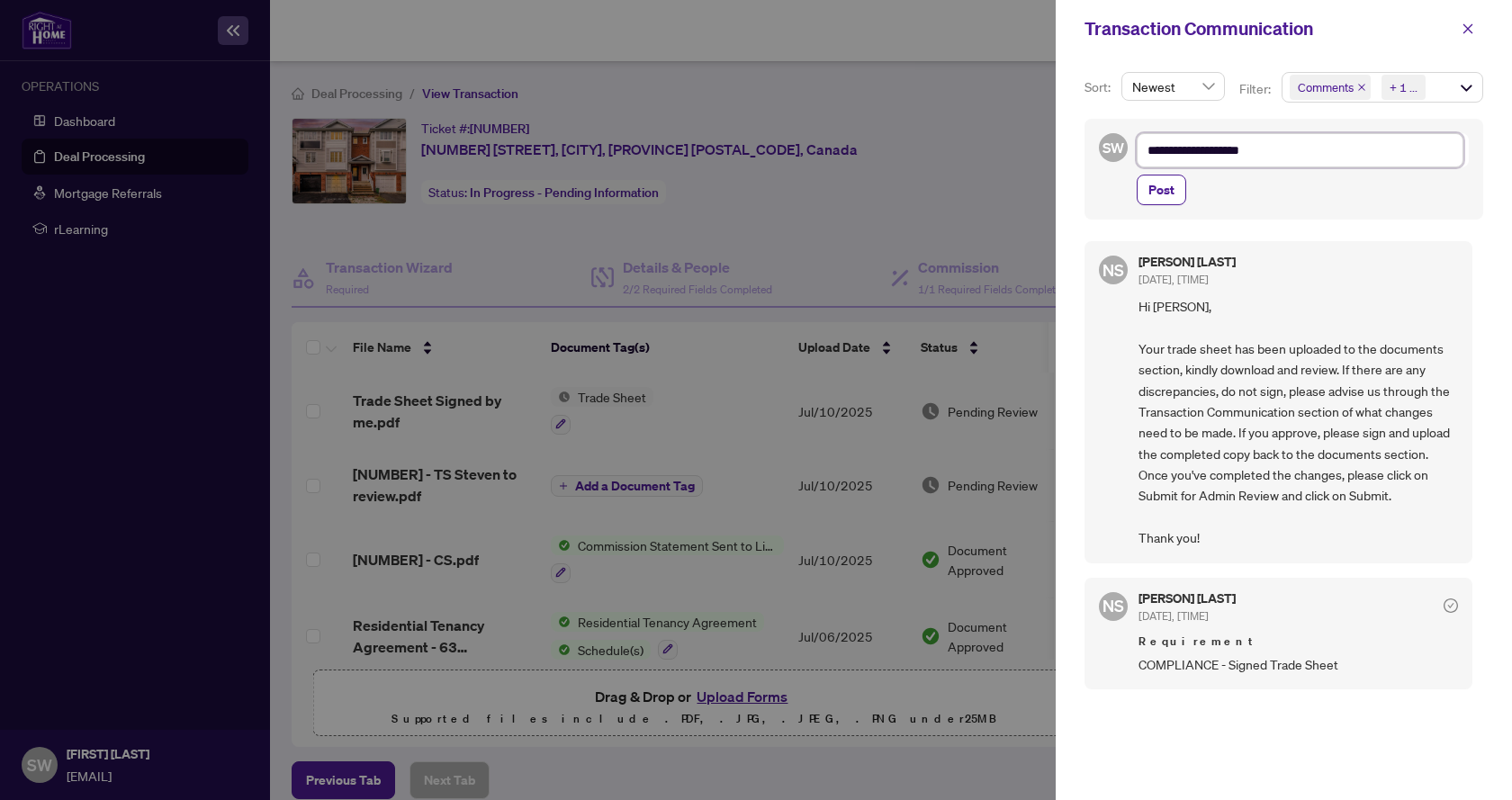 type on "**********" 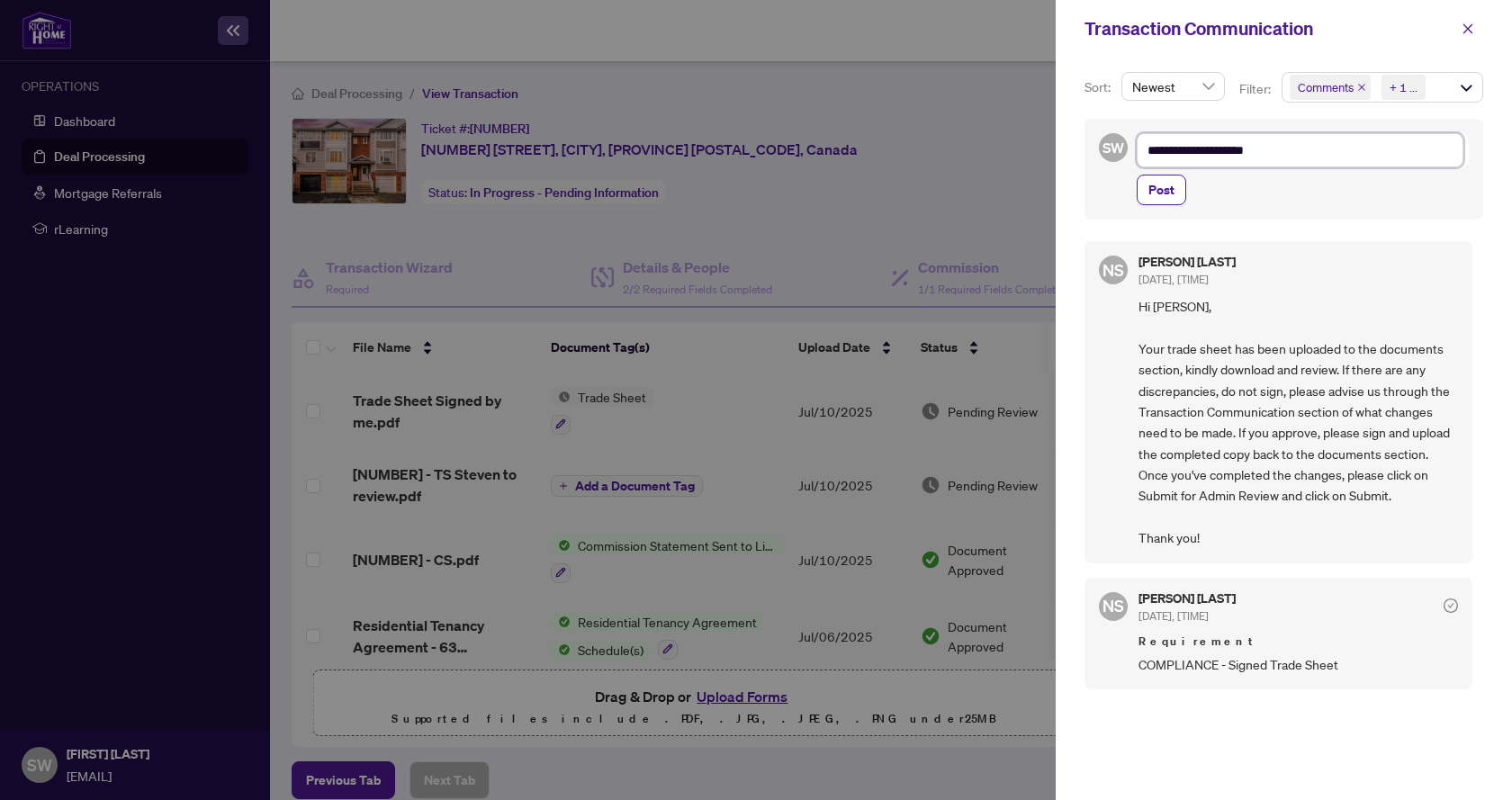 type on "**********" 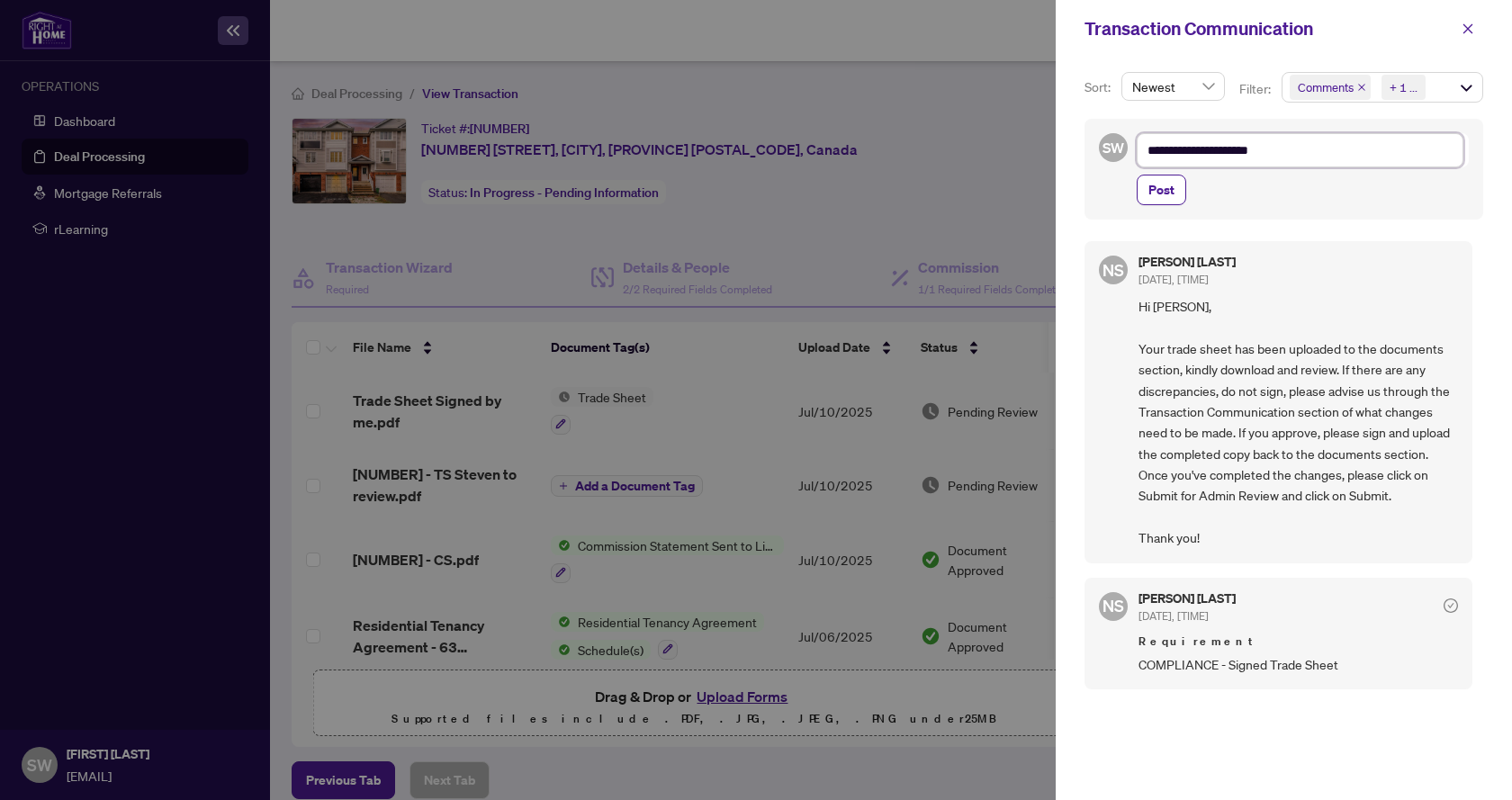 type on "**********" 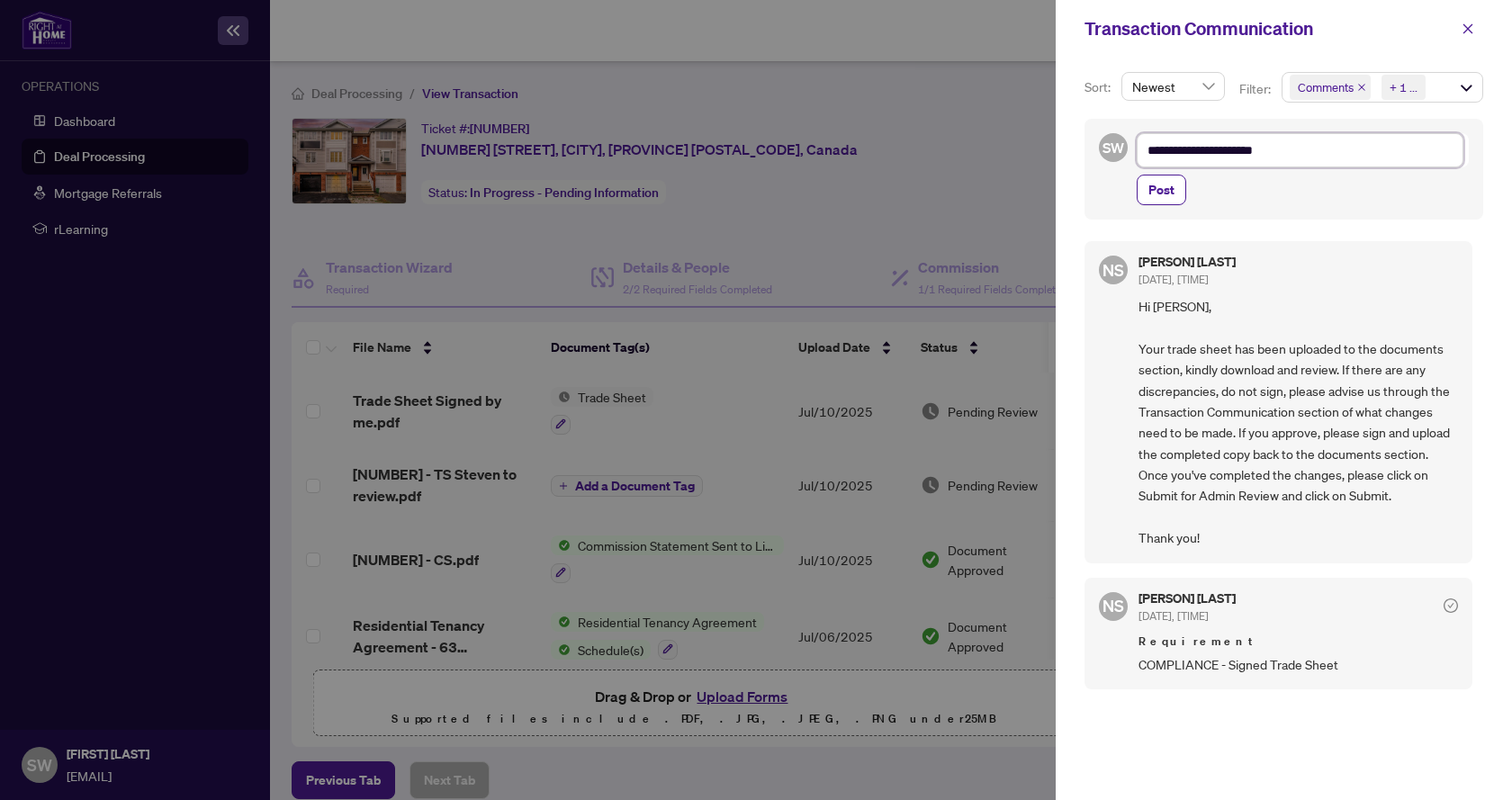 type on "**********" 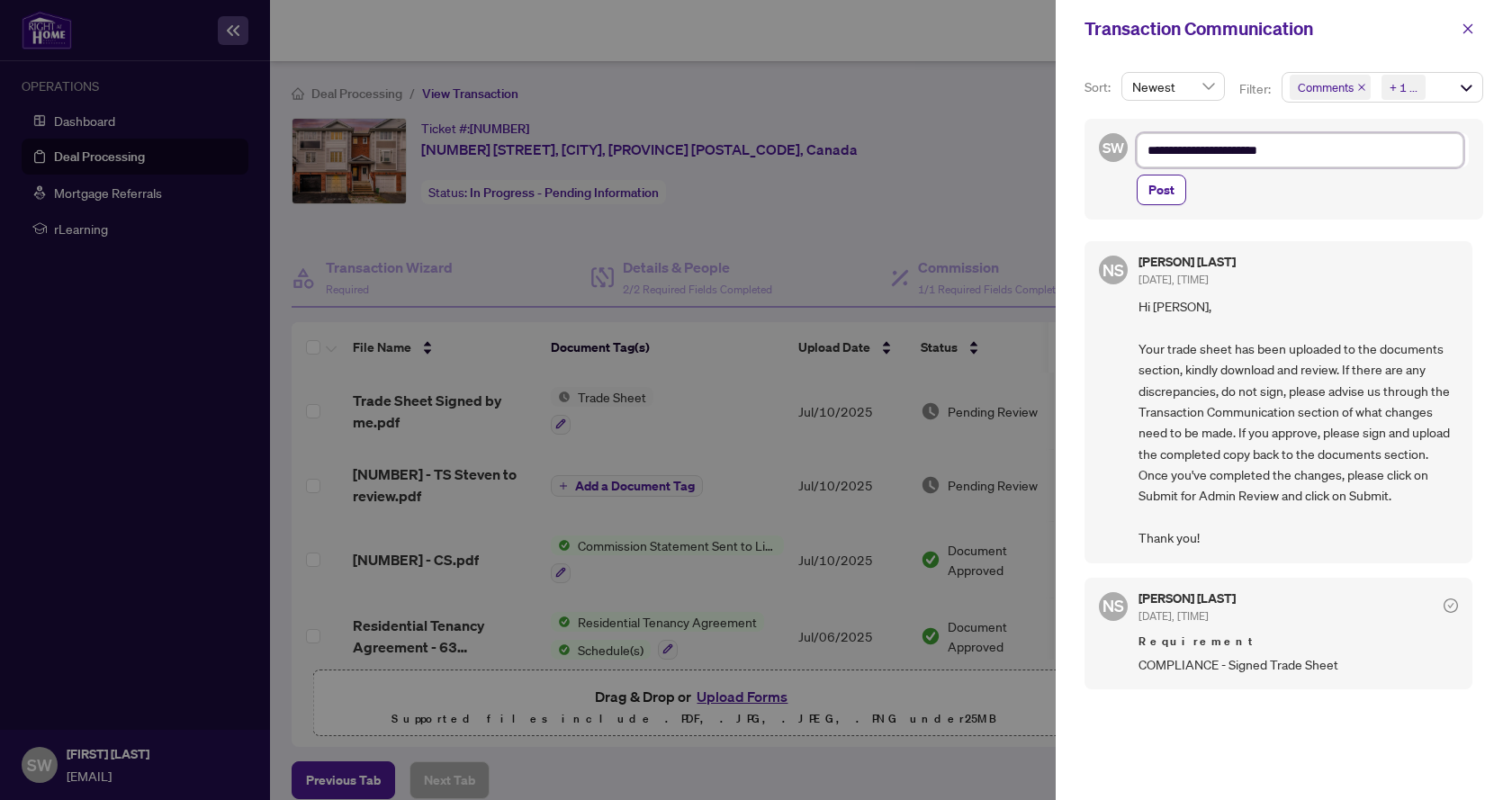 type on "**********" 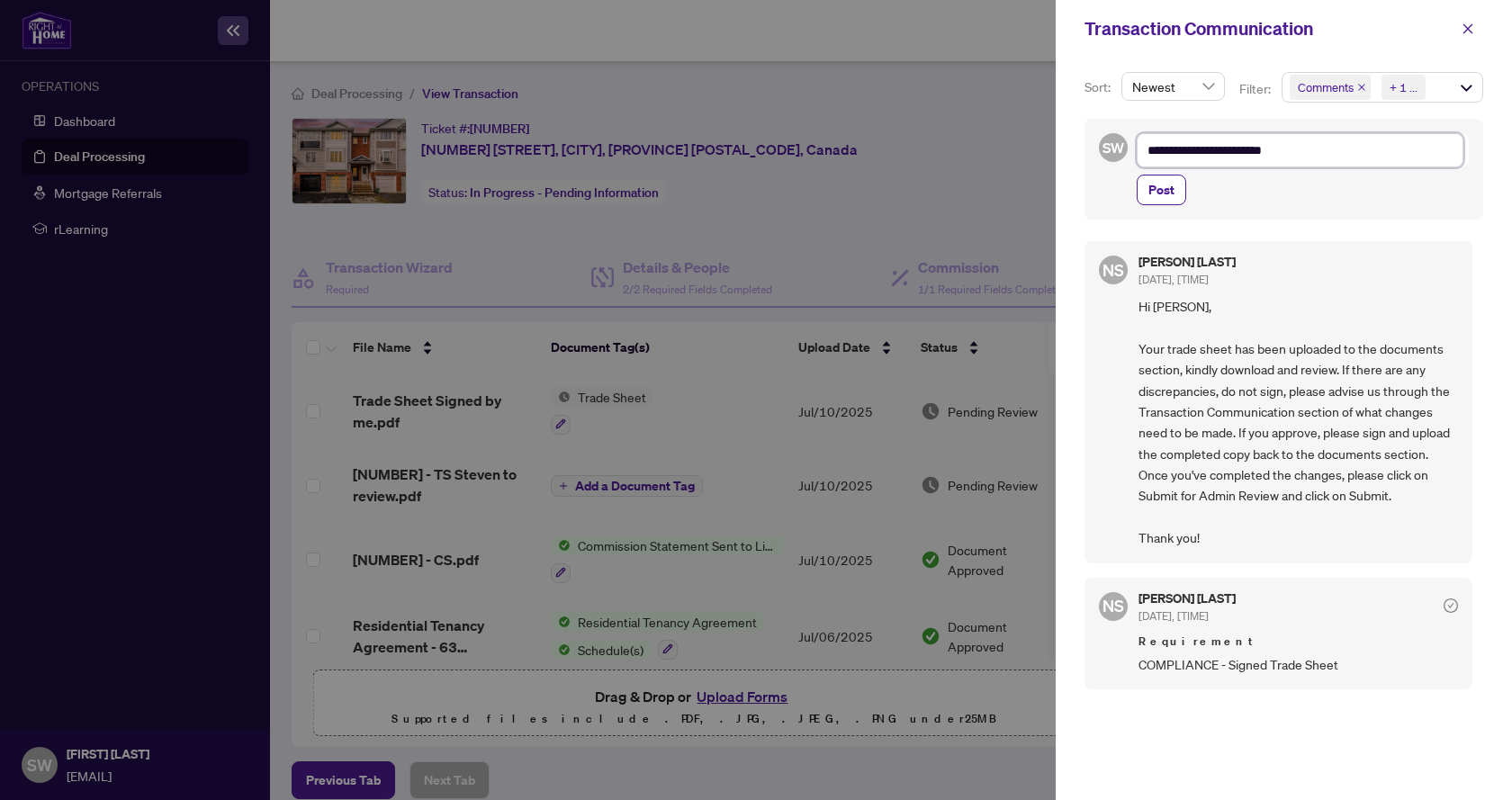 type on "**********" 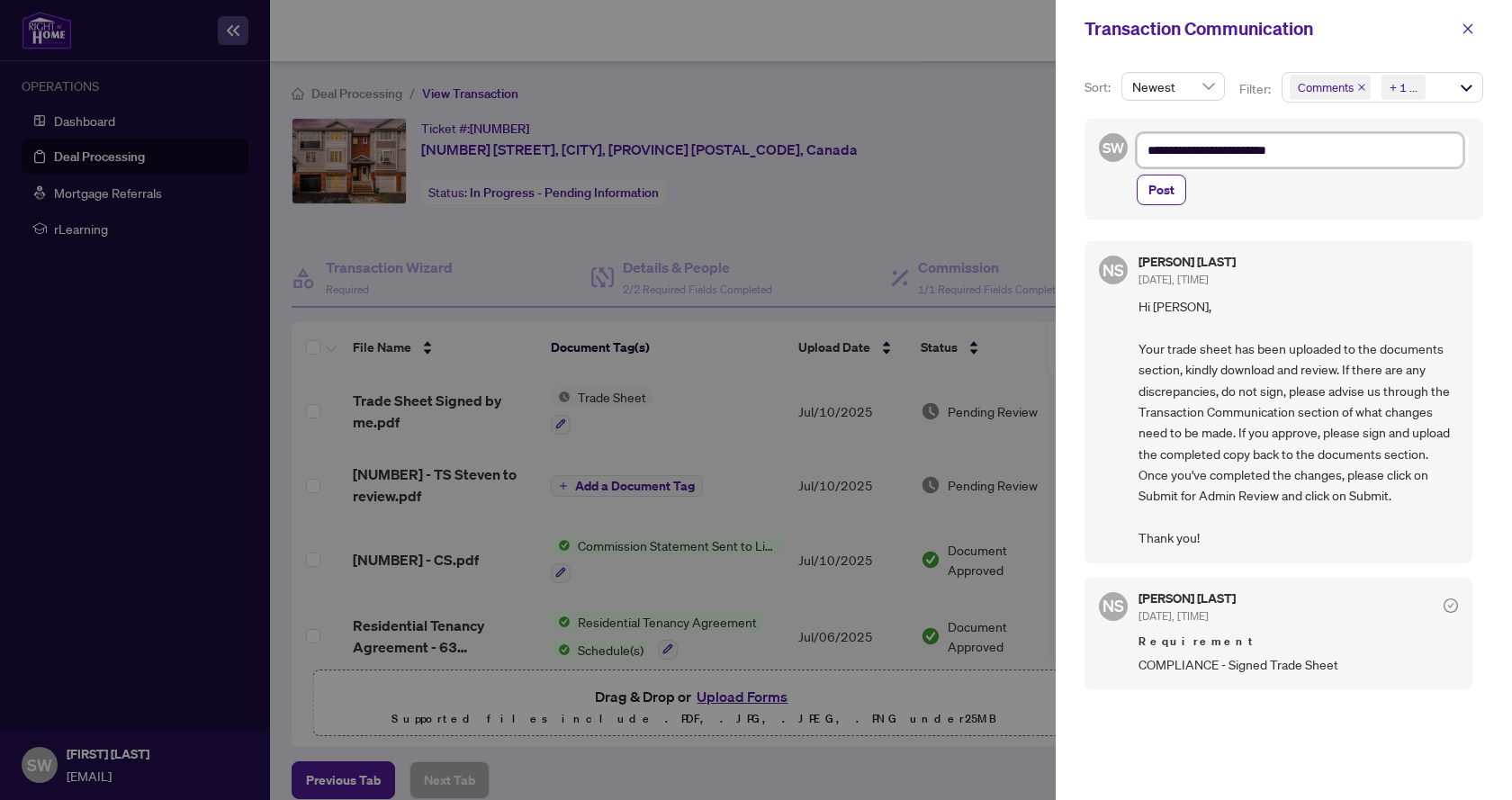 type on "**********" 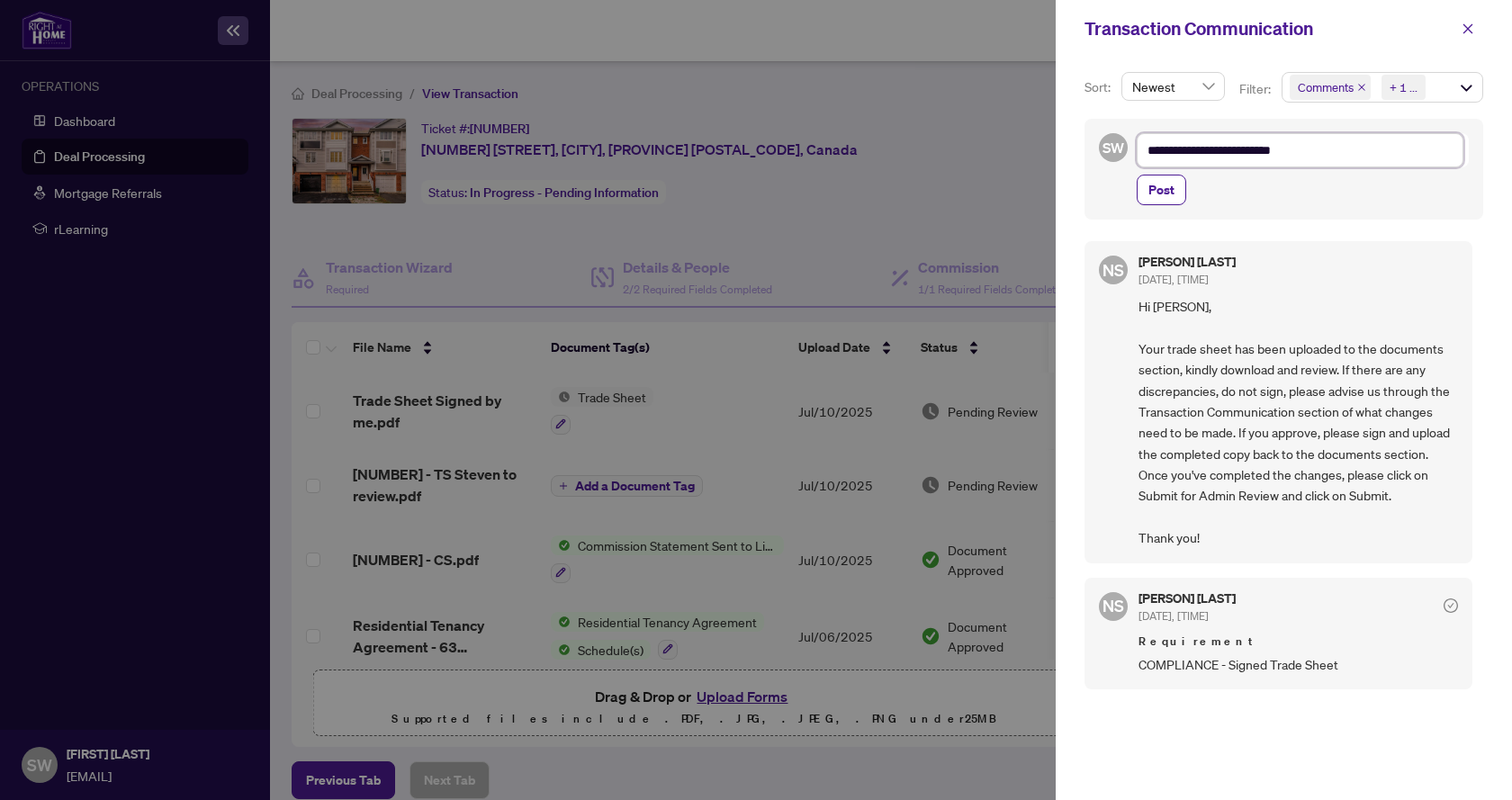 type on "**********" 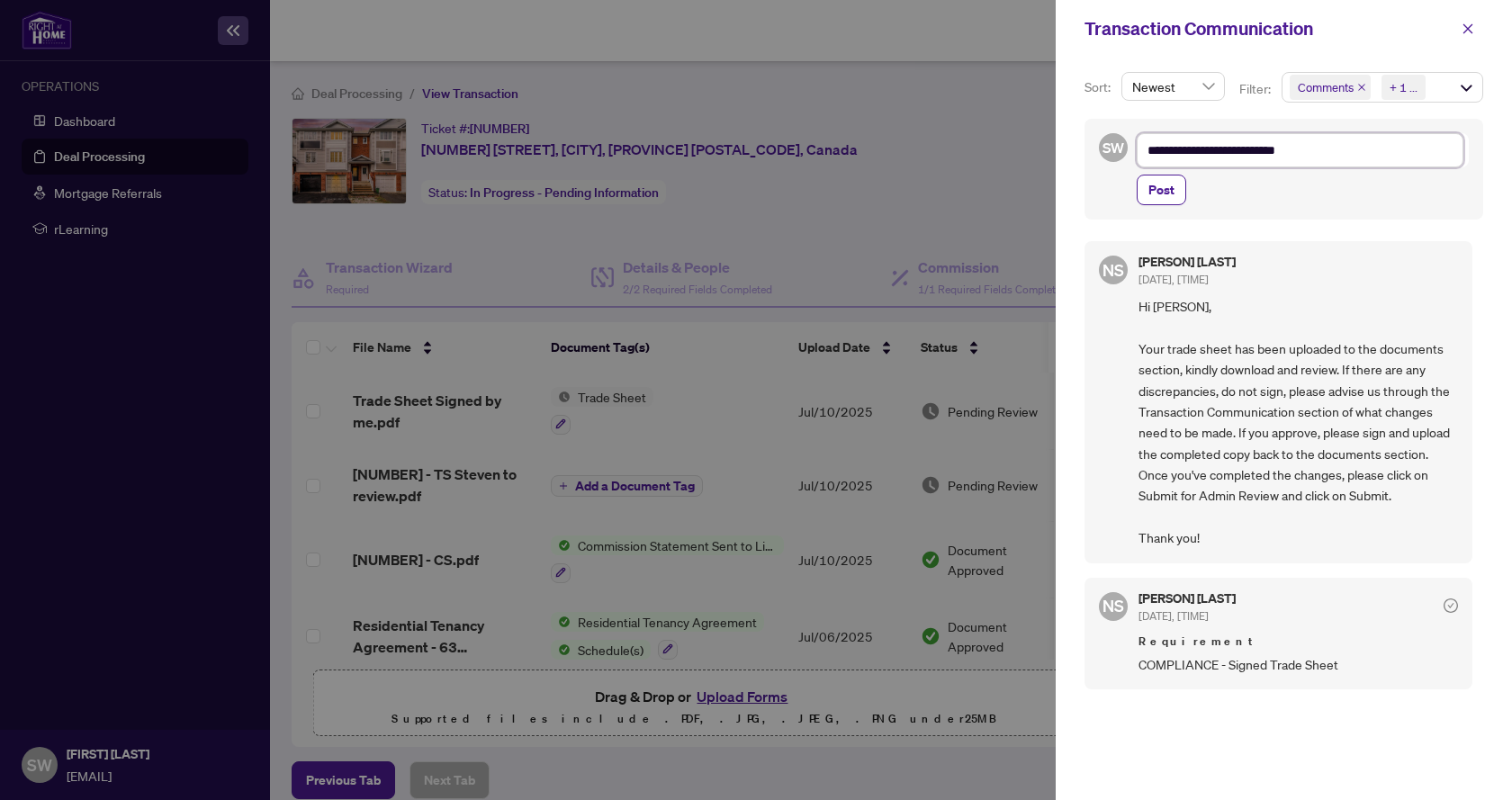 type on "**********" 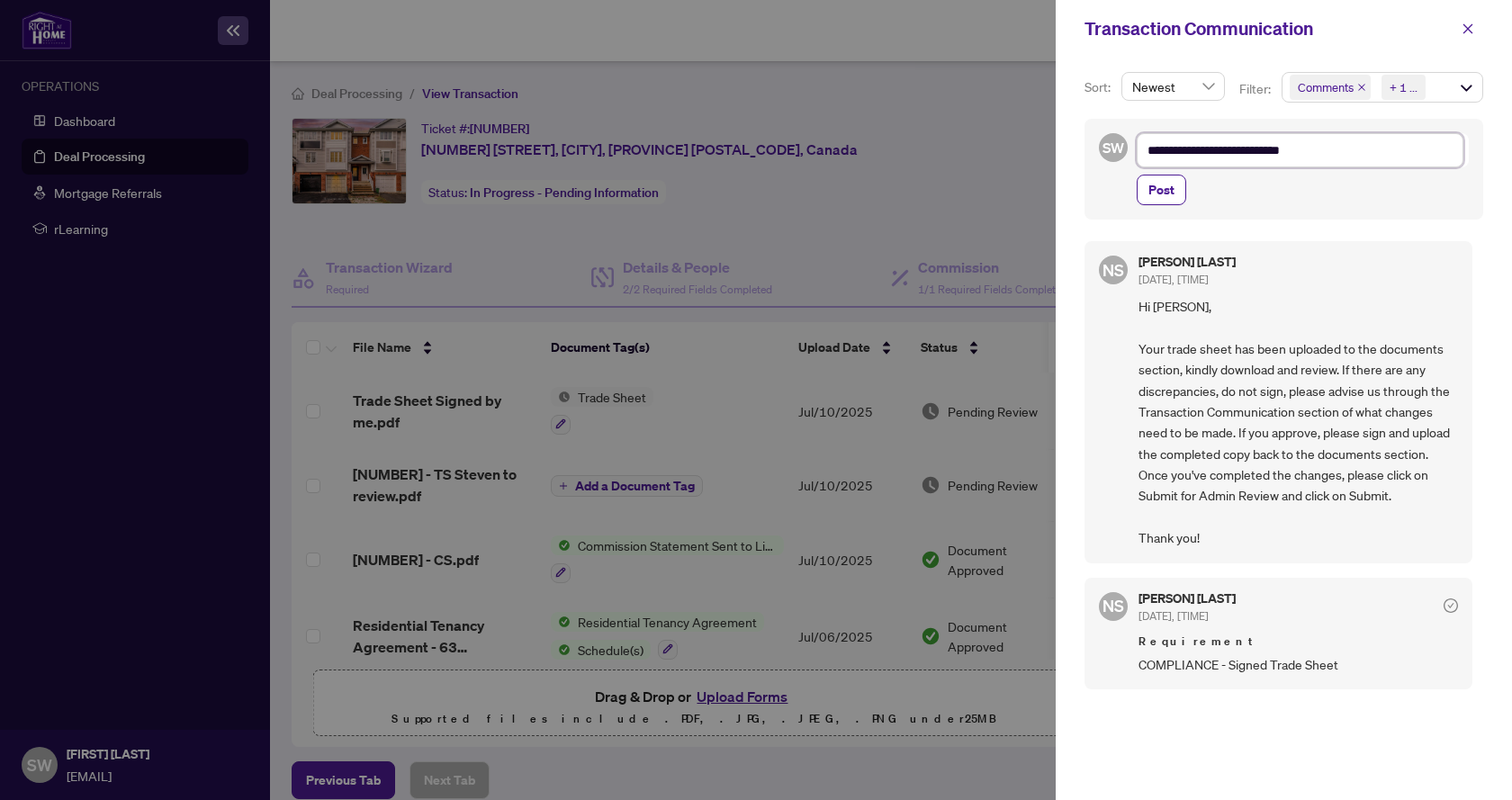type on "**********" 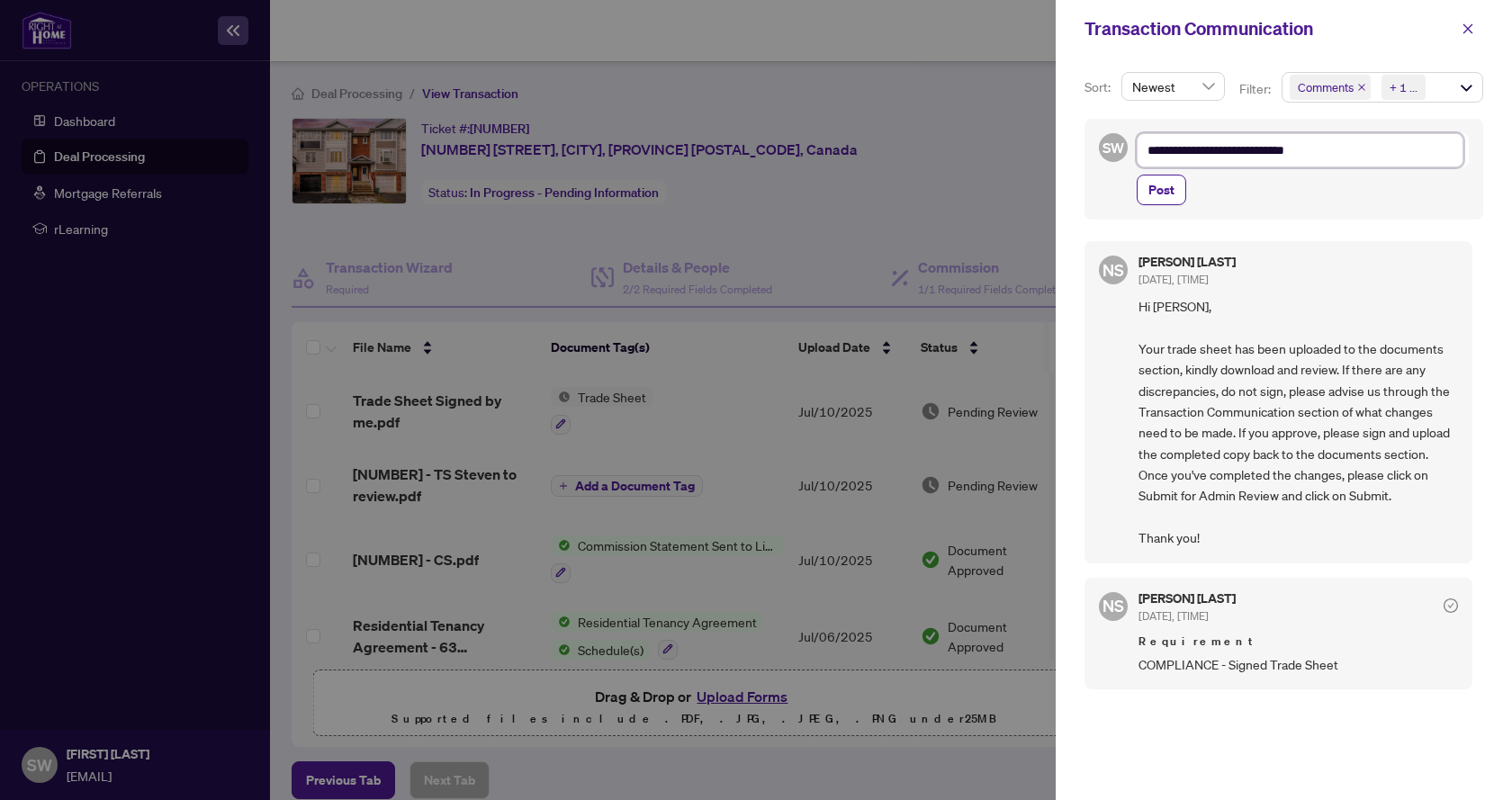 type on "**********" 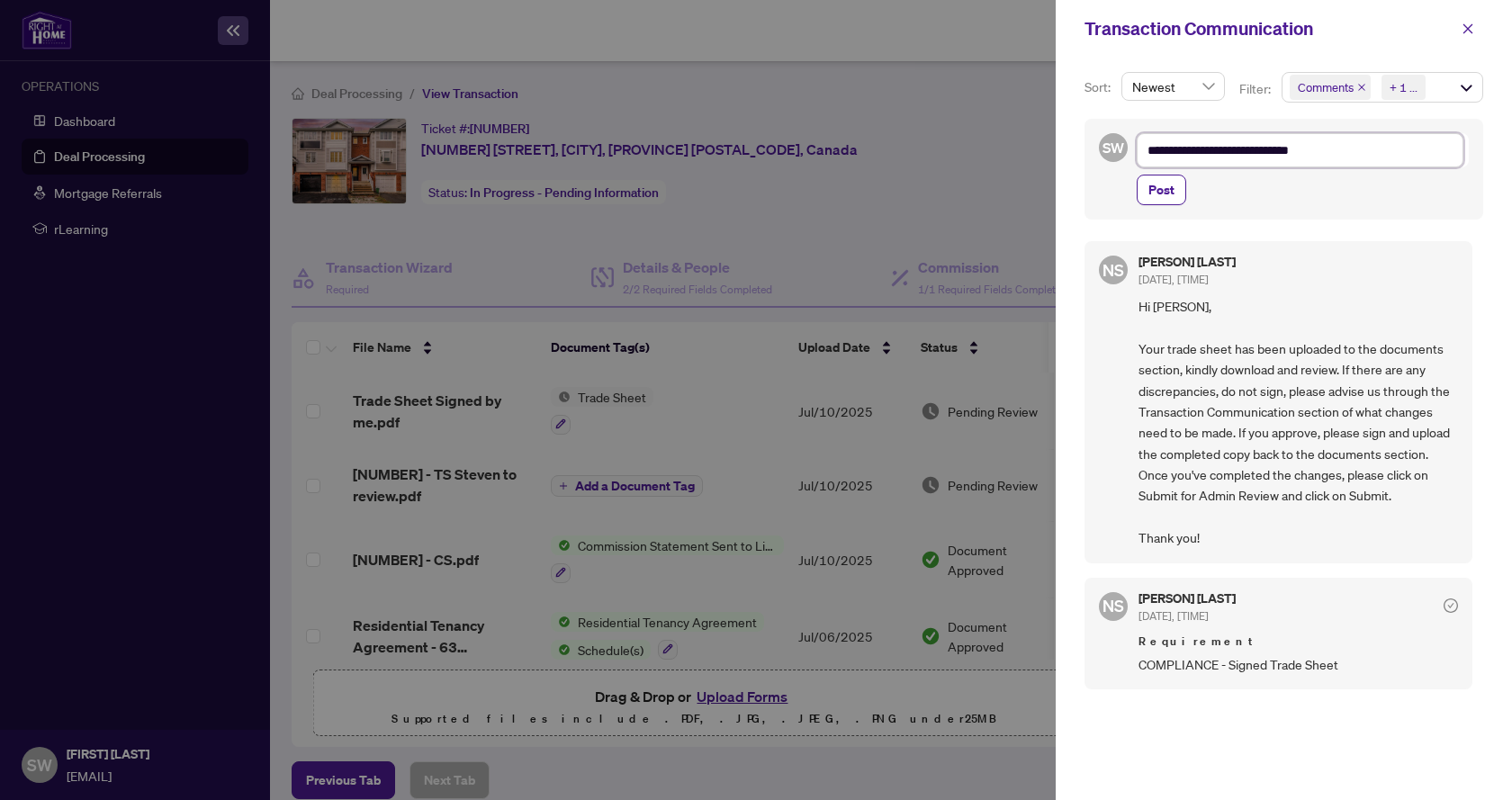 type on "**********" 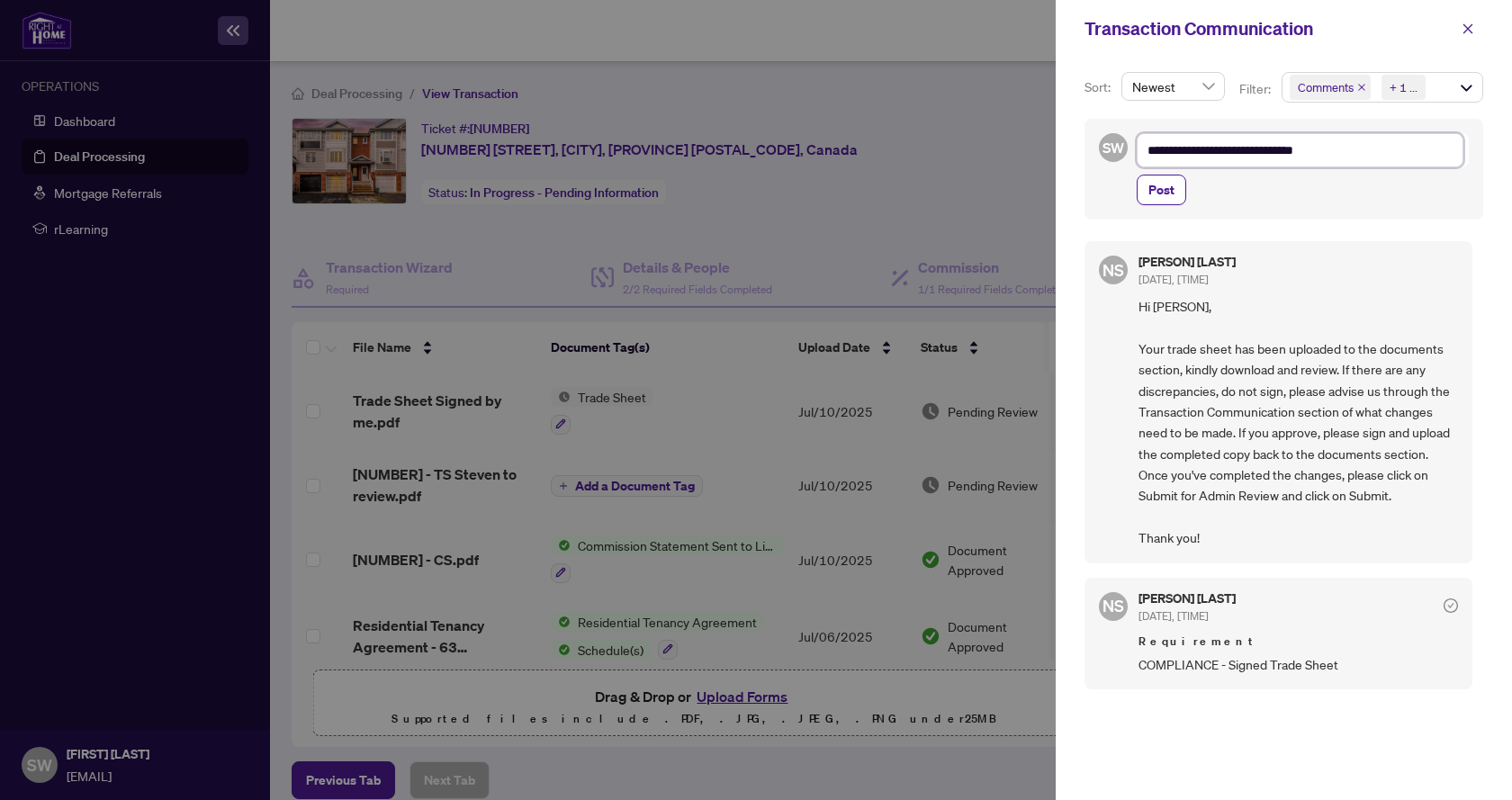 type on "**********" 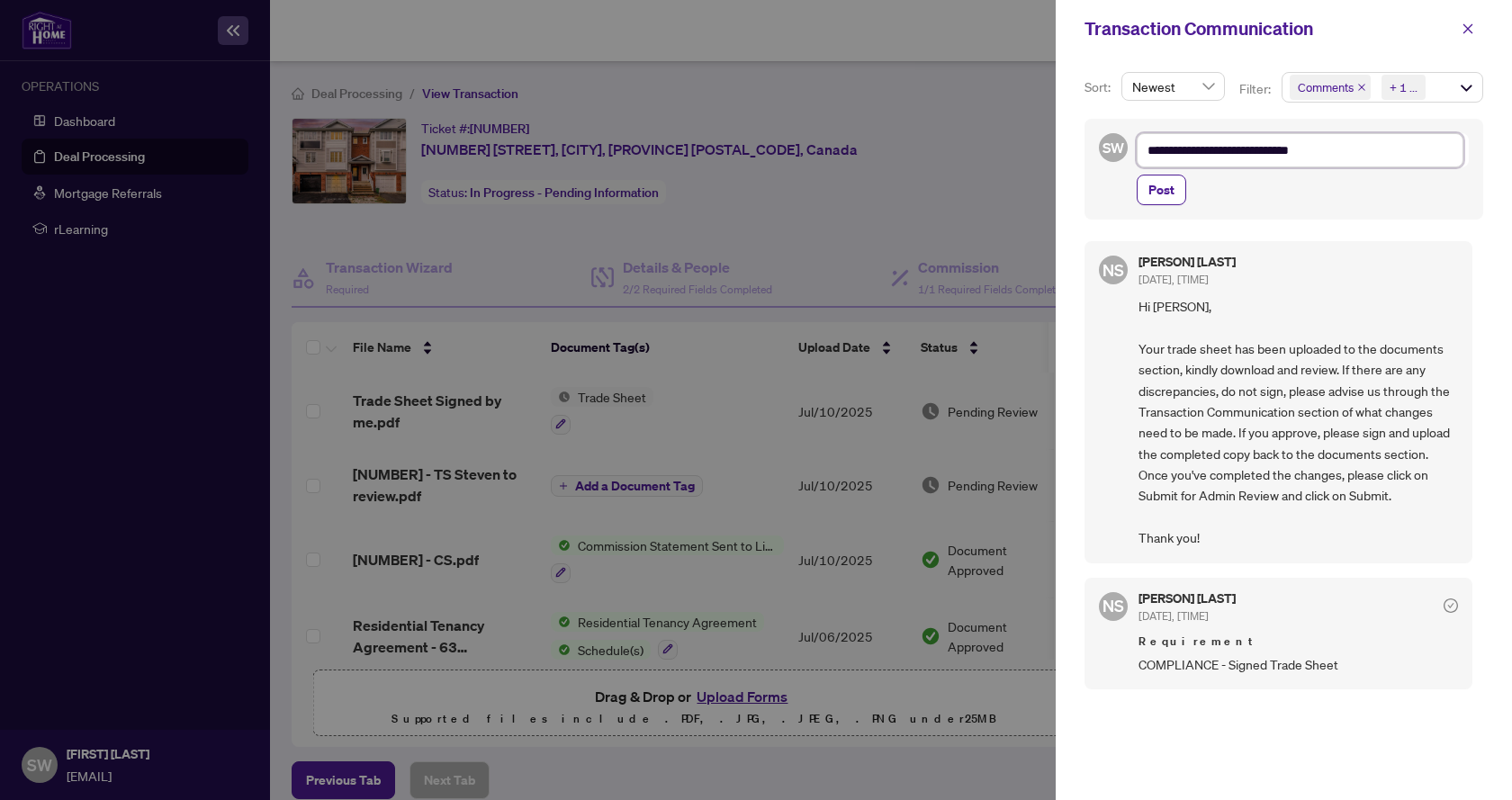type on "**********" 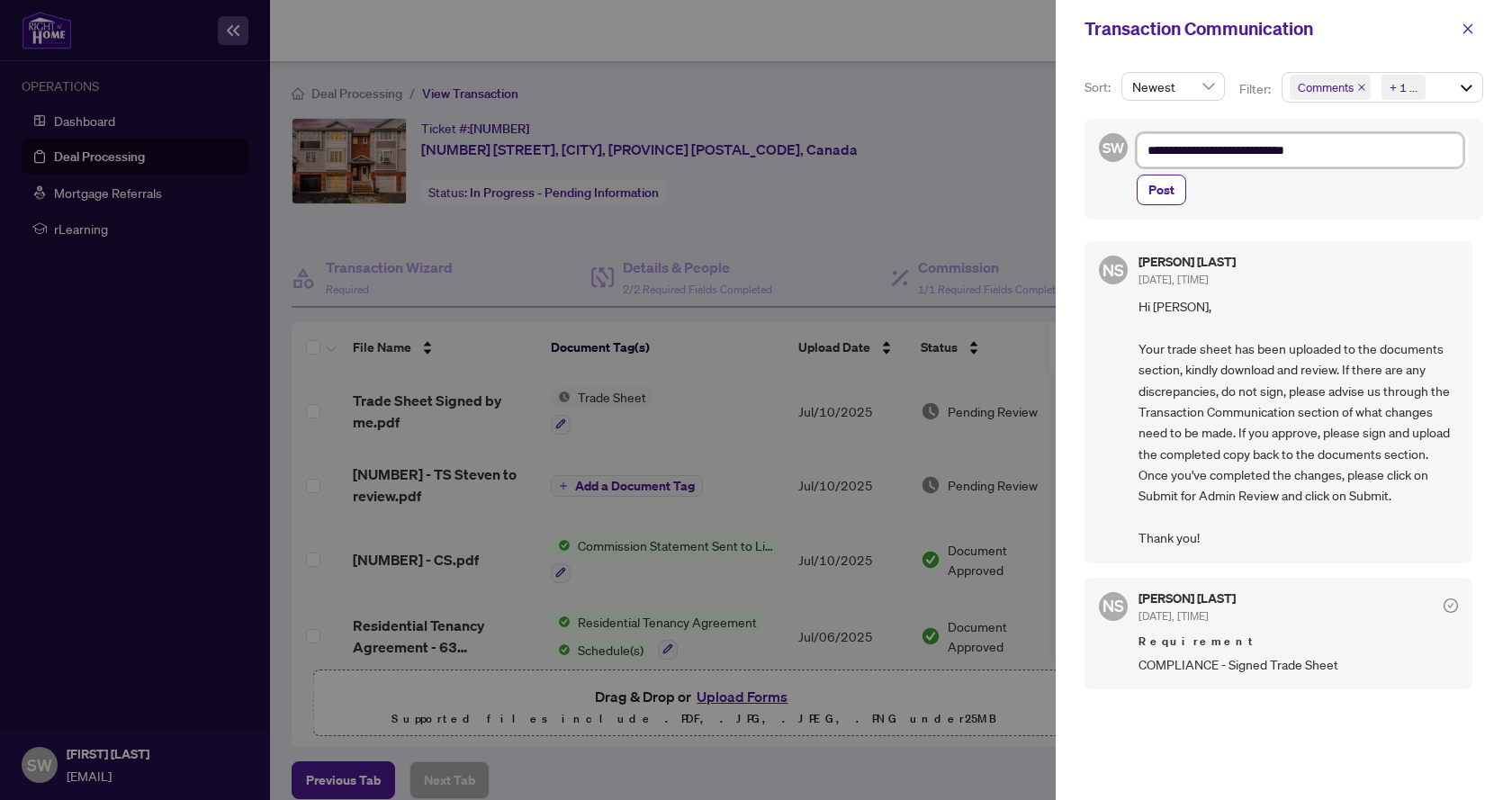 type on "**********" 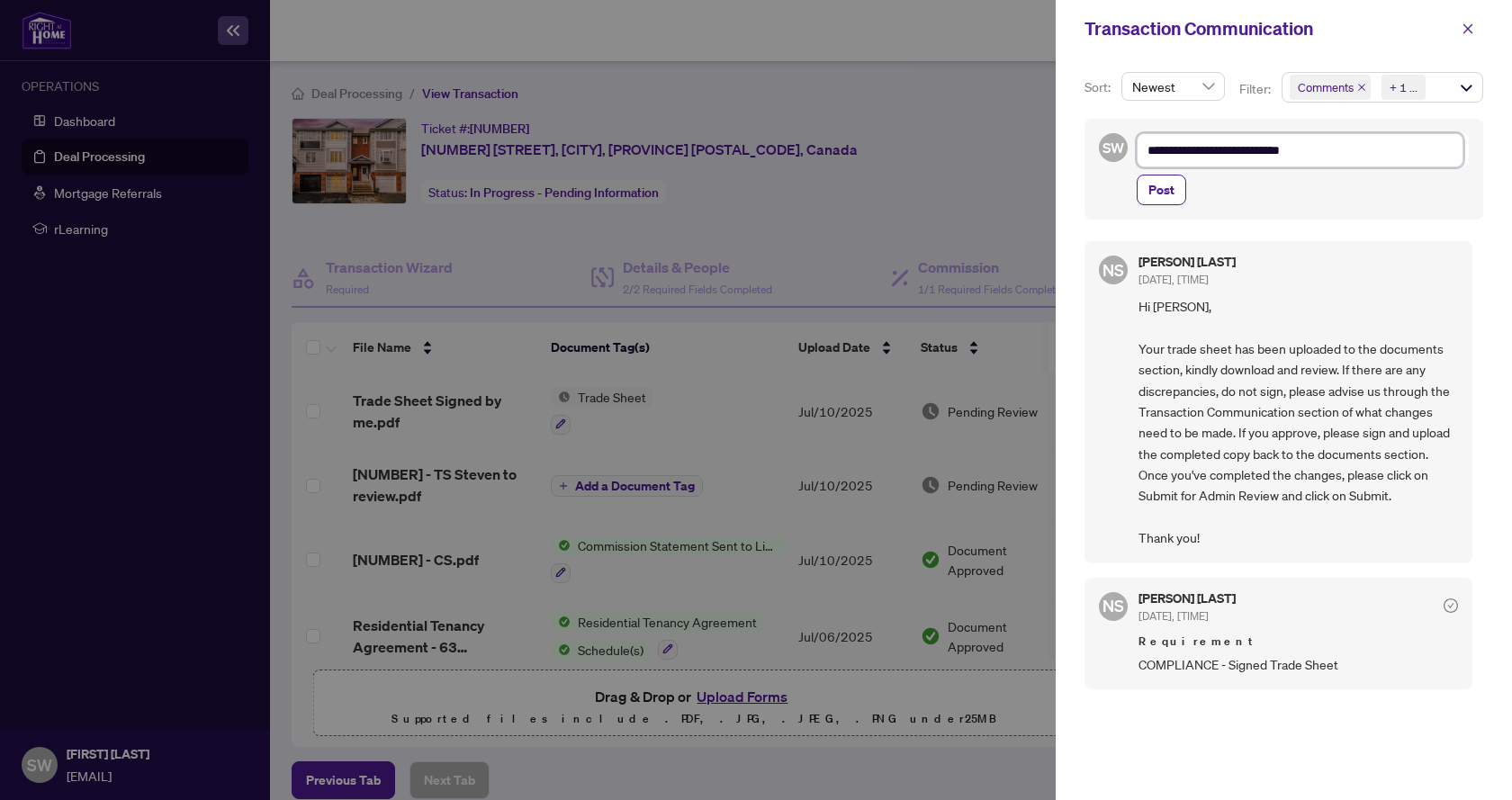 type on "**********" 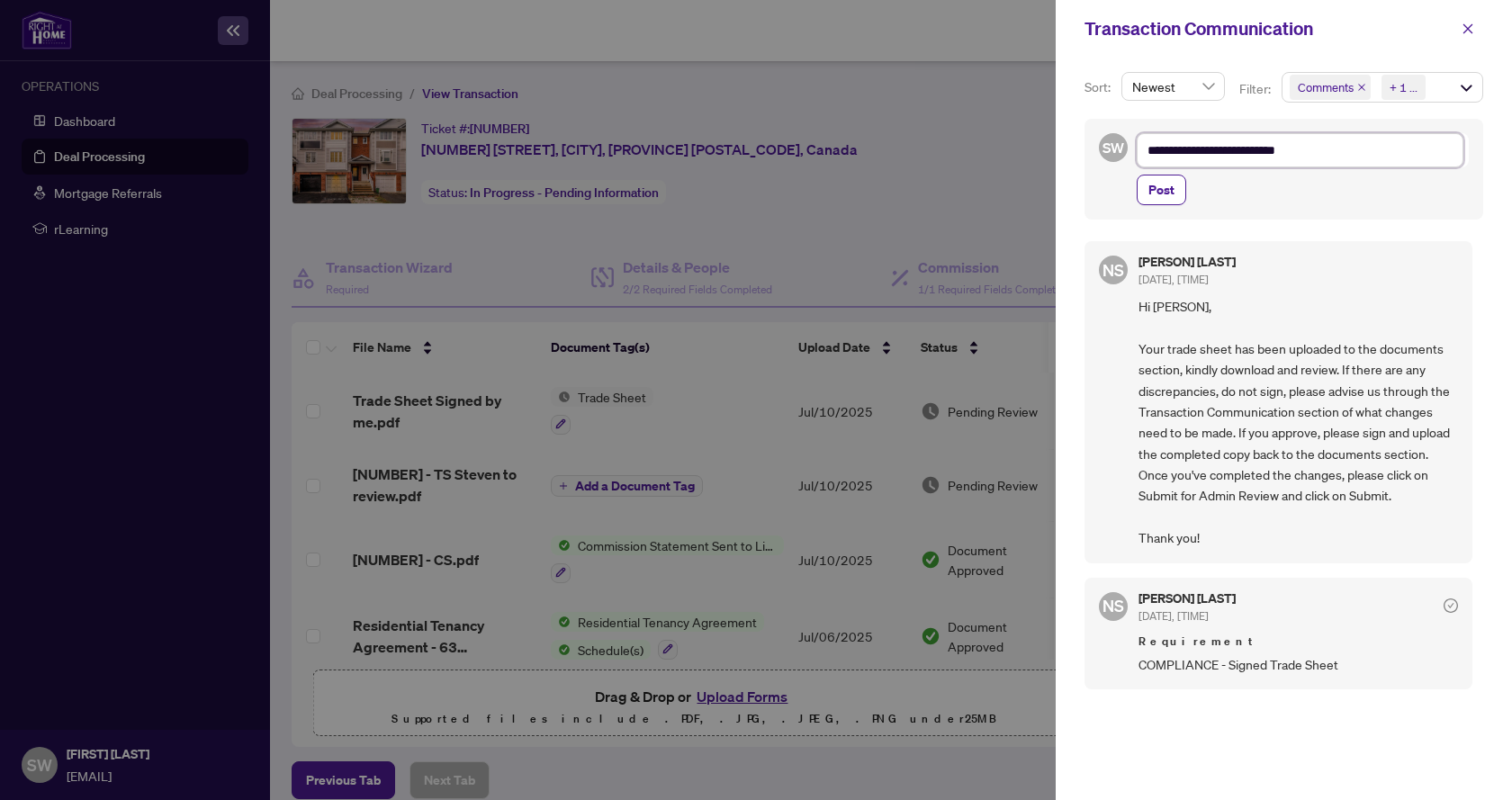 type on "**********" 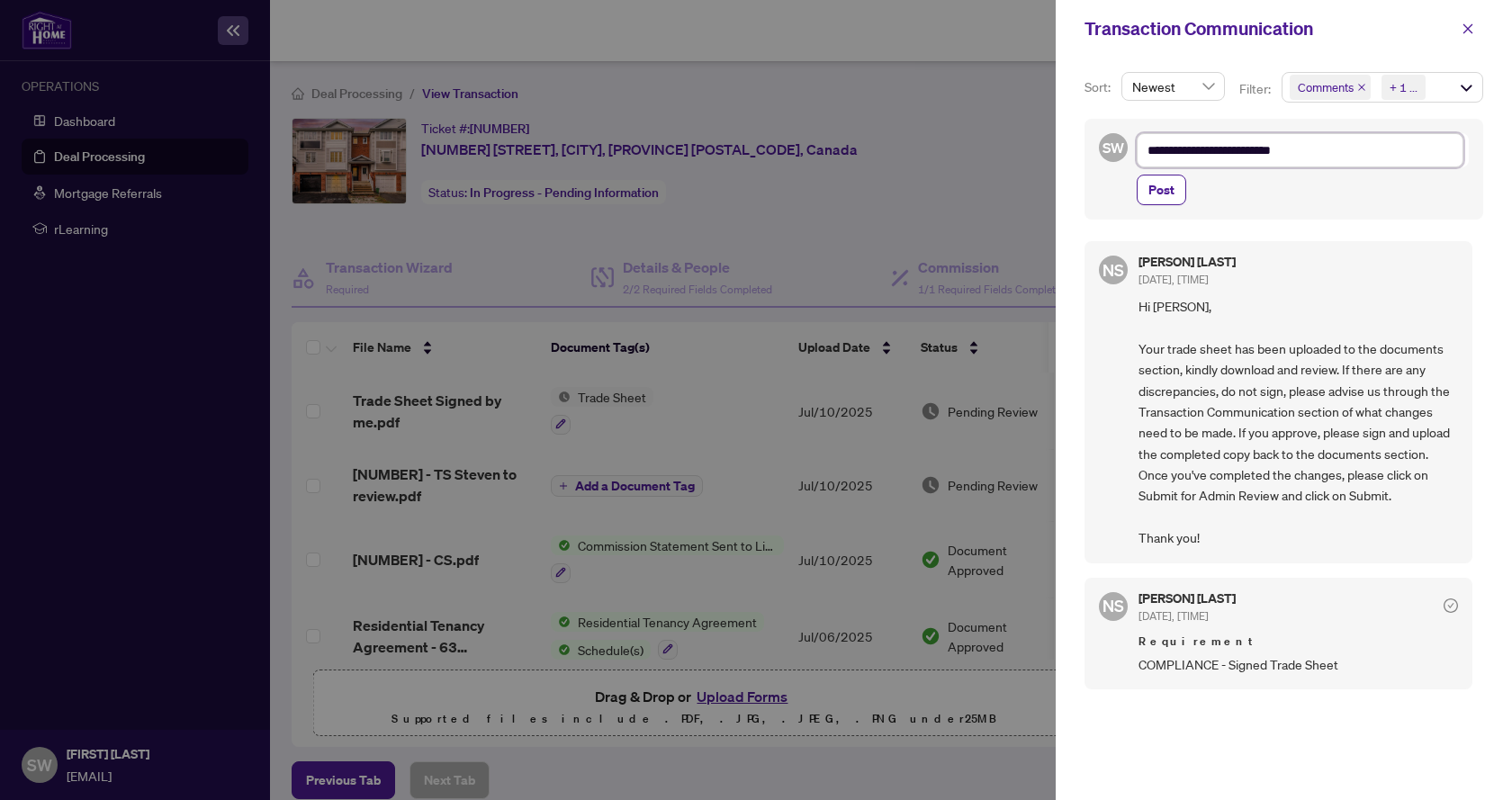 type on "**********" 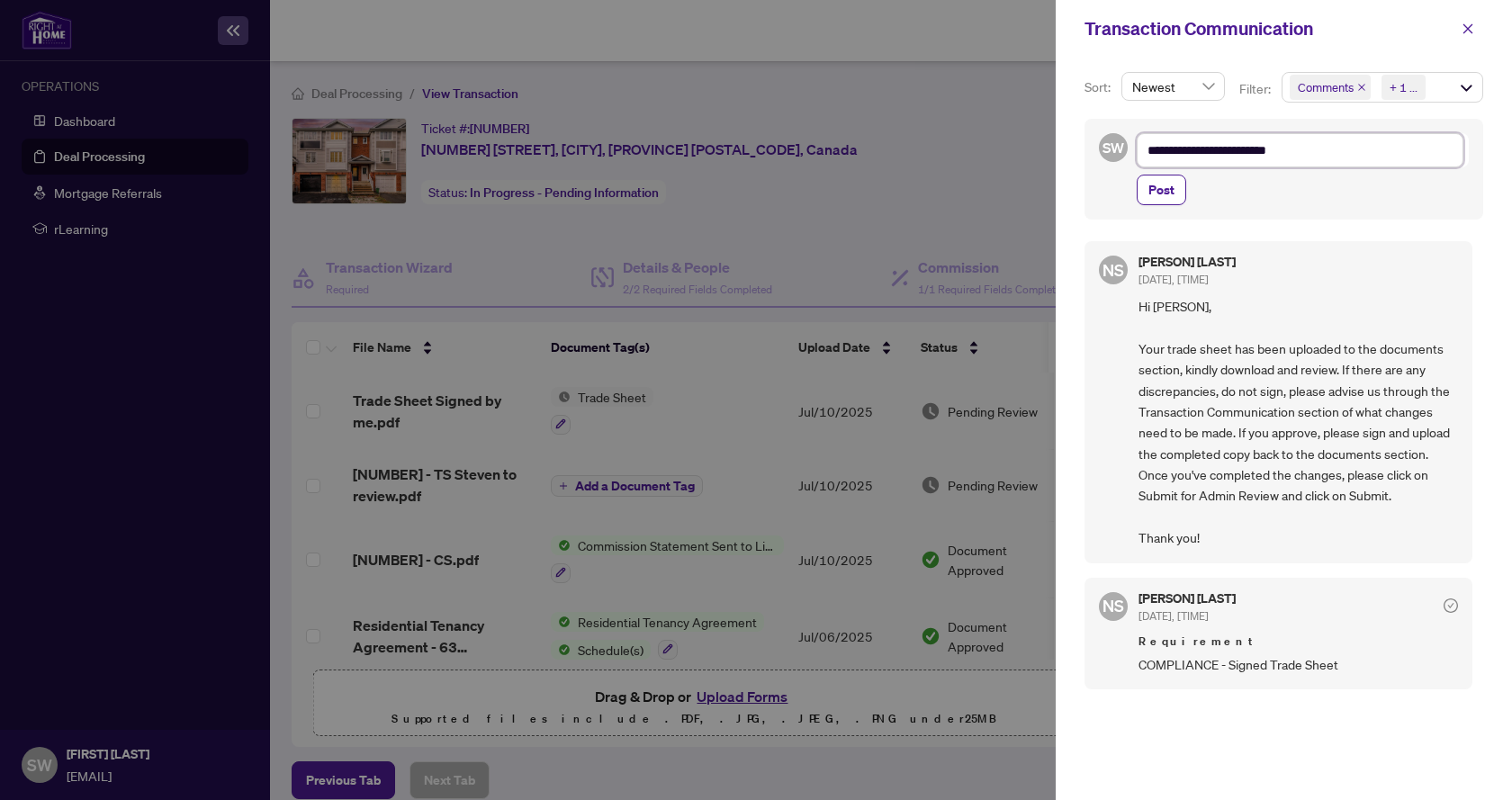 type on "**********" 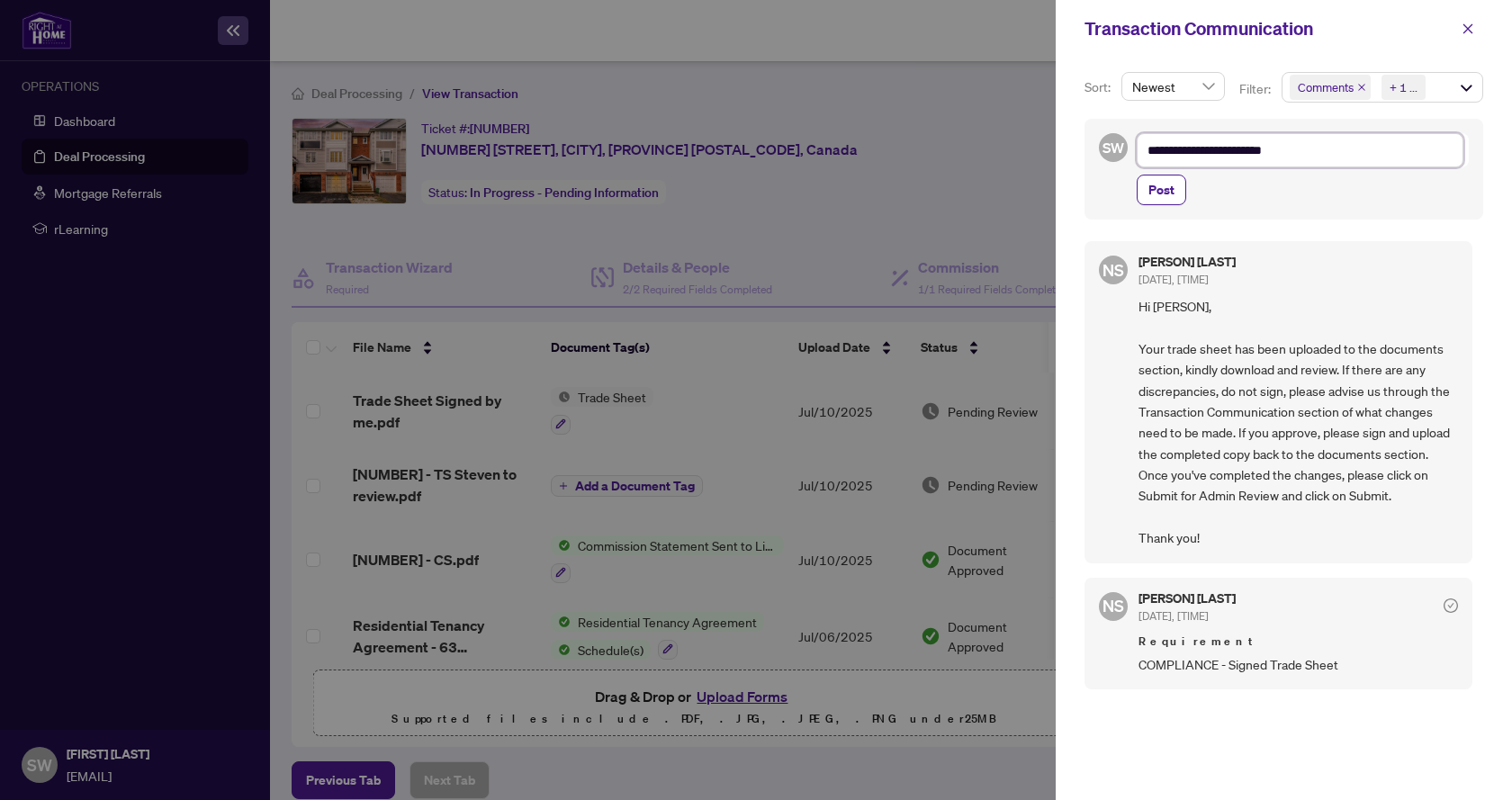 type on "**********" 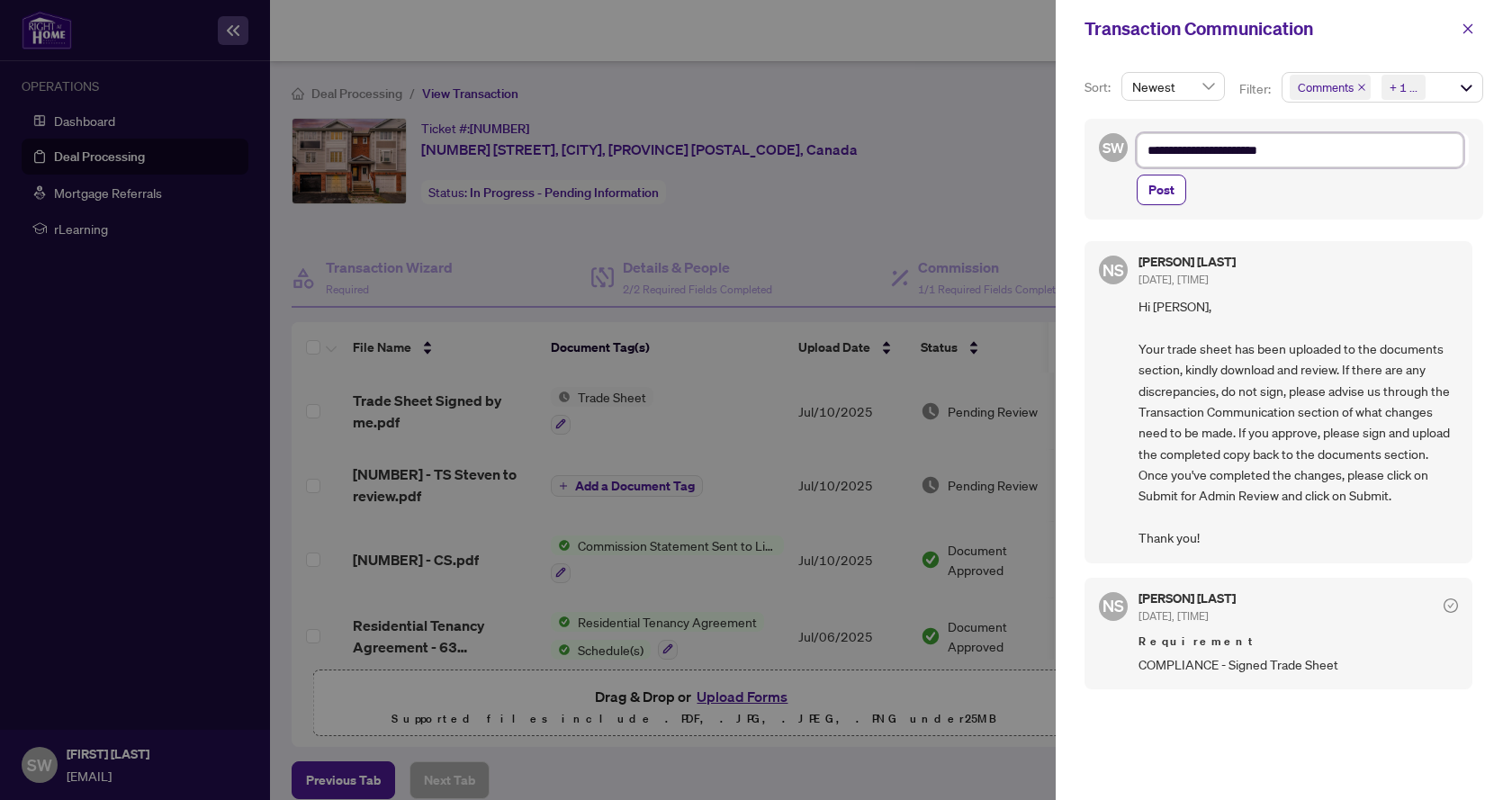 type on "**********" 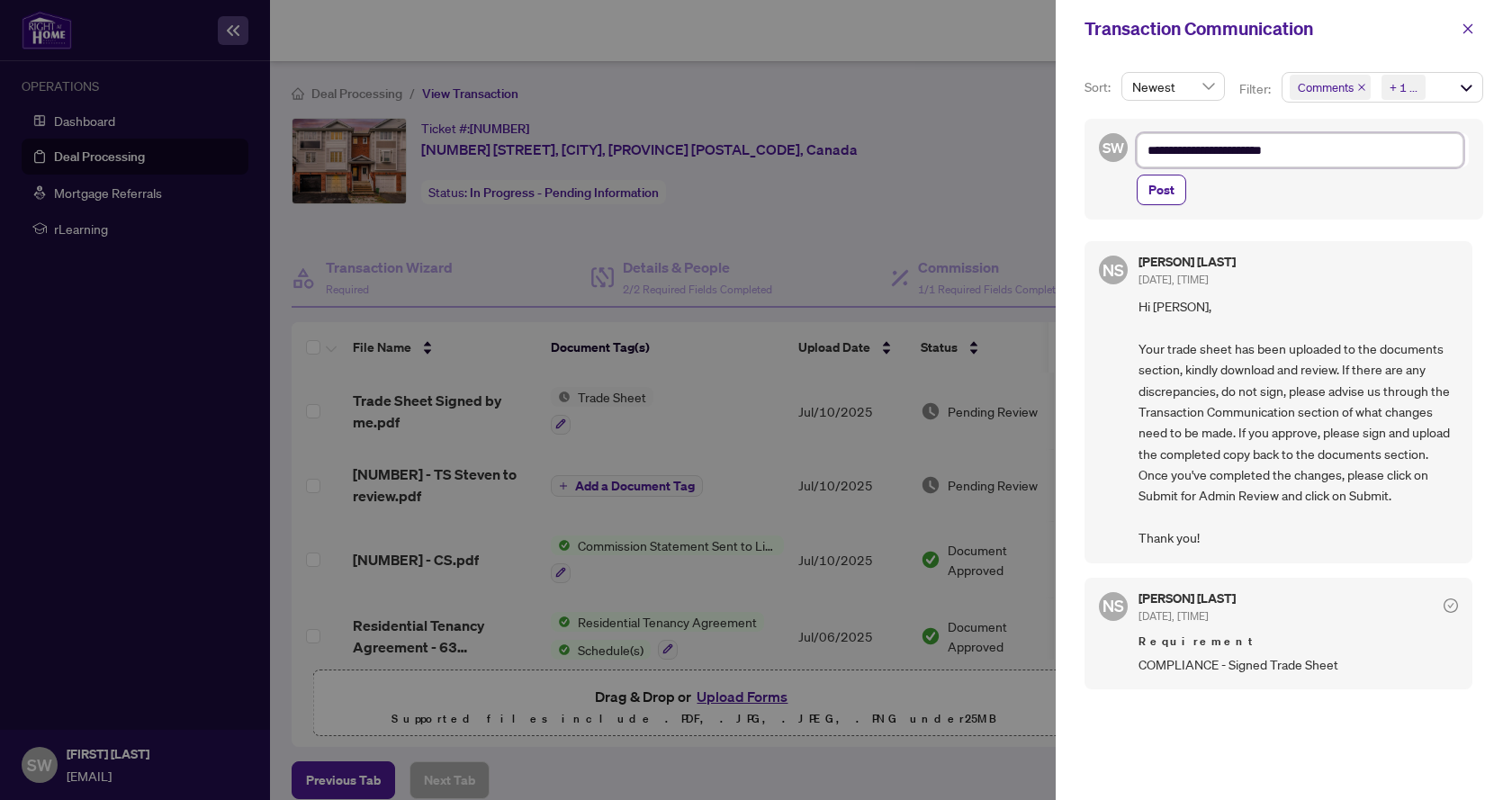 type on "**********" 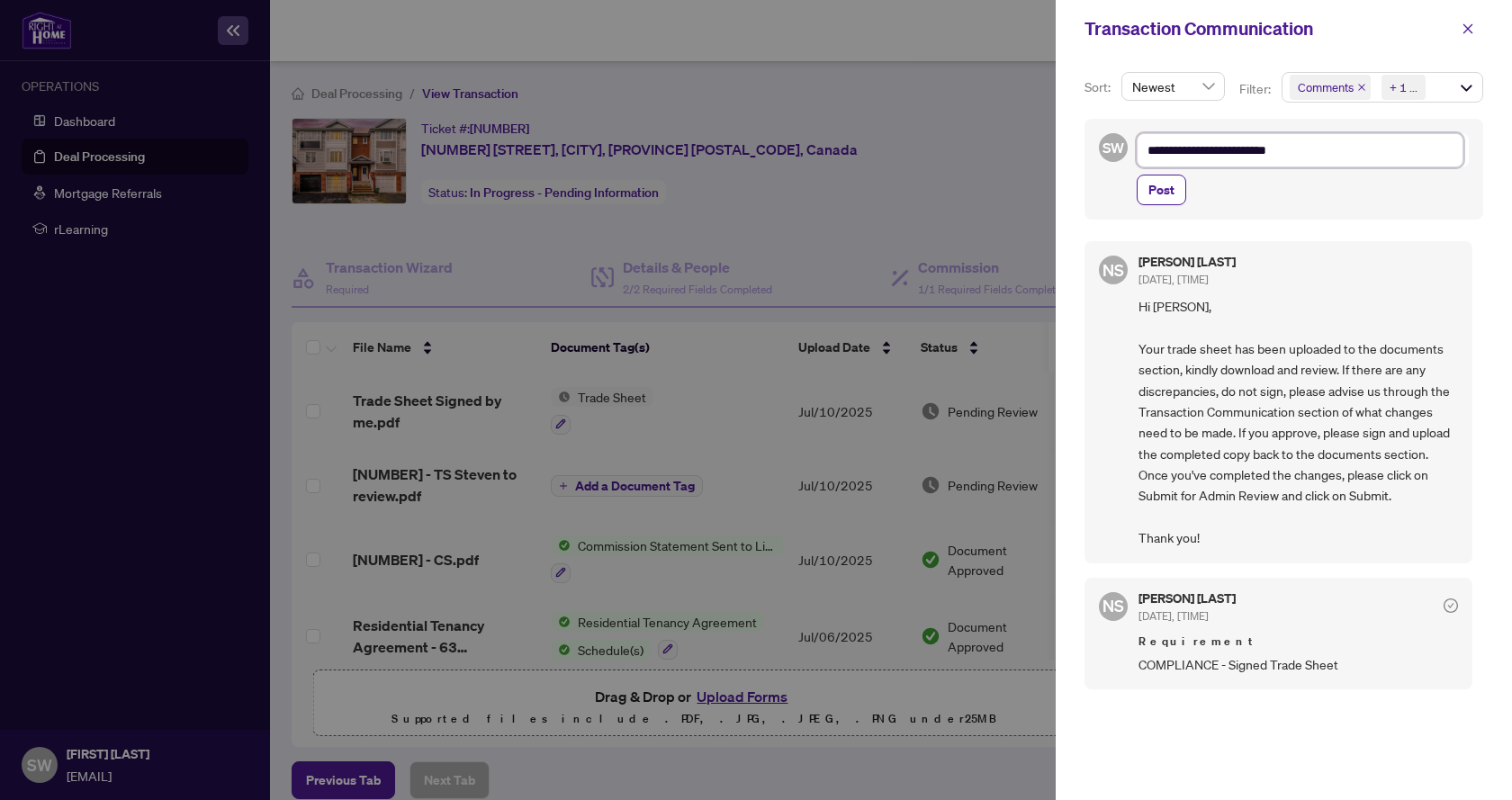 type on "**********" 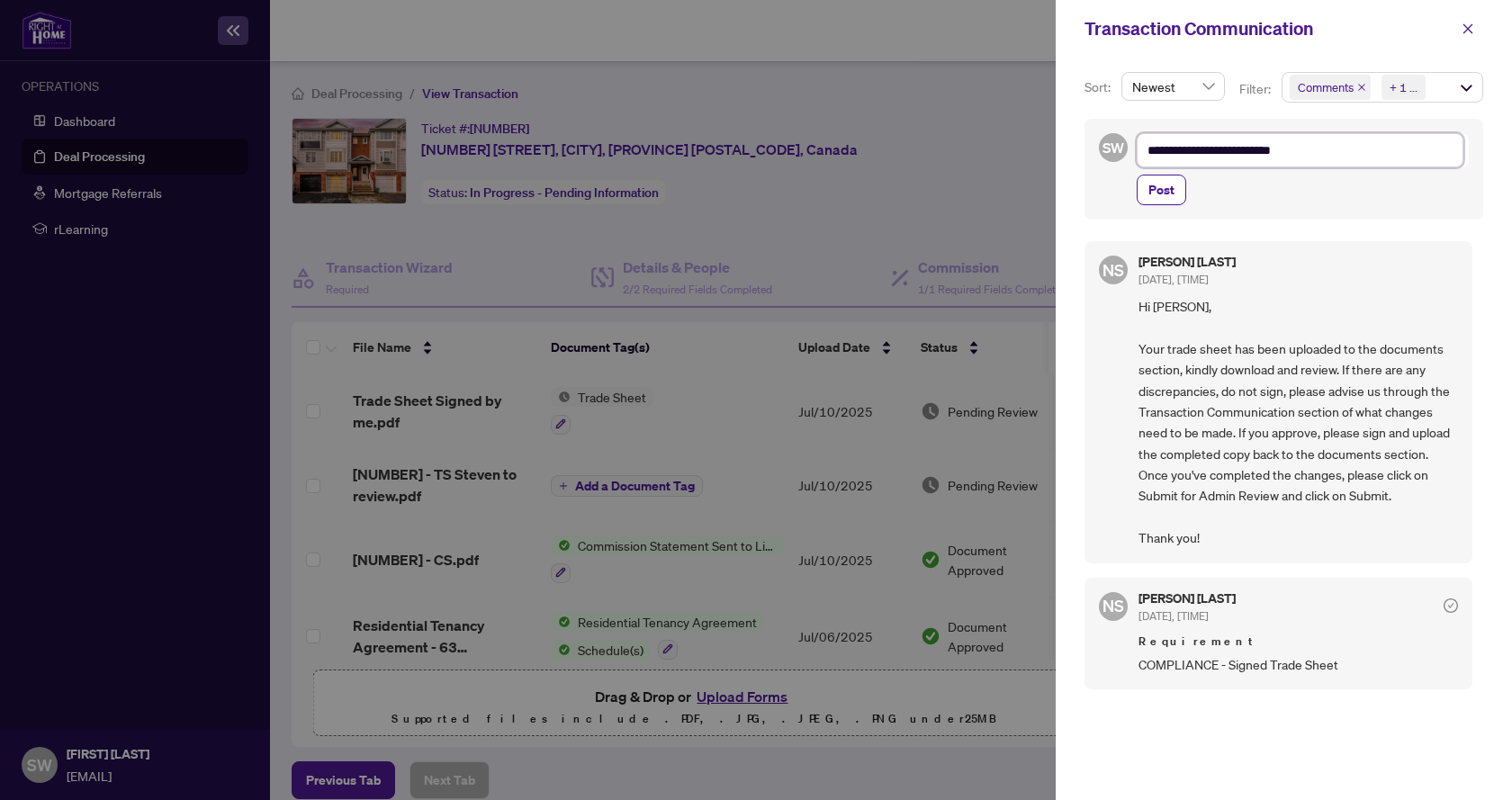 type on "**********" 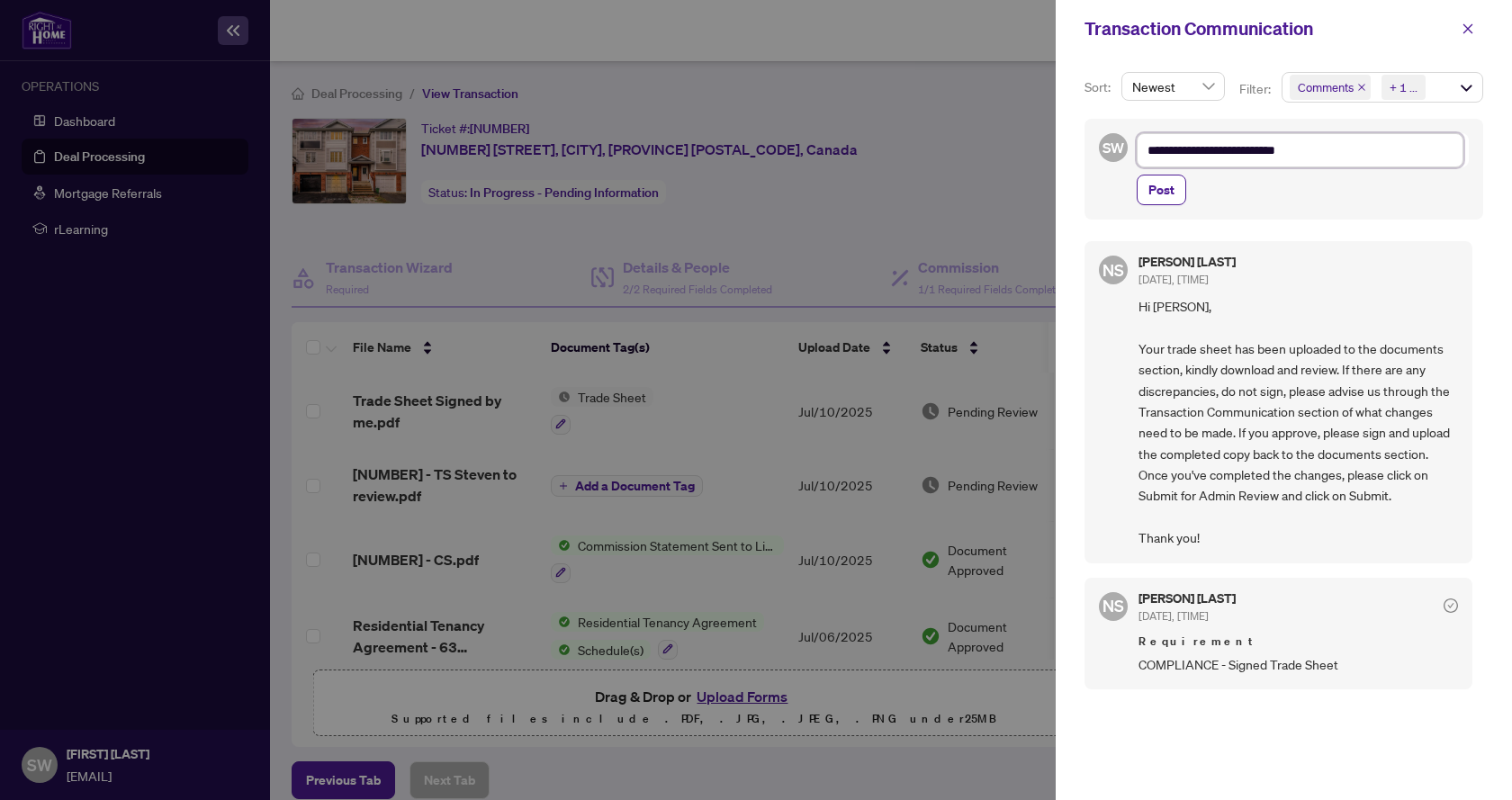 type on "**********" 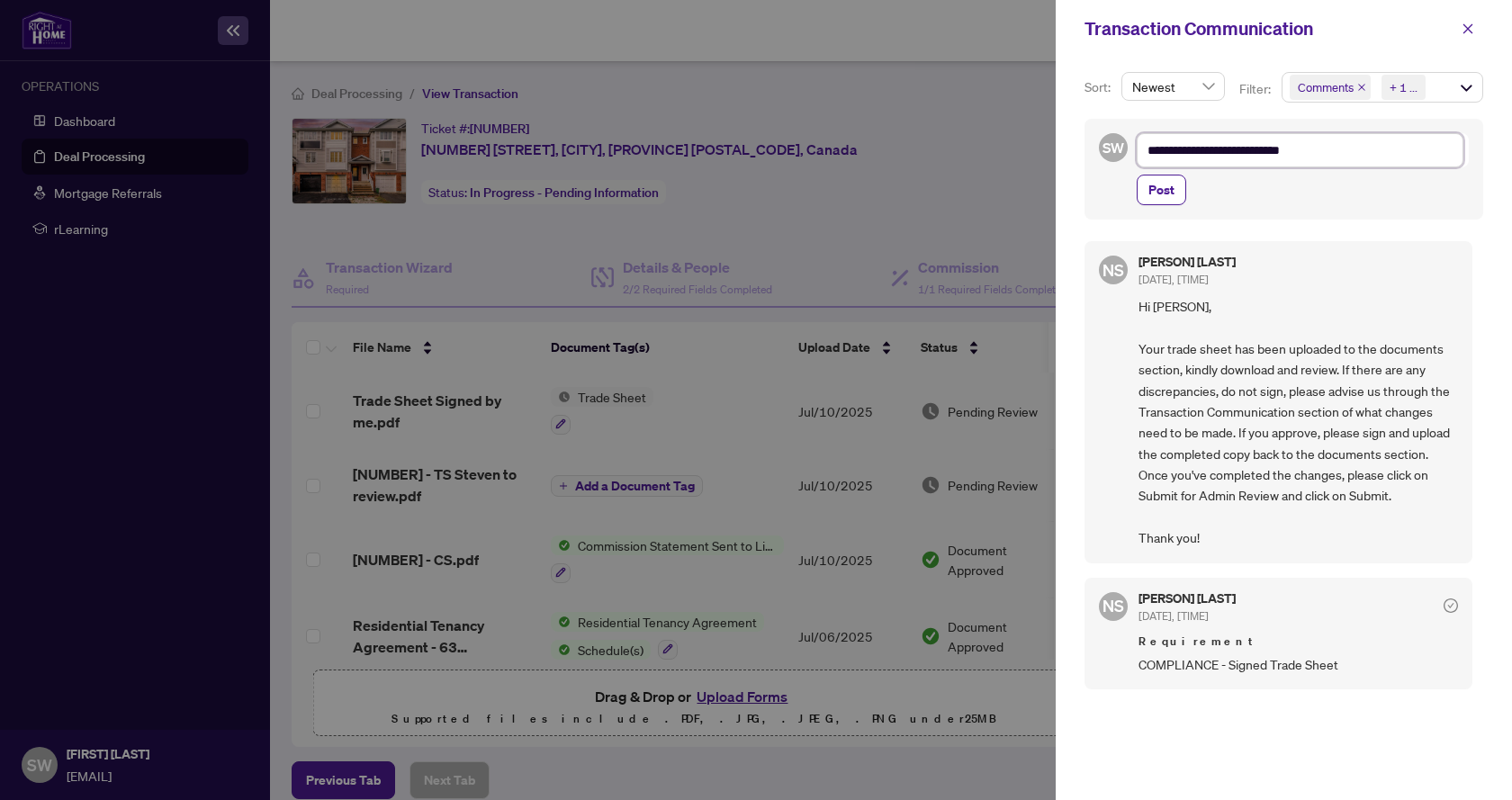 type on "**********" 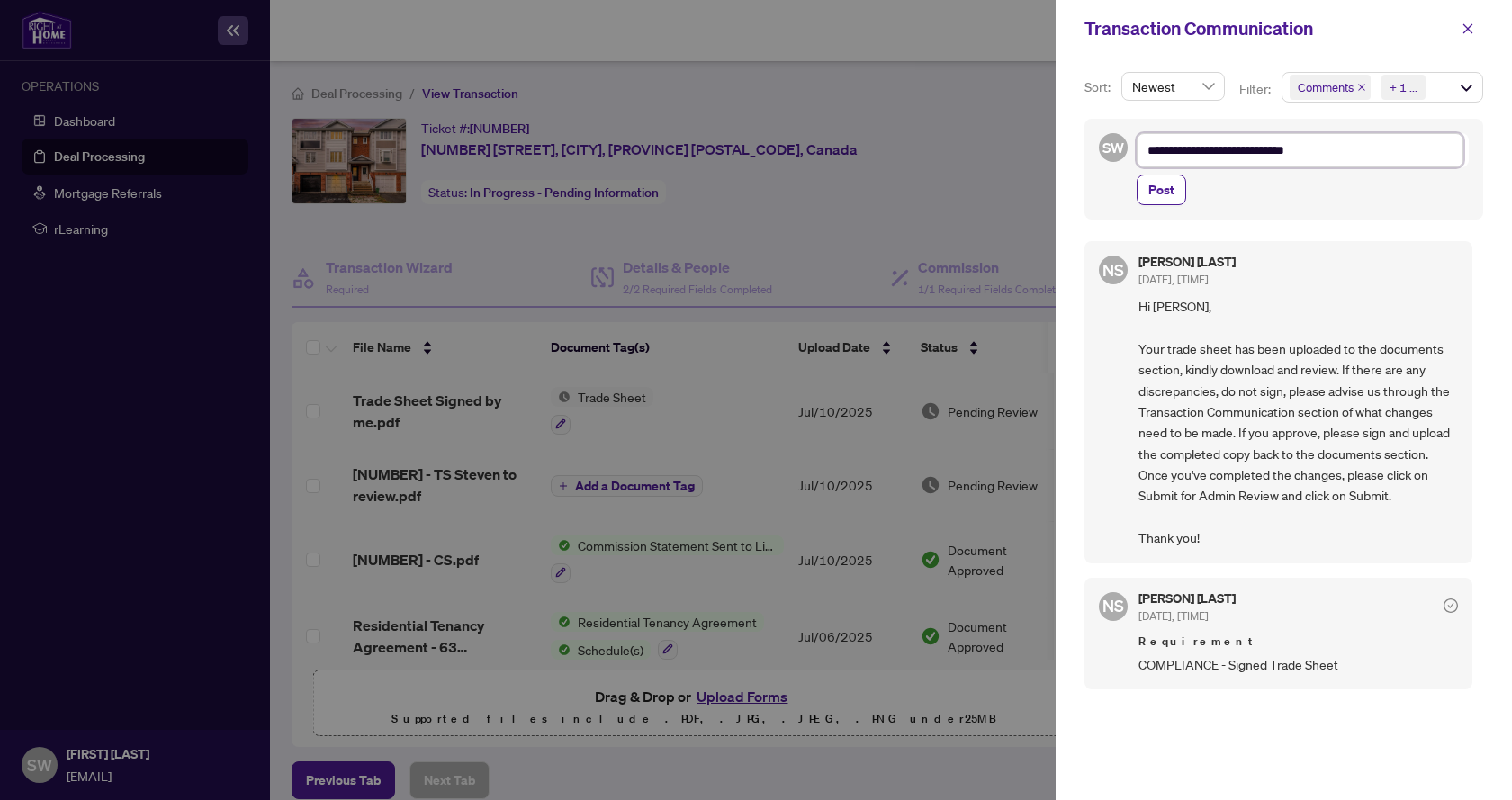 type on "**********" 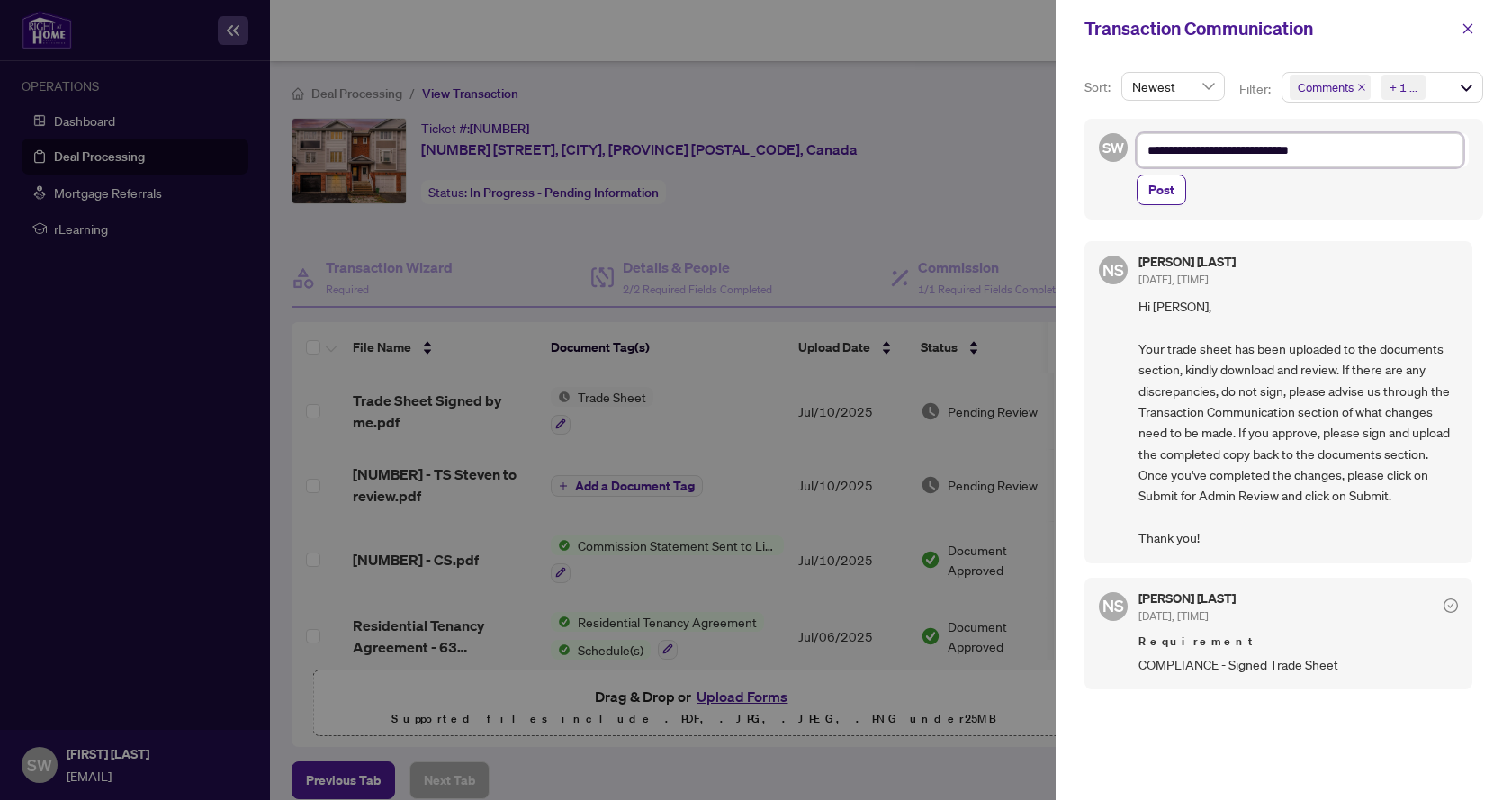 type on "**********" 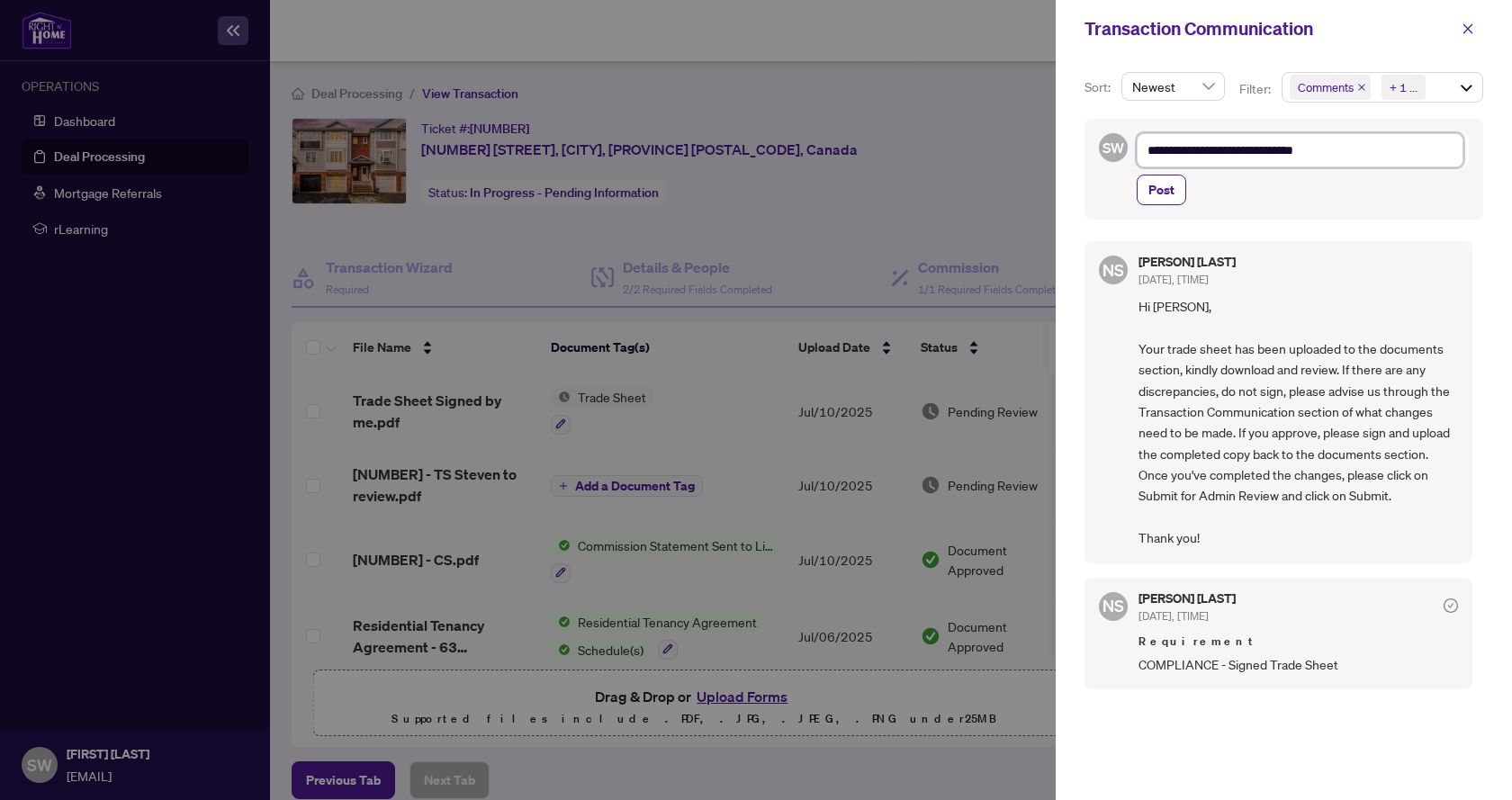 type on "**********" 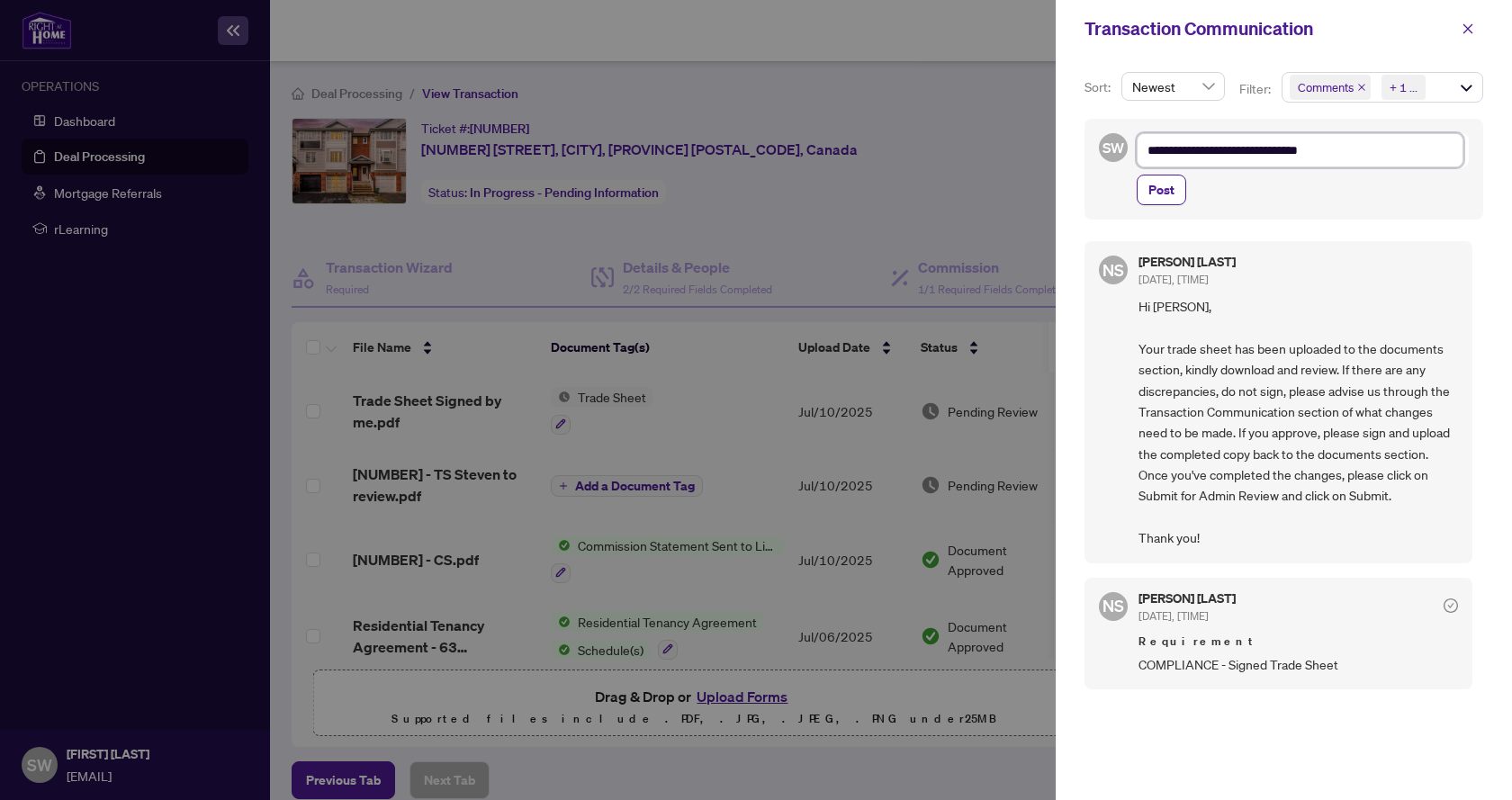 type on "**********" 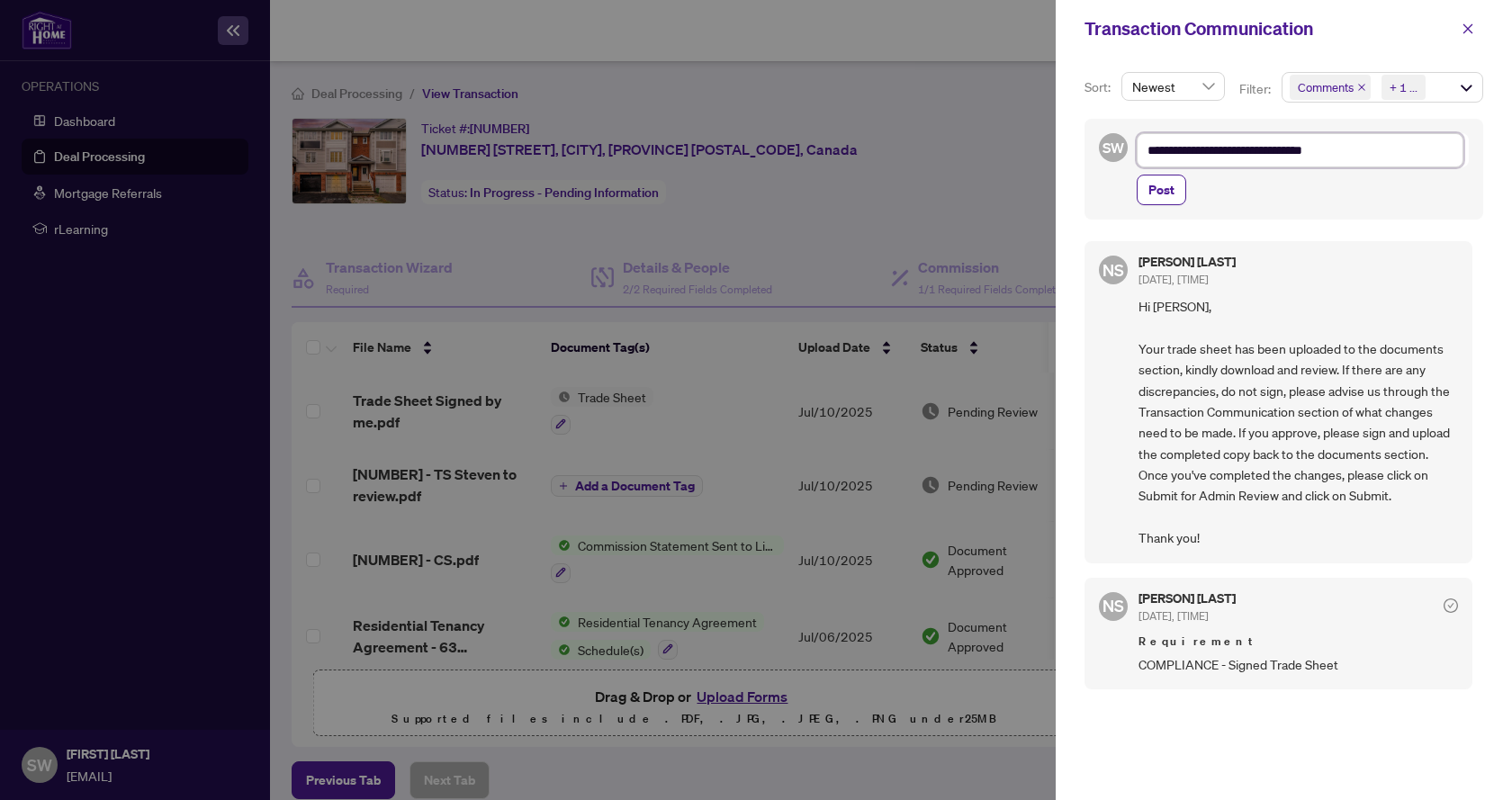 type on "**********" 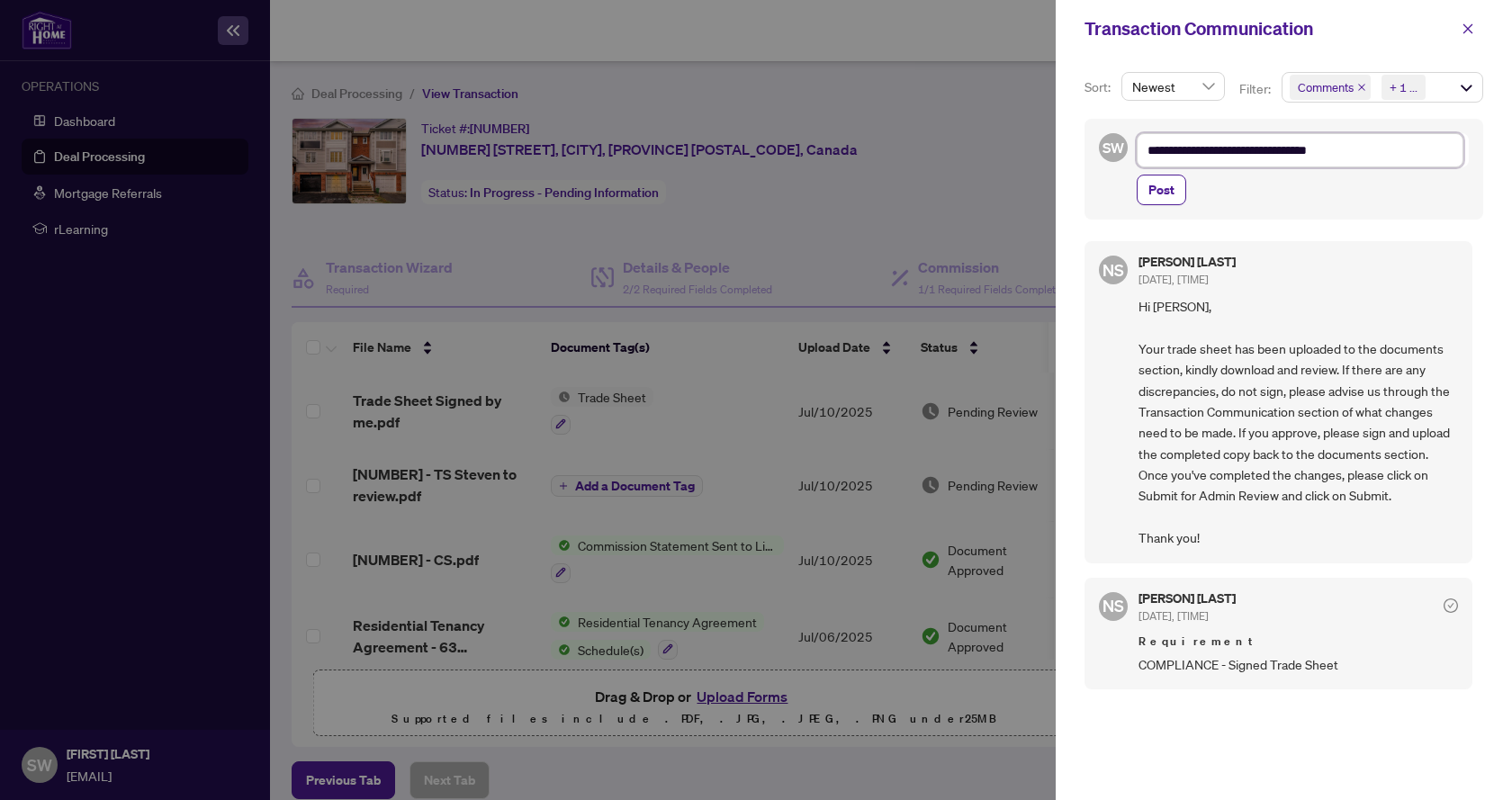 type on "**********" 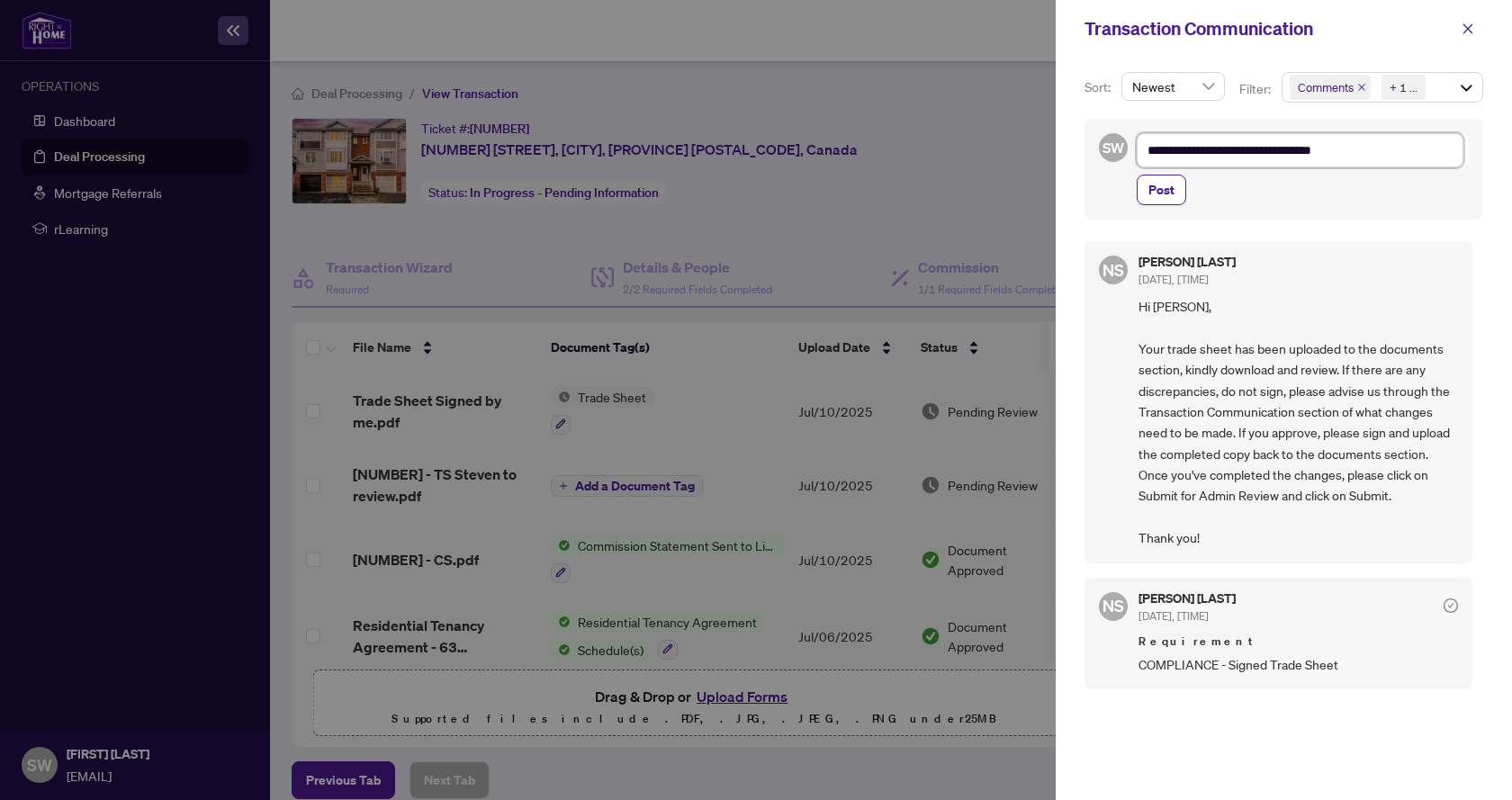 type on "**********" 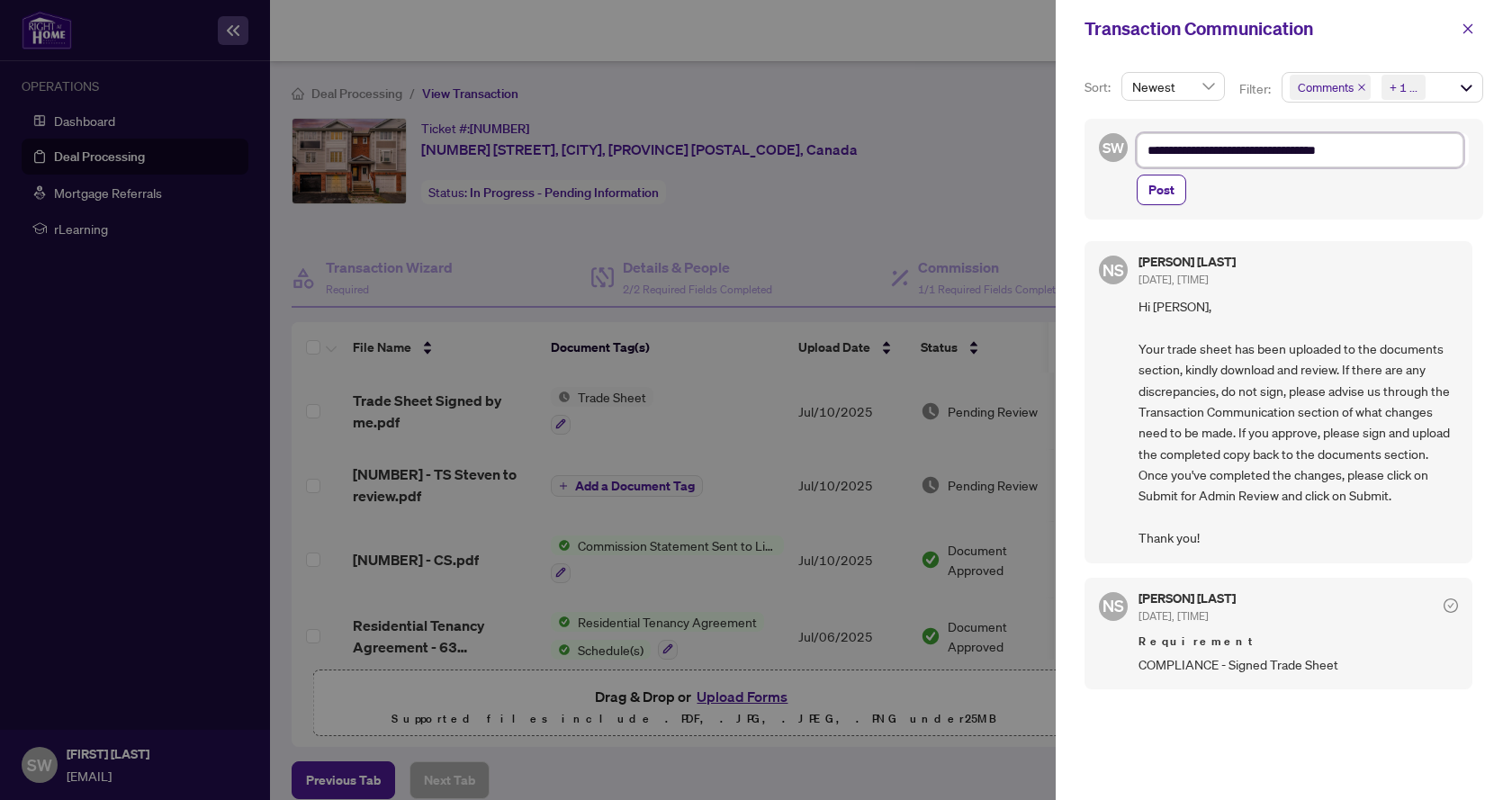 type on "**********" 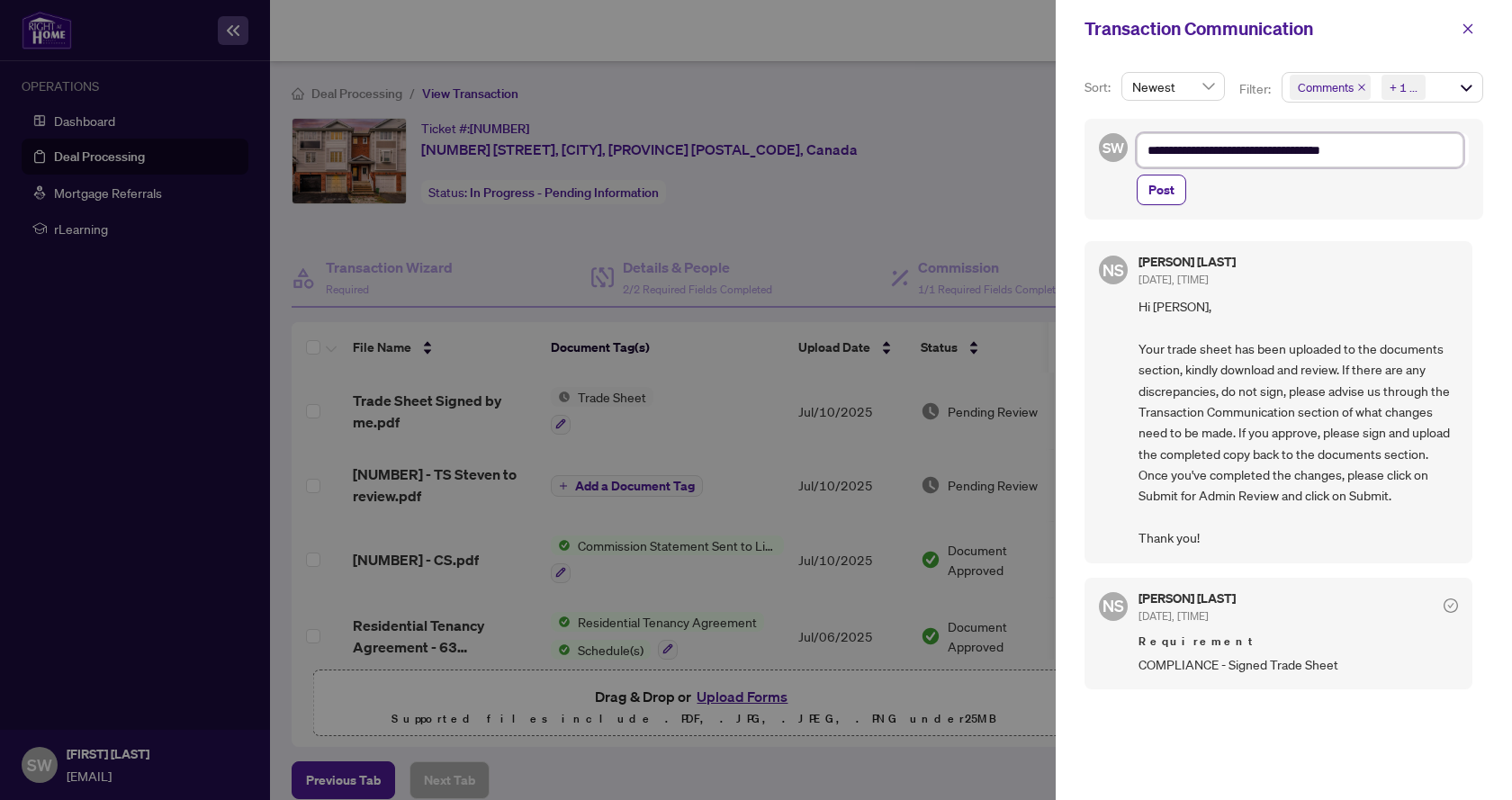 type on "**********" 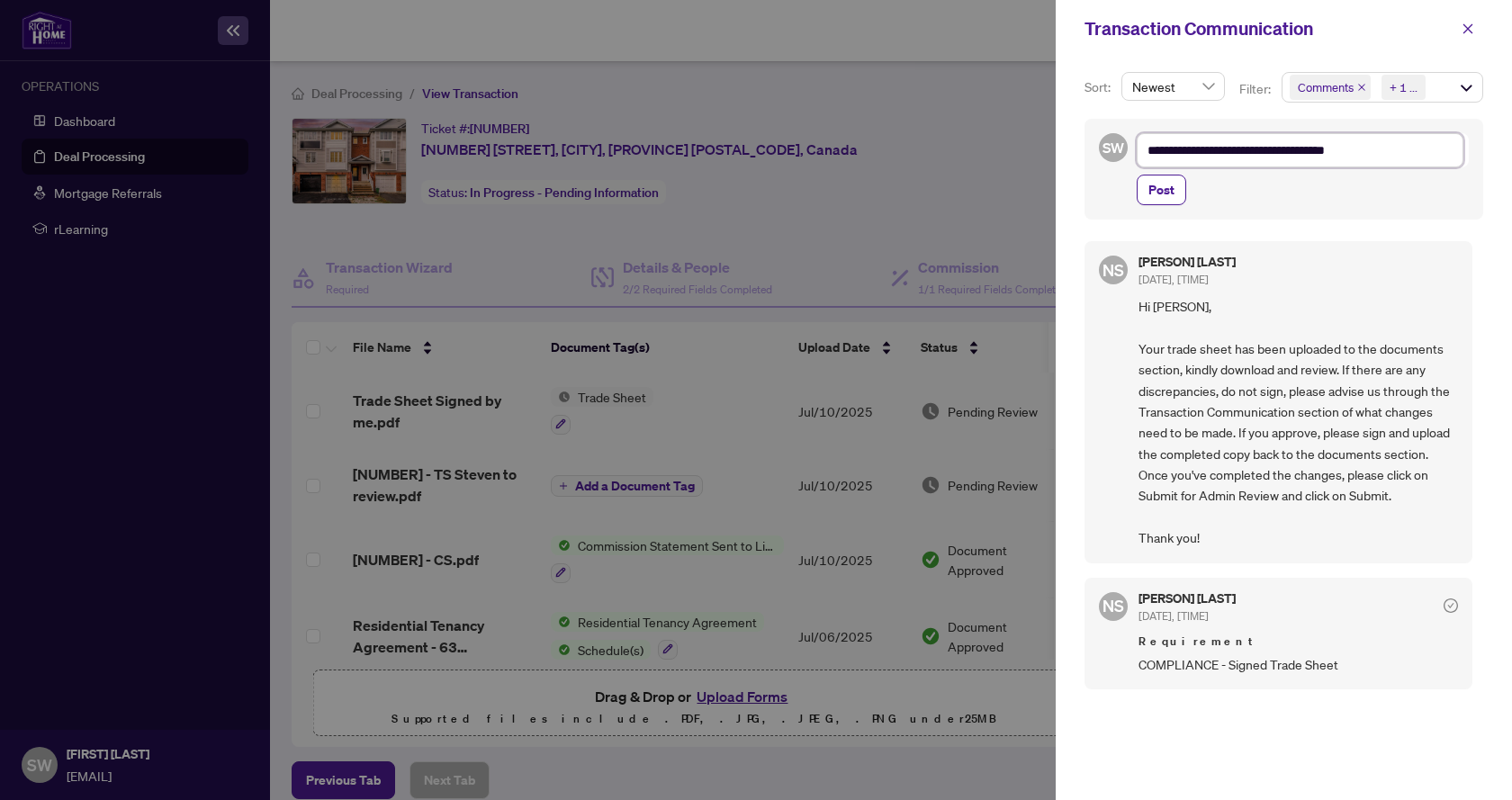 type on "**********" 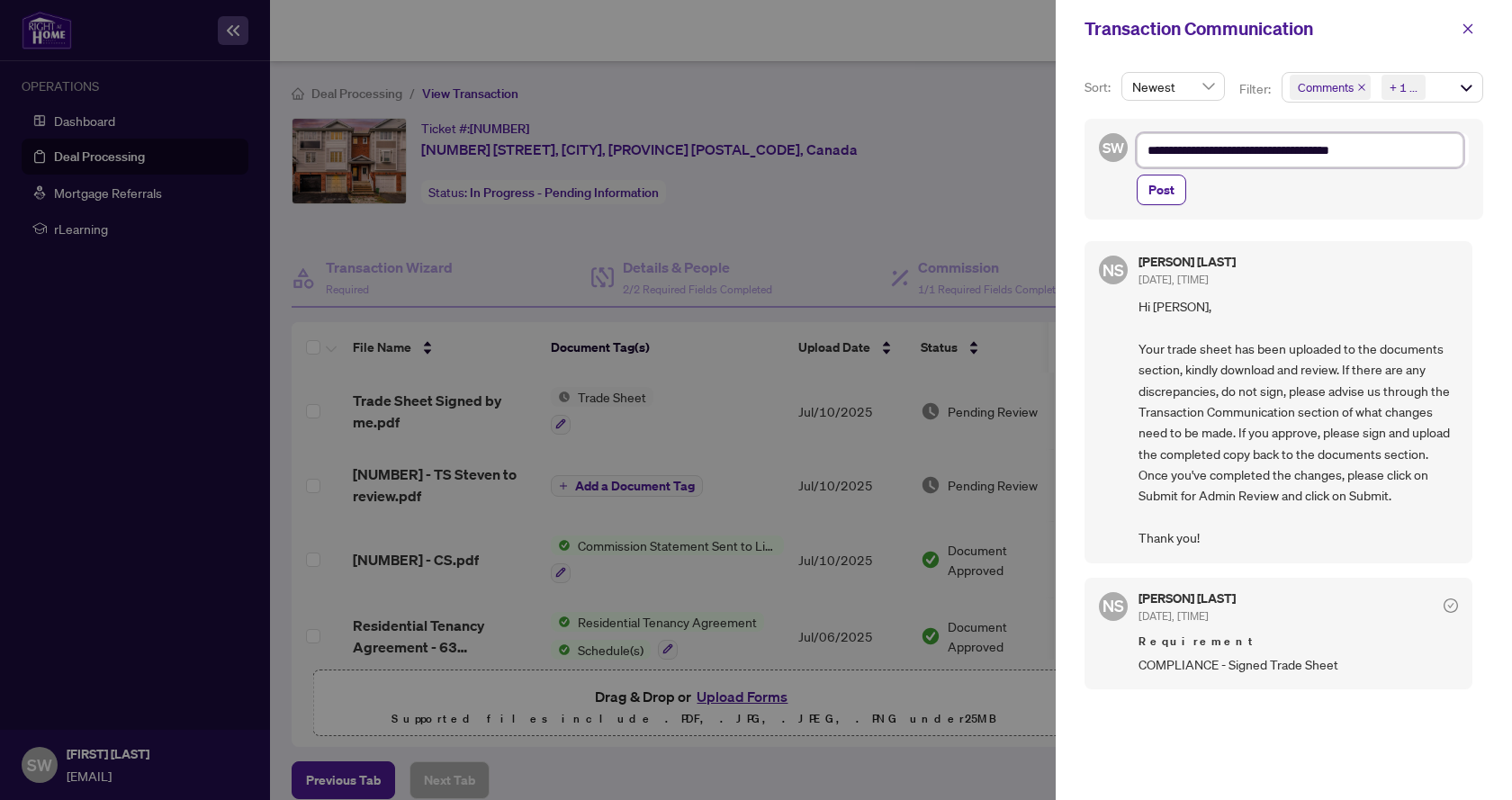 type on "**********" 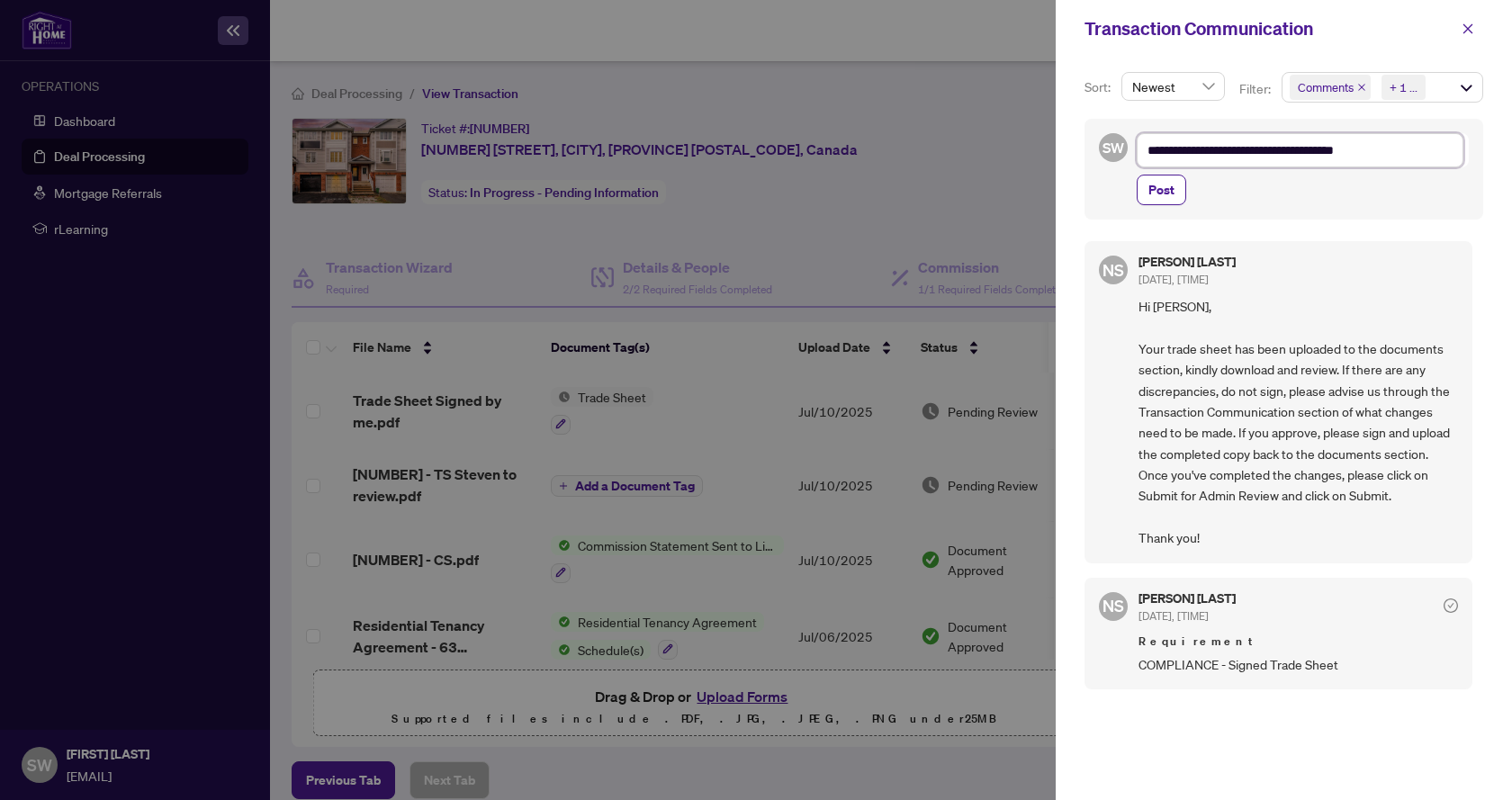 type on "**********" 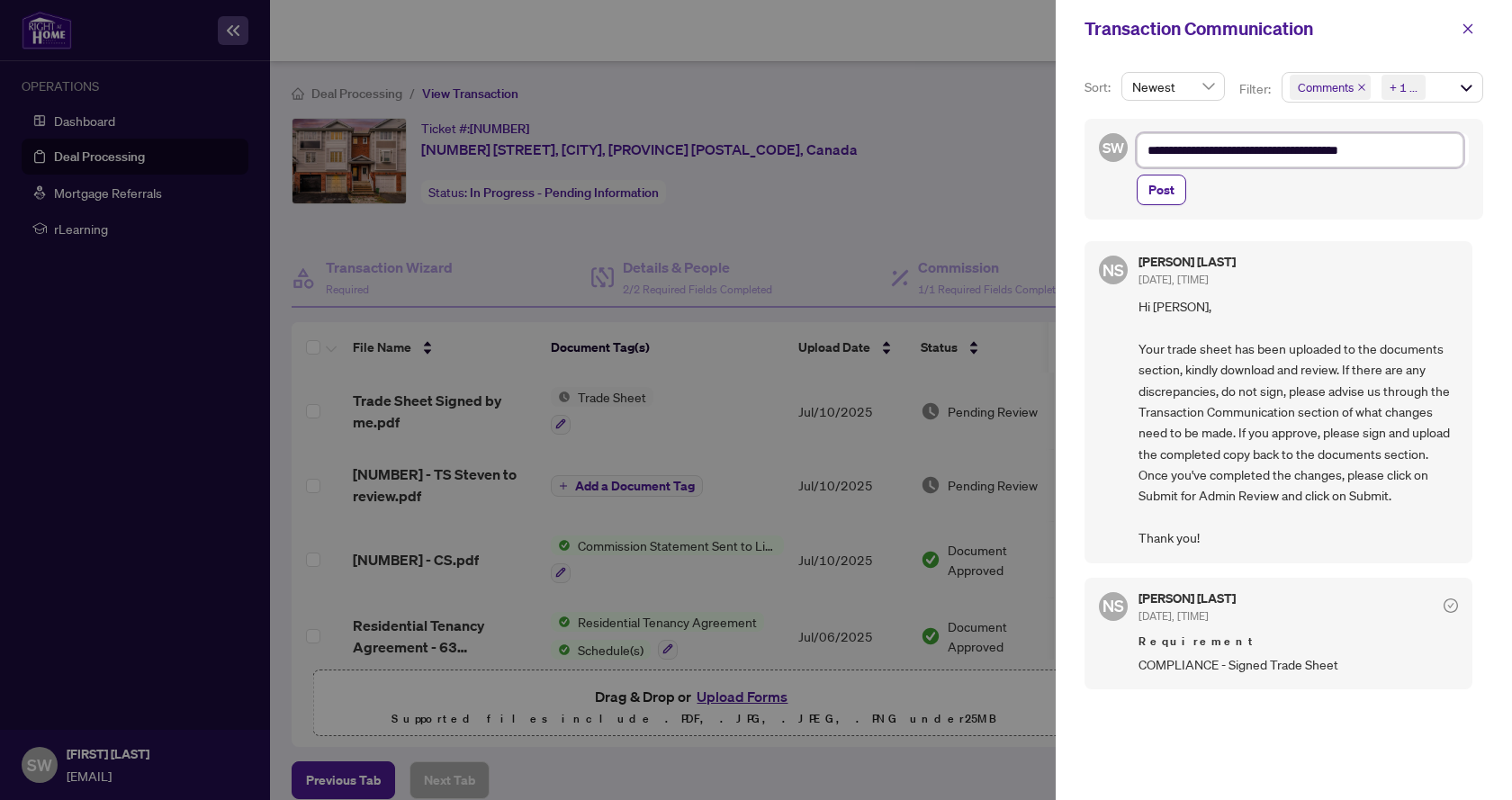 type on "**********" 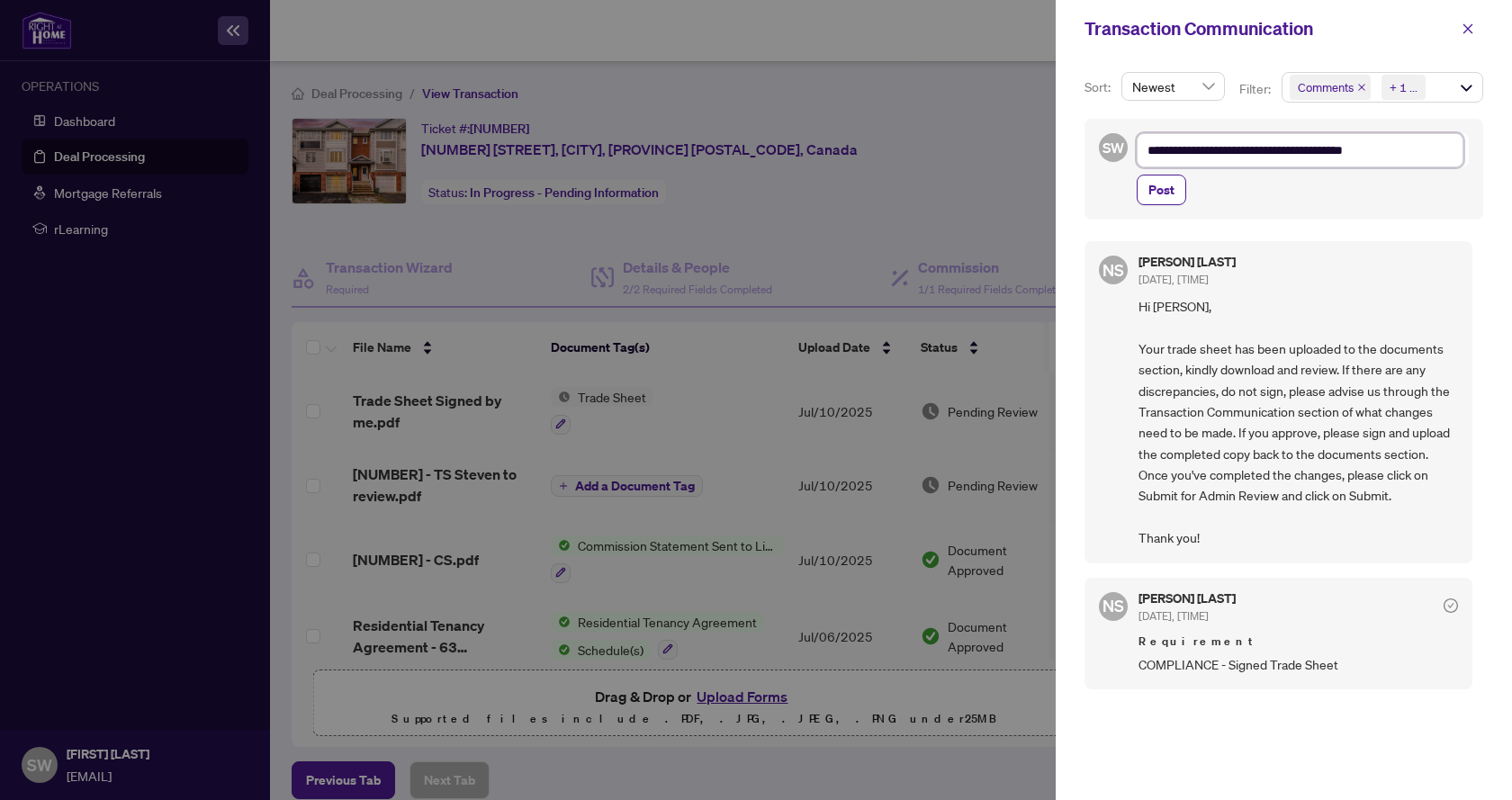 type on "**********" 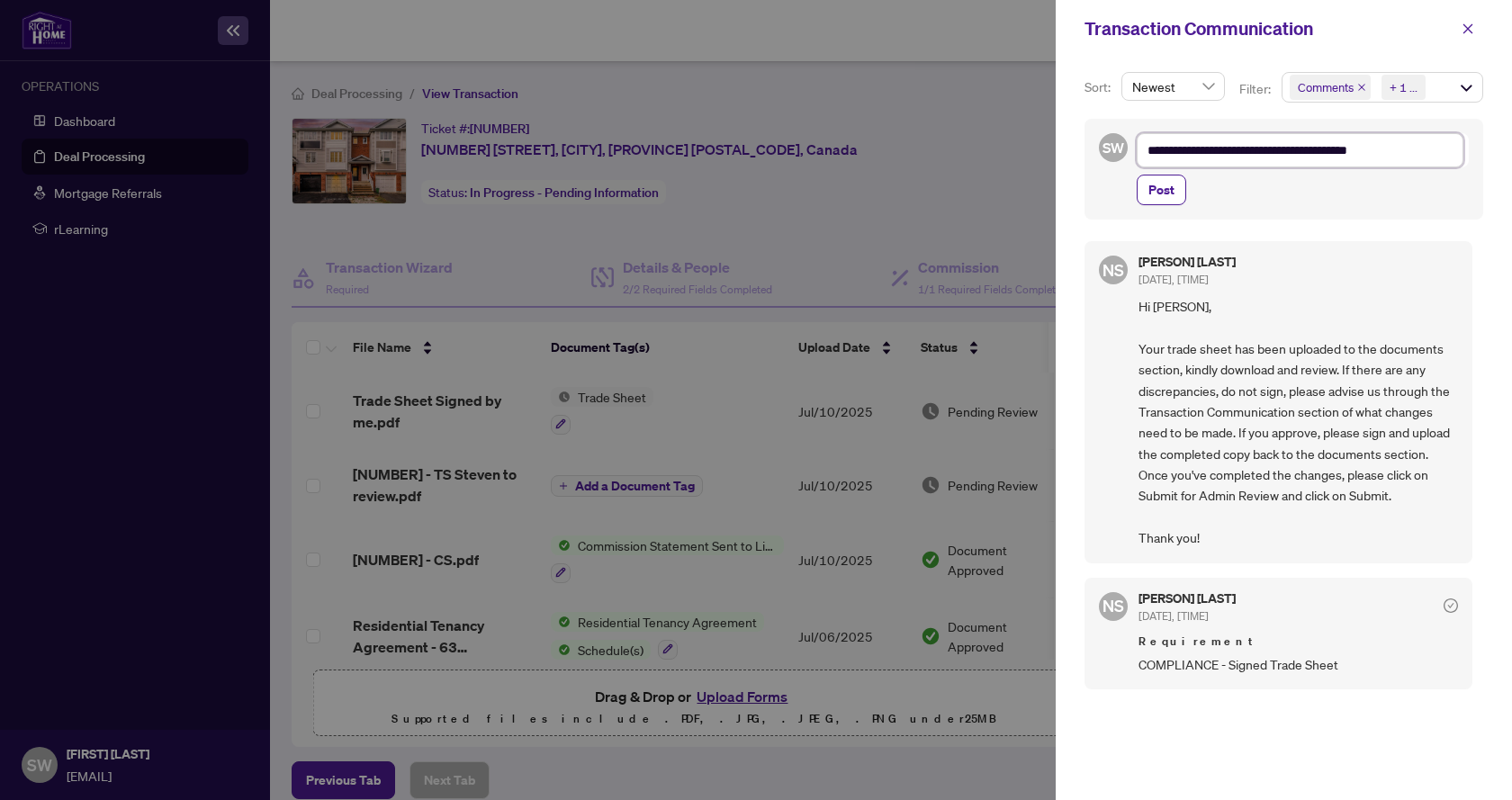 type on "**********" 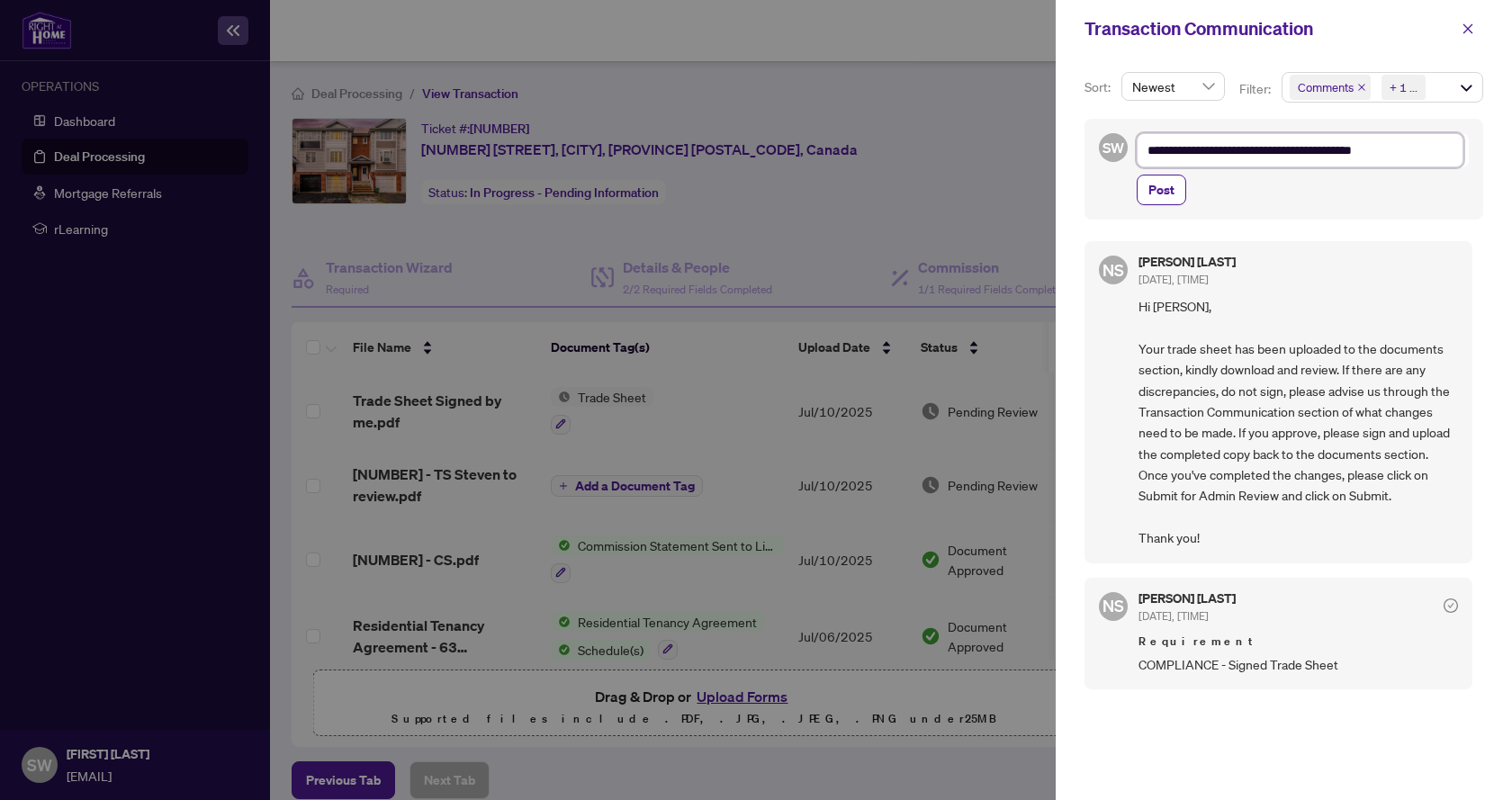 type on "**********" 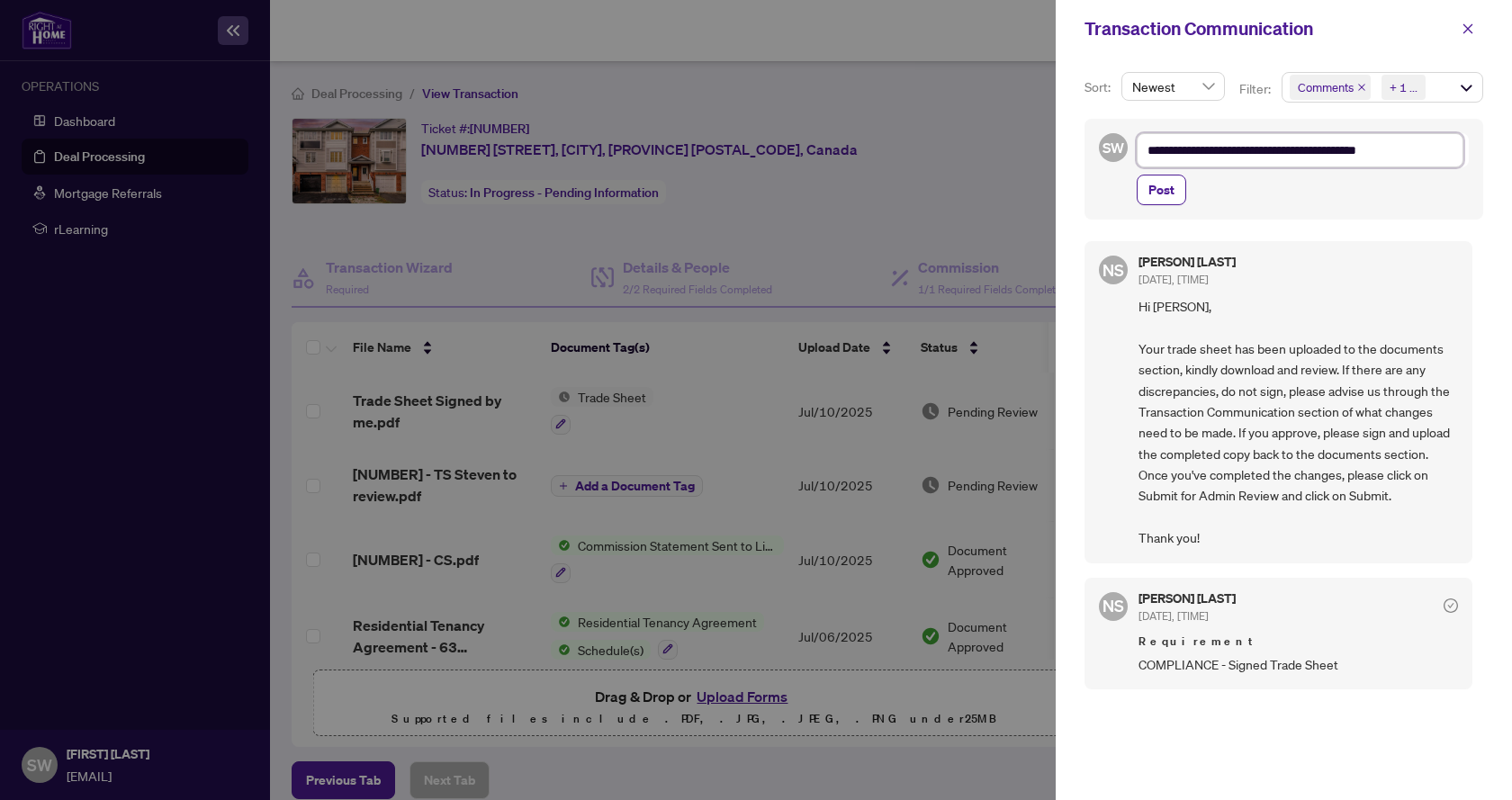 type on "**********" 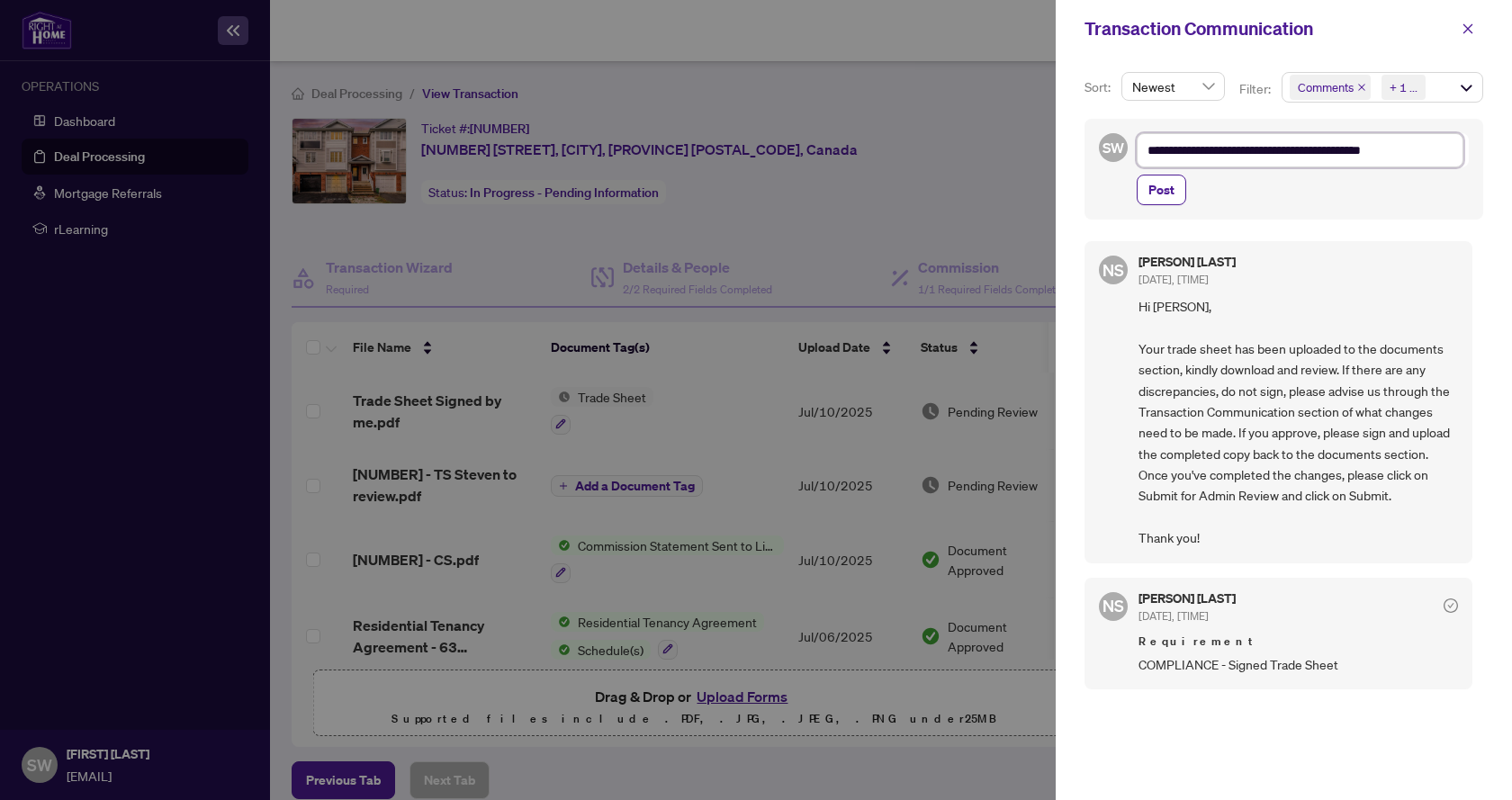 type on "**********" 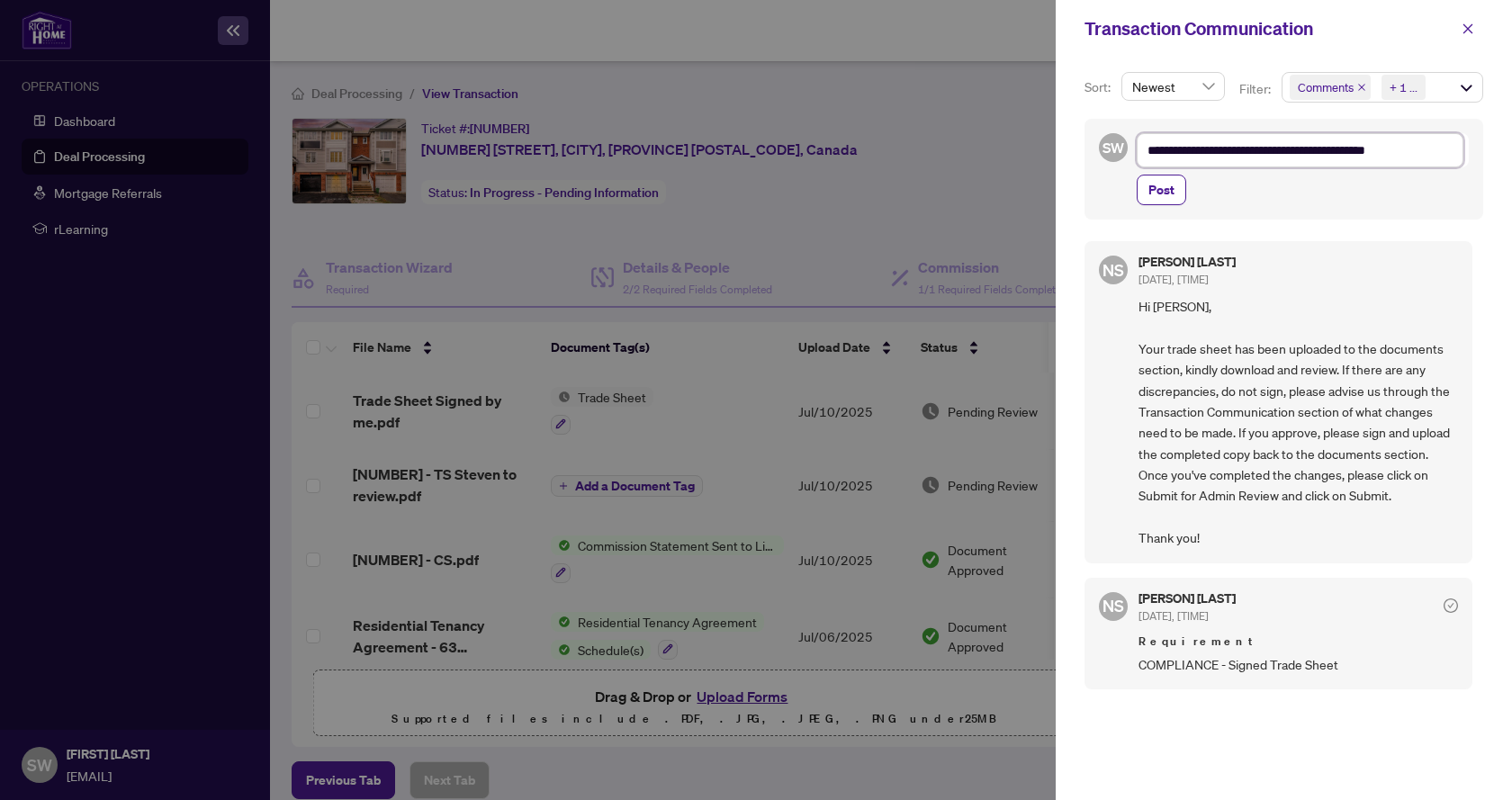 type on "**********" 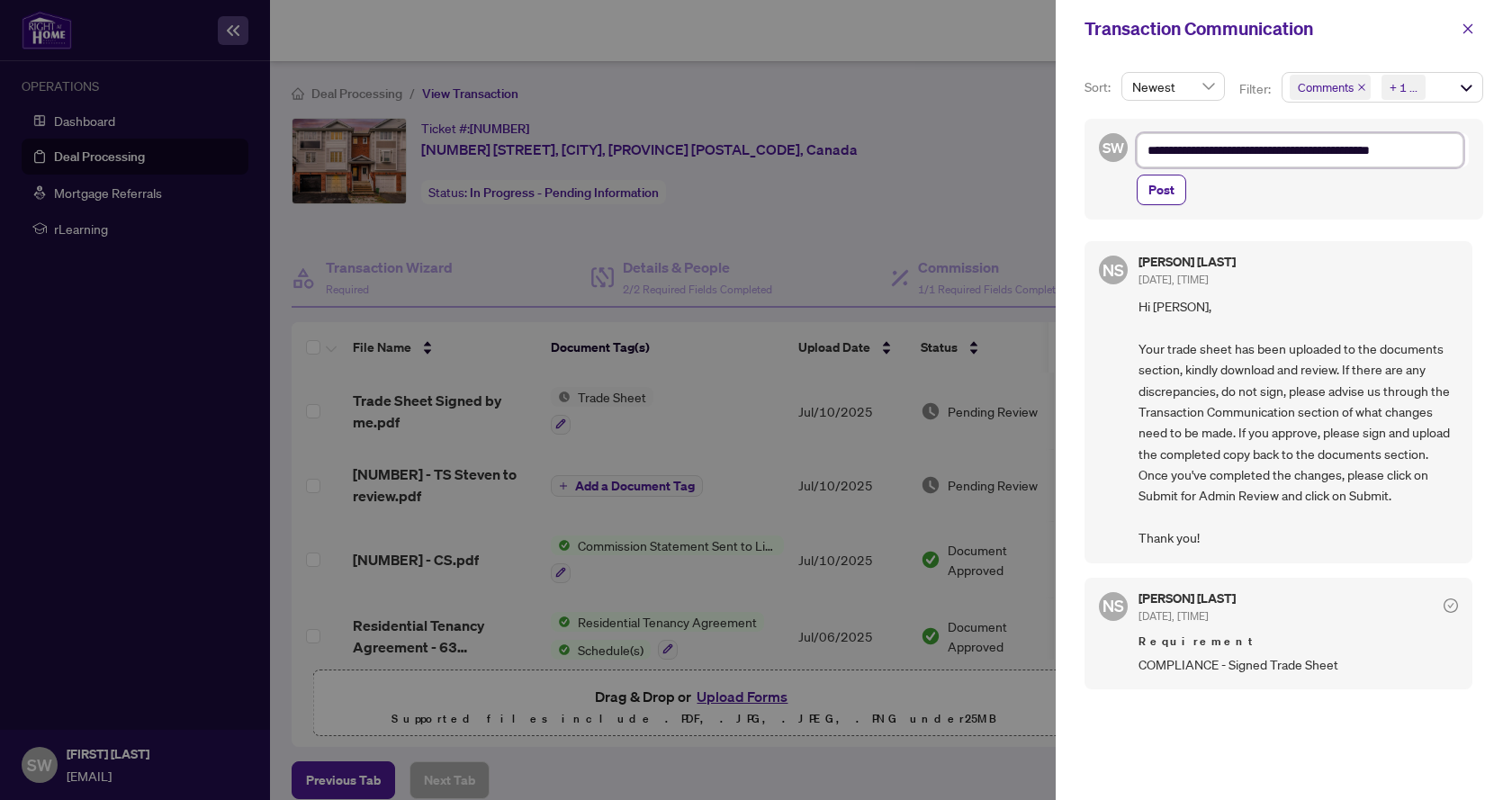 type on "**********" 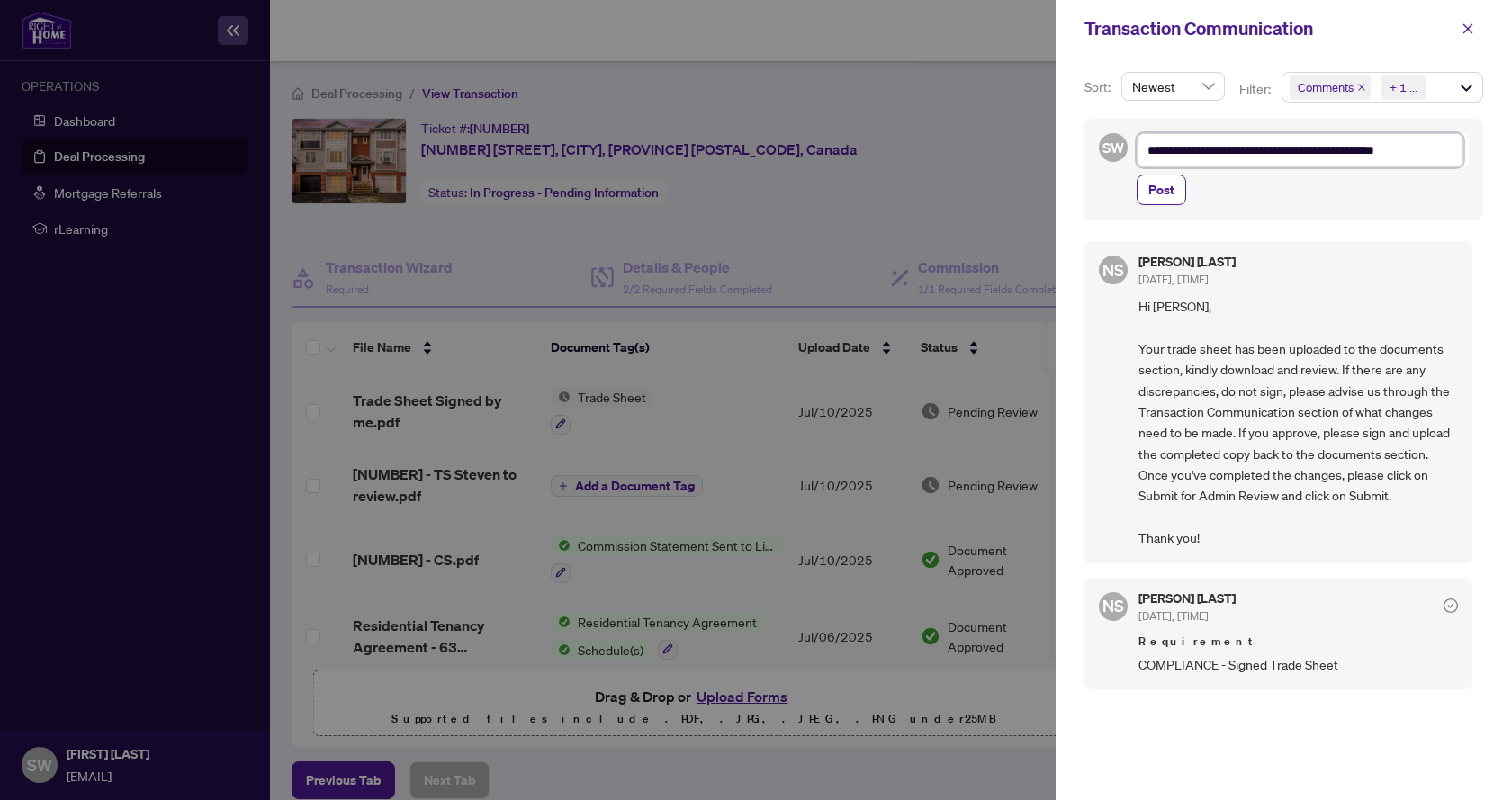 type on "**********" 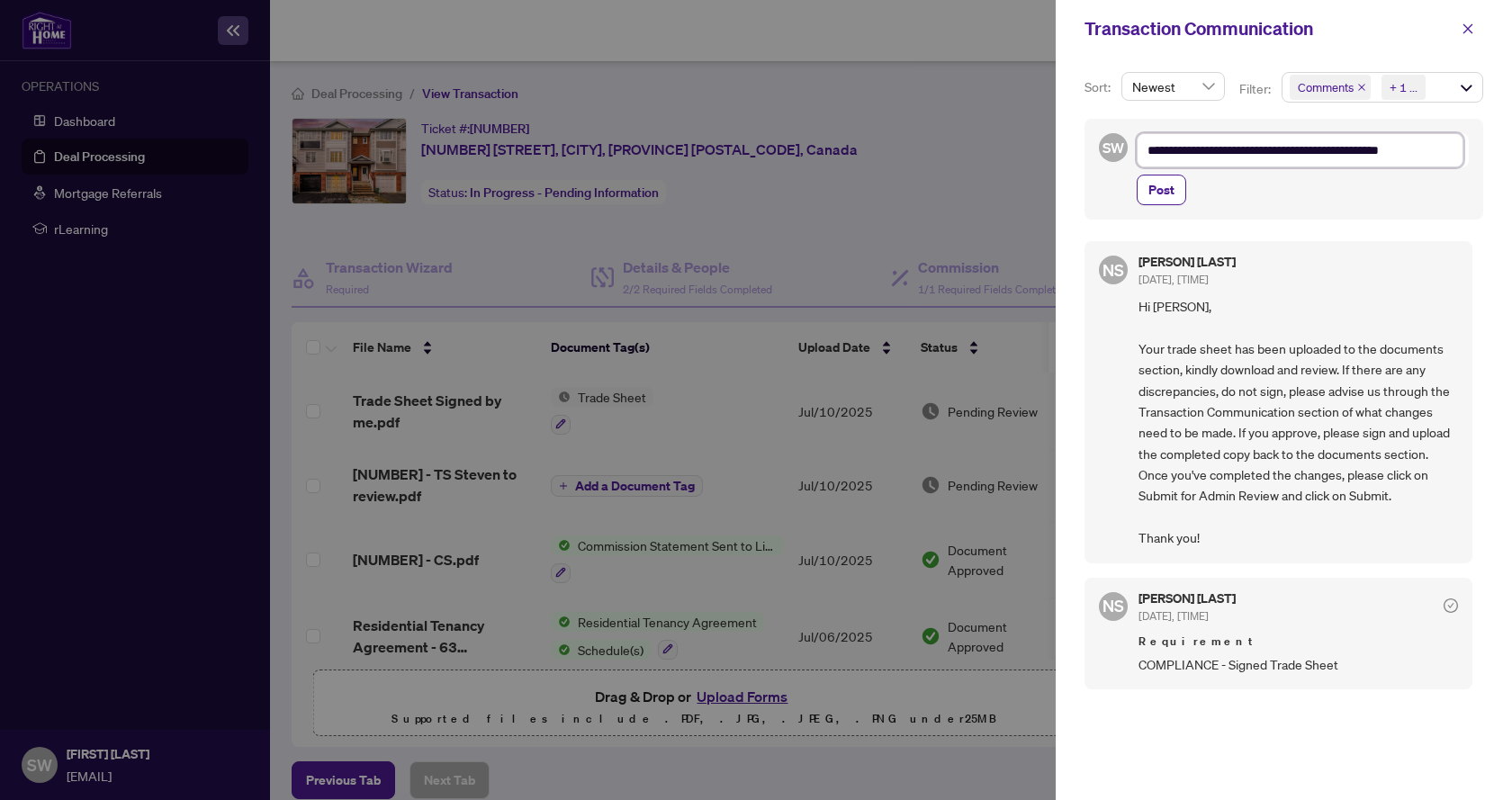 type on "**********" 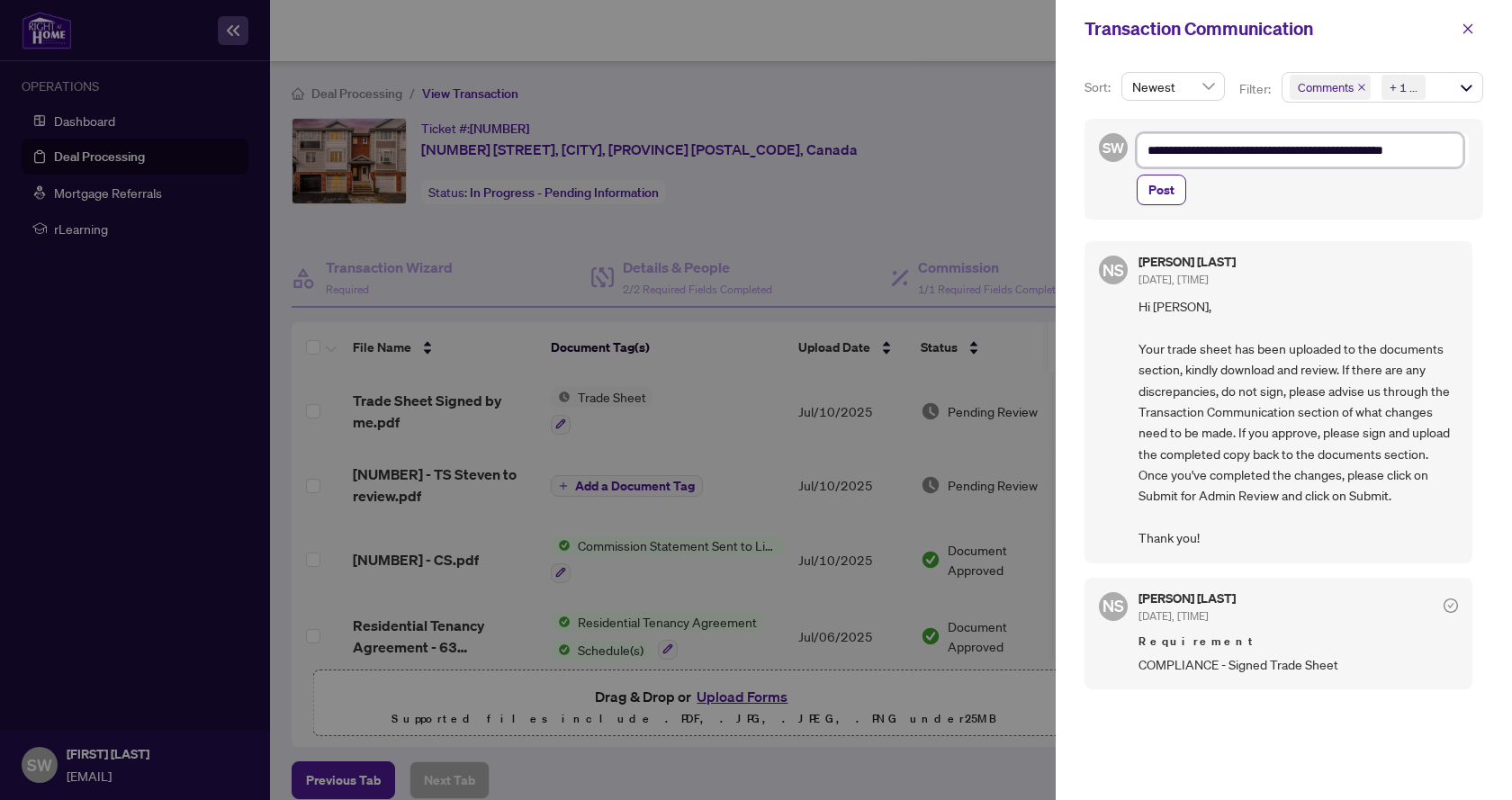 type on "**********" 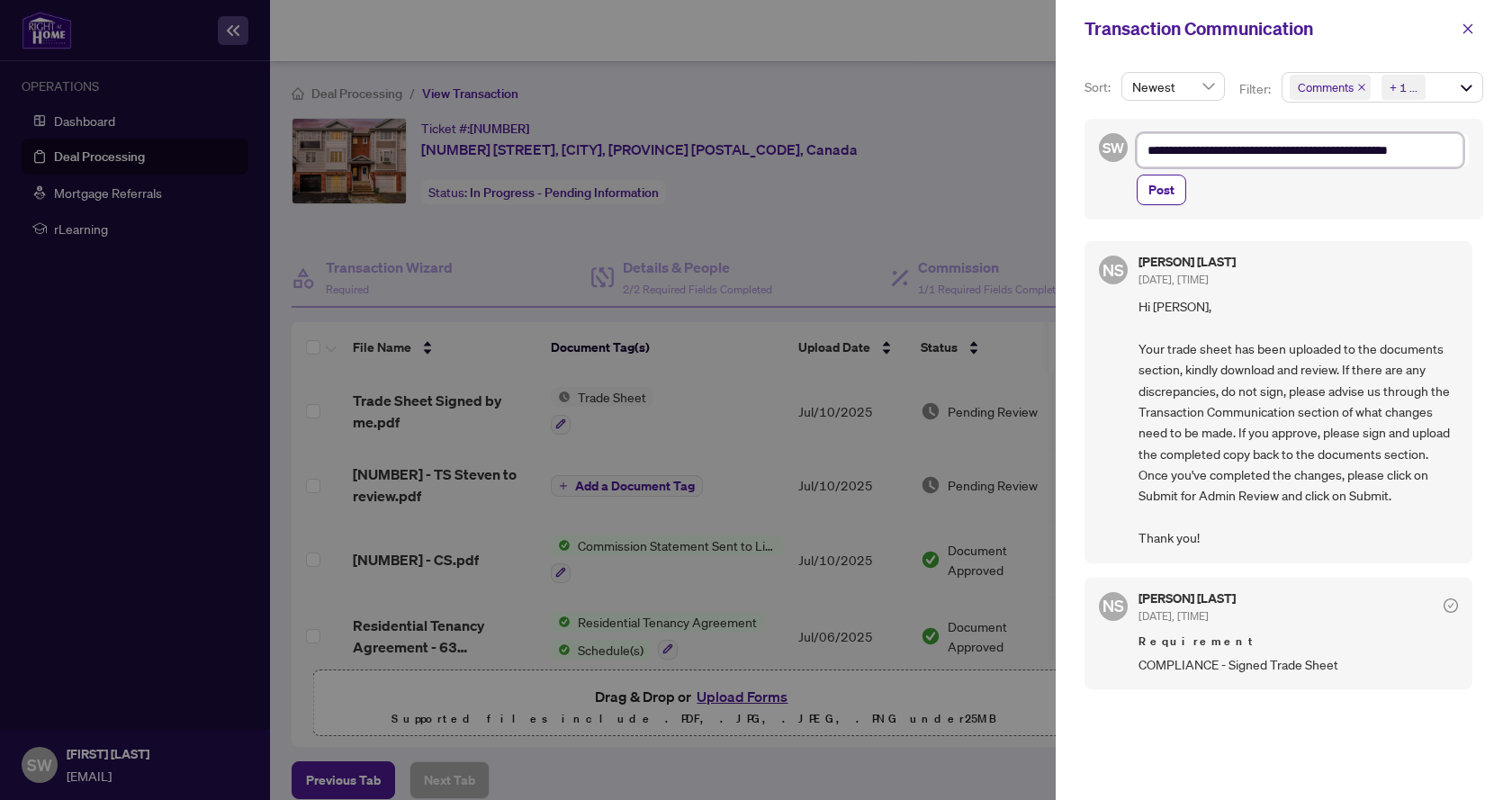 type on "**********" 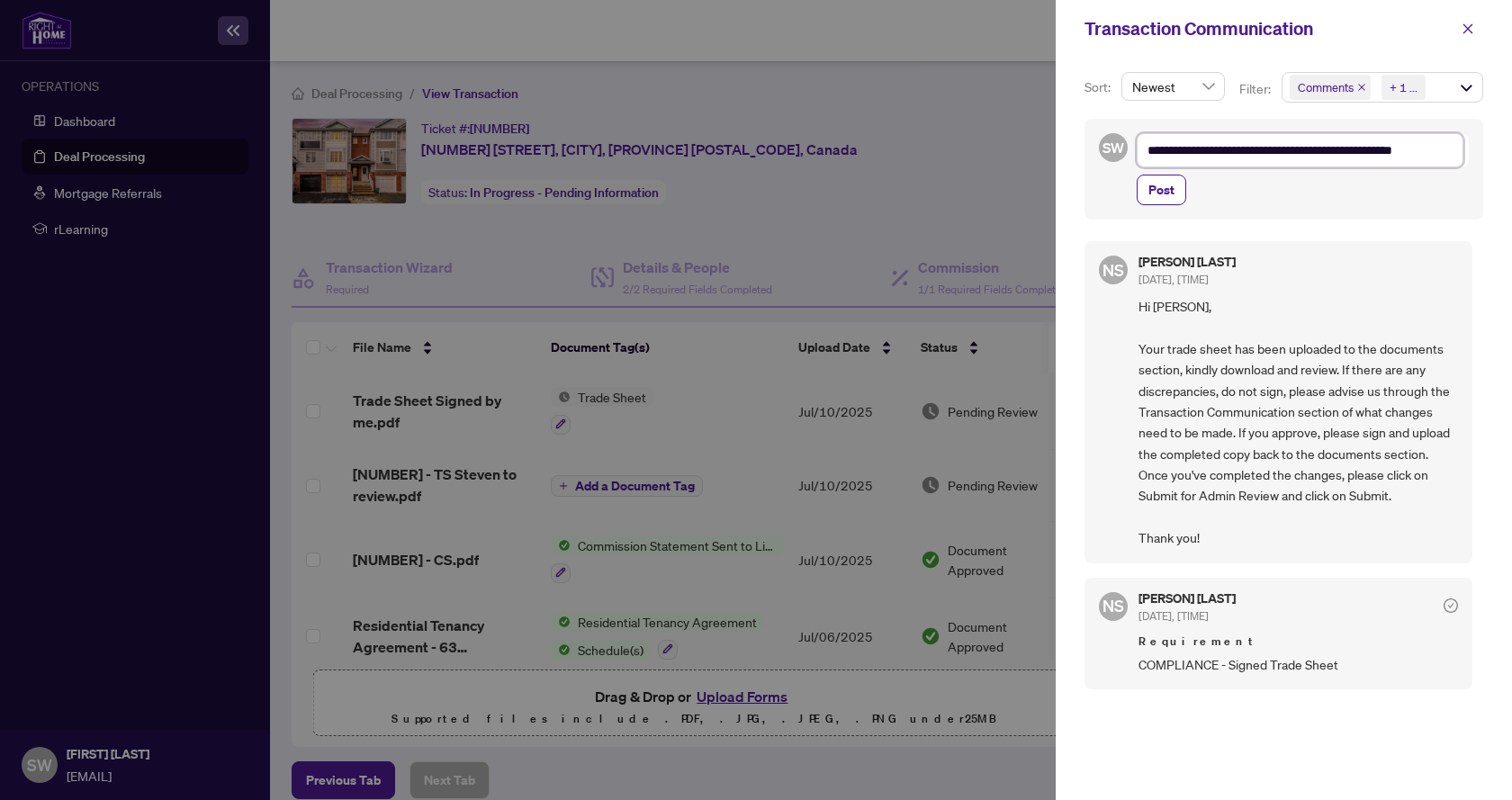 type on "**********" 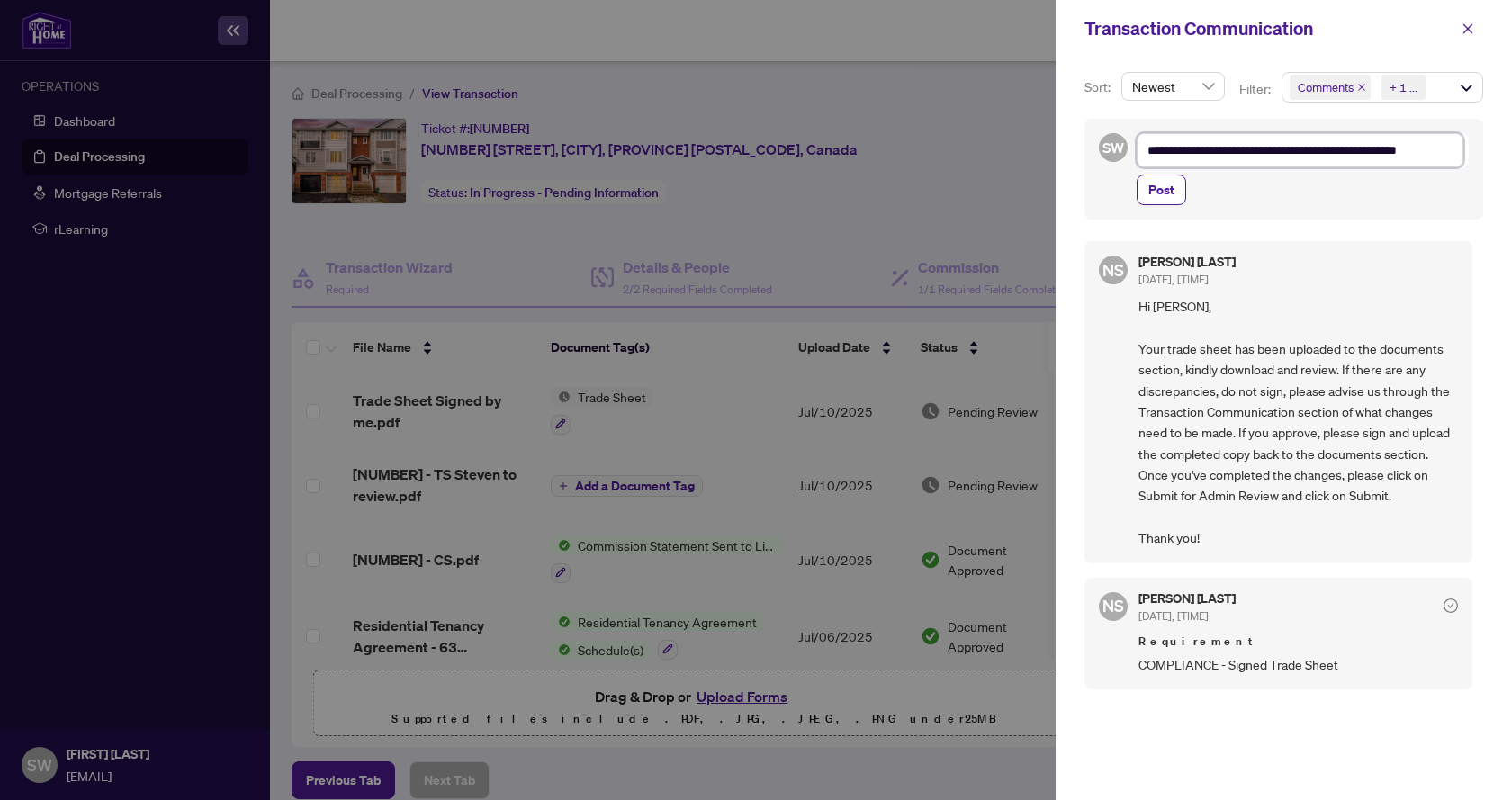 type on "**********" 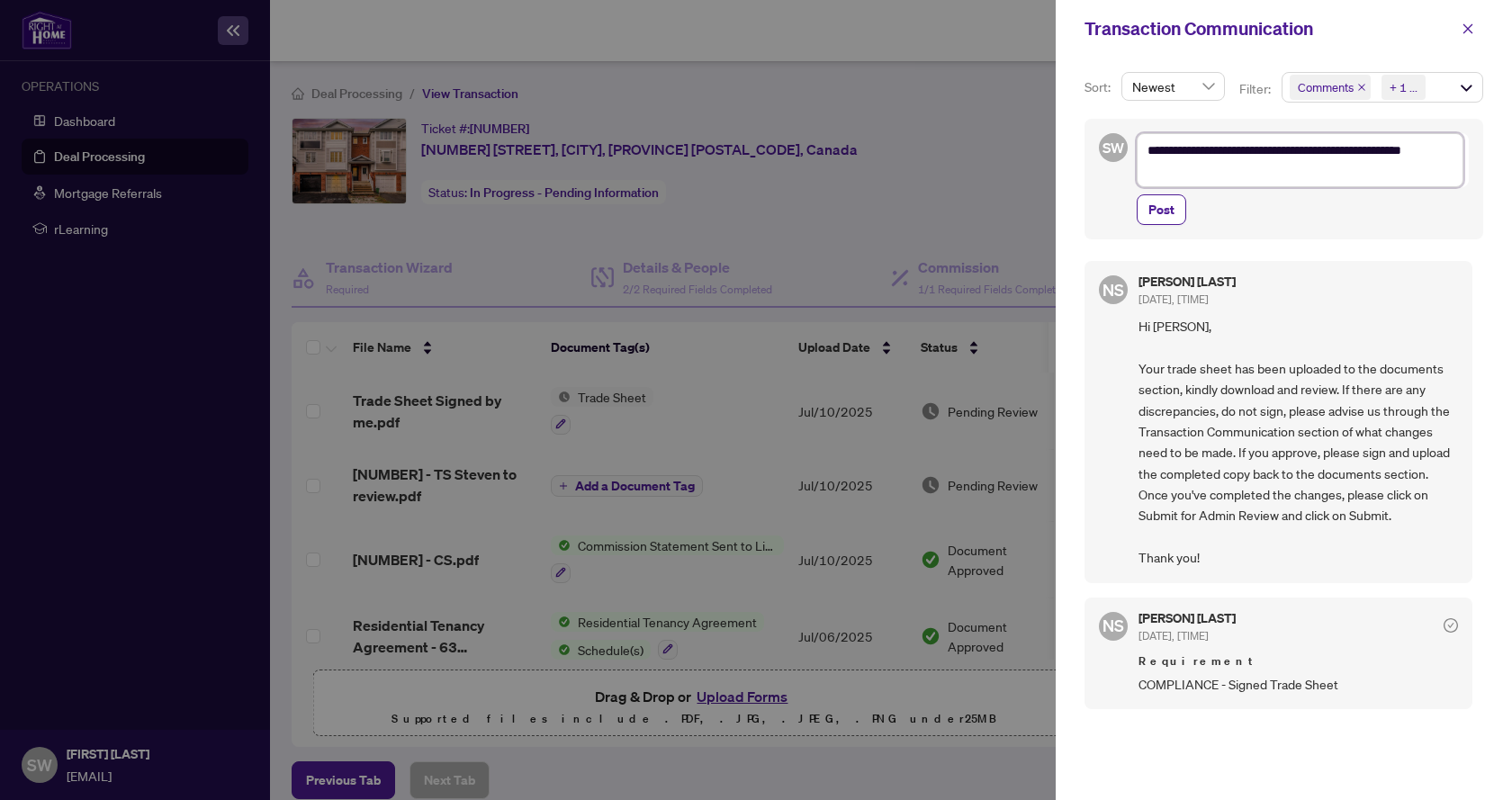 type on "**********" 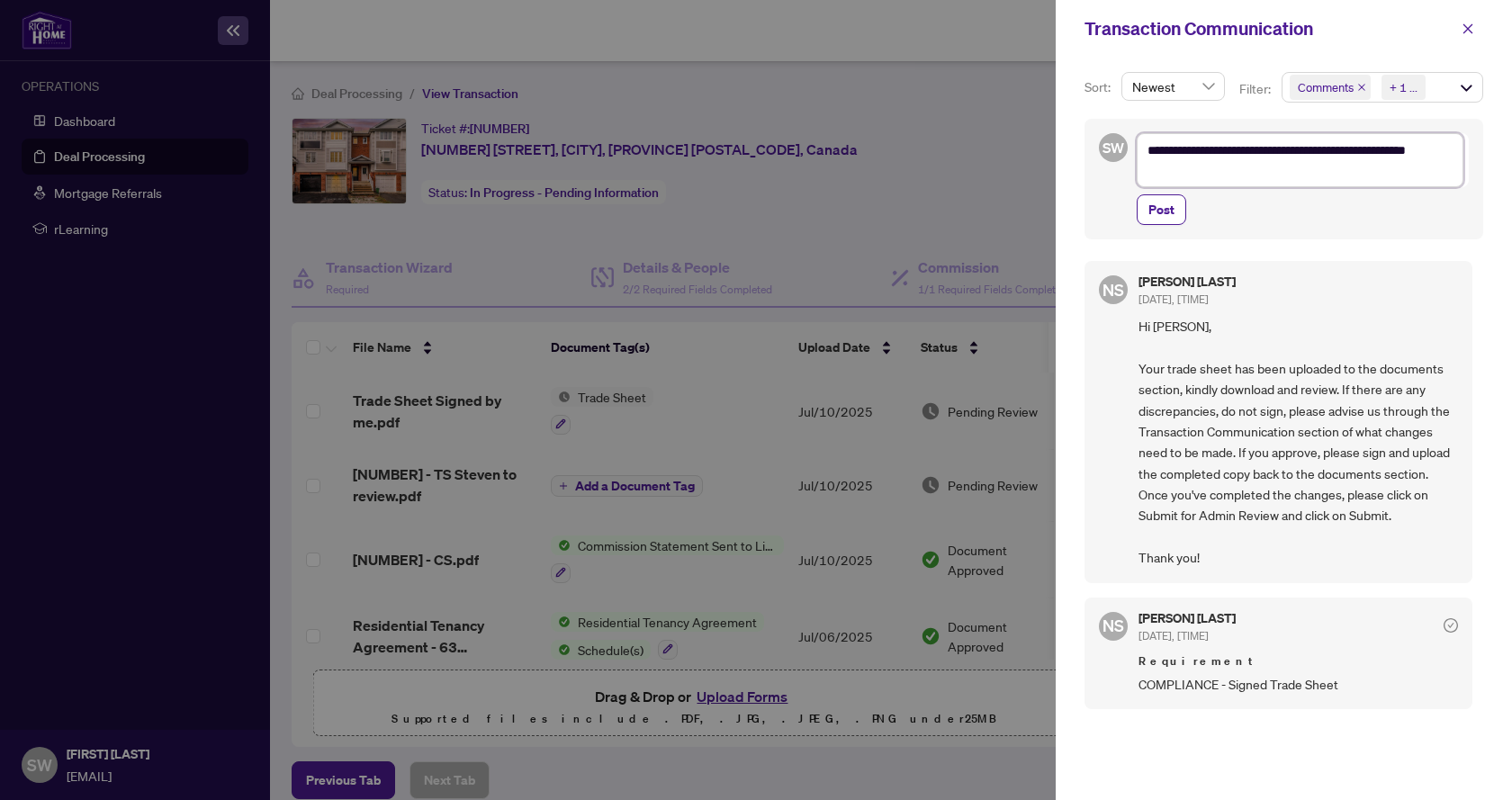 type on "**********" 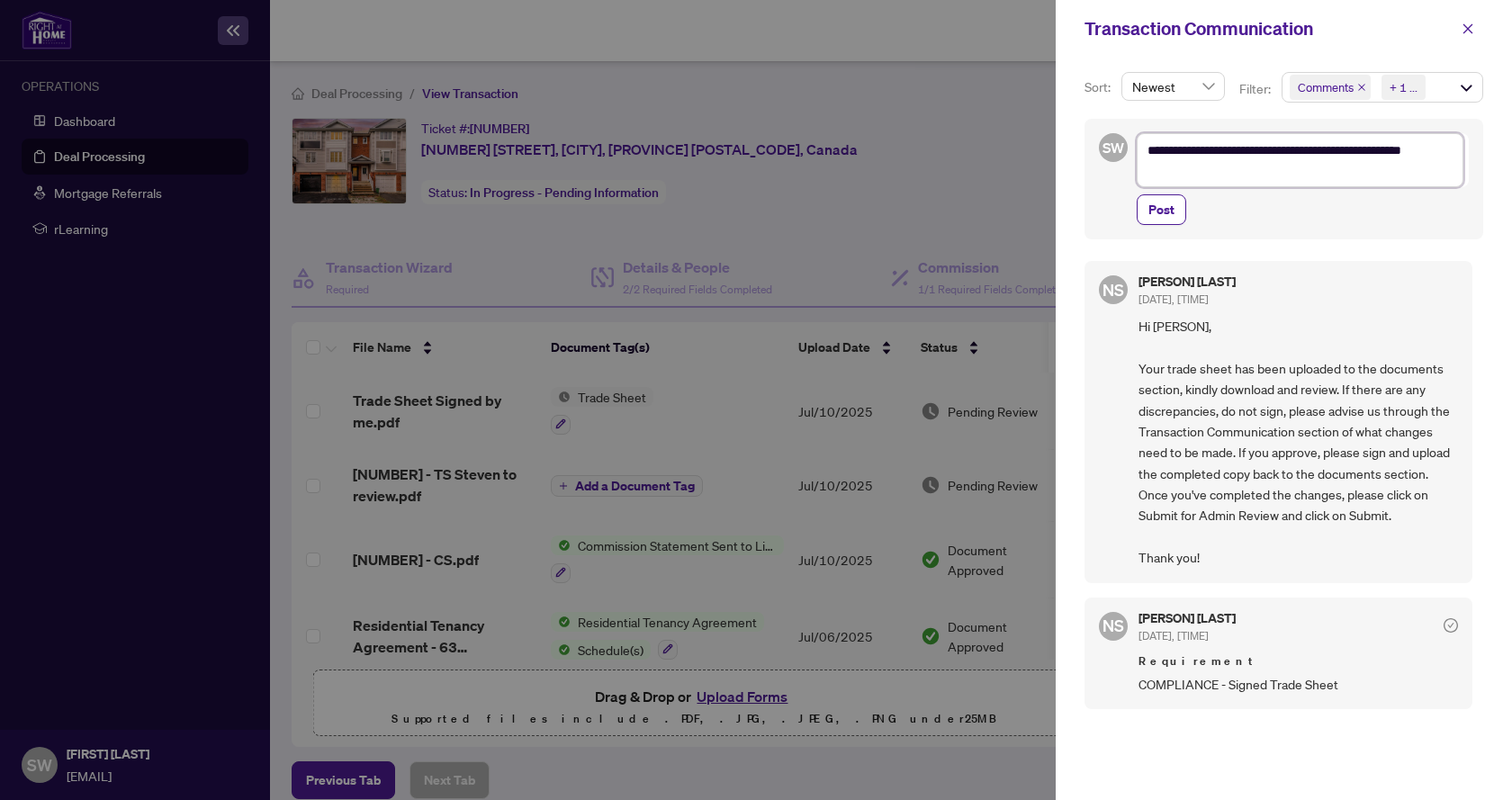 type on "**********" 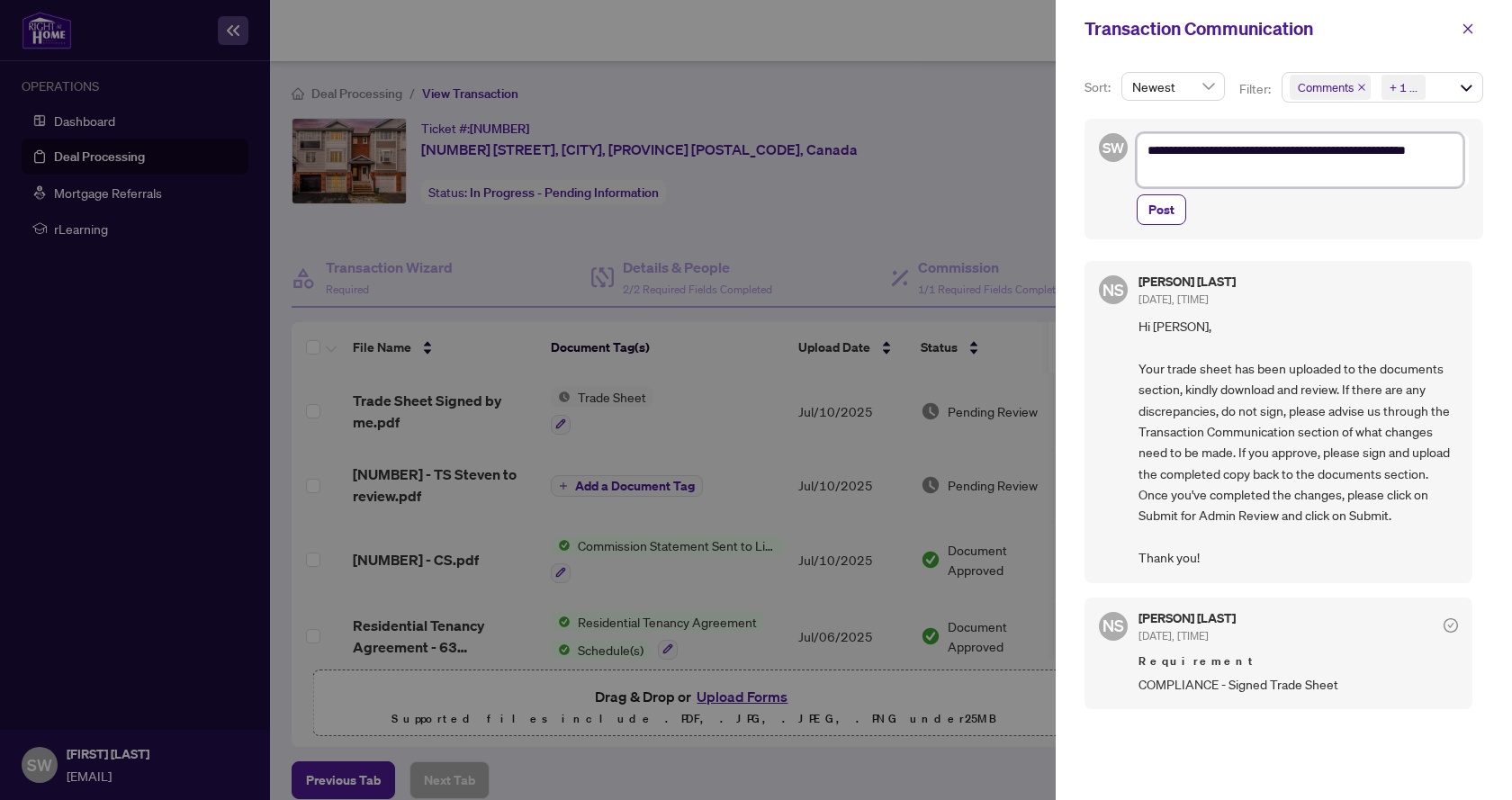 type on "**********" 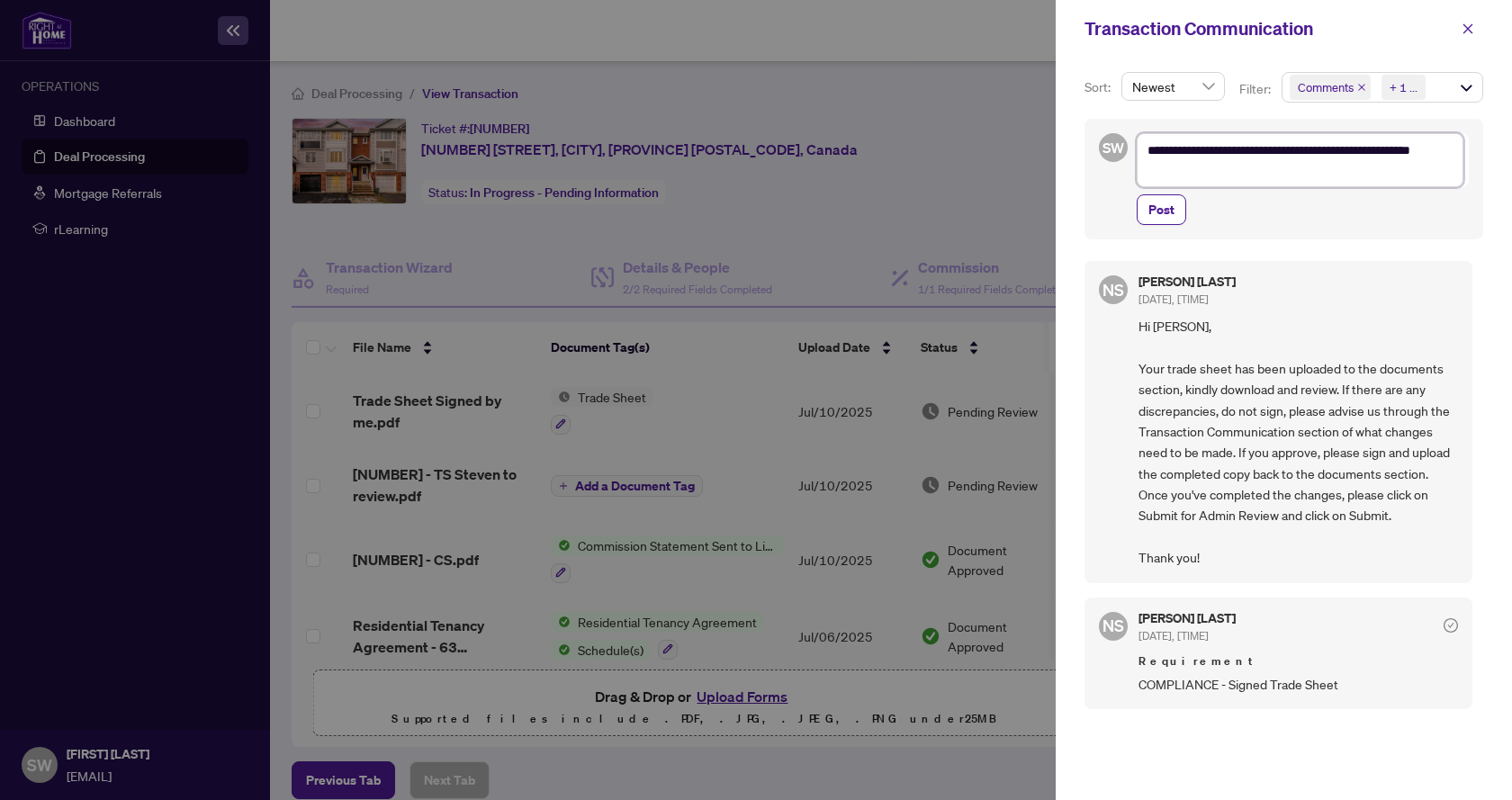 type on "**********" 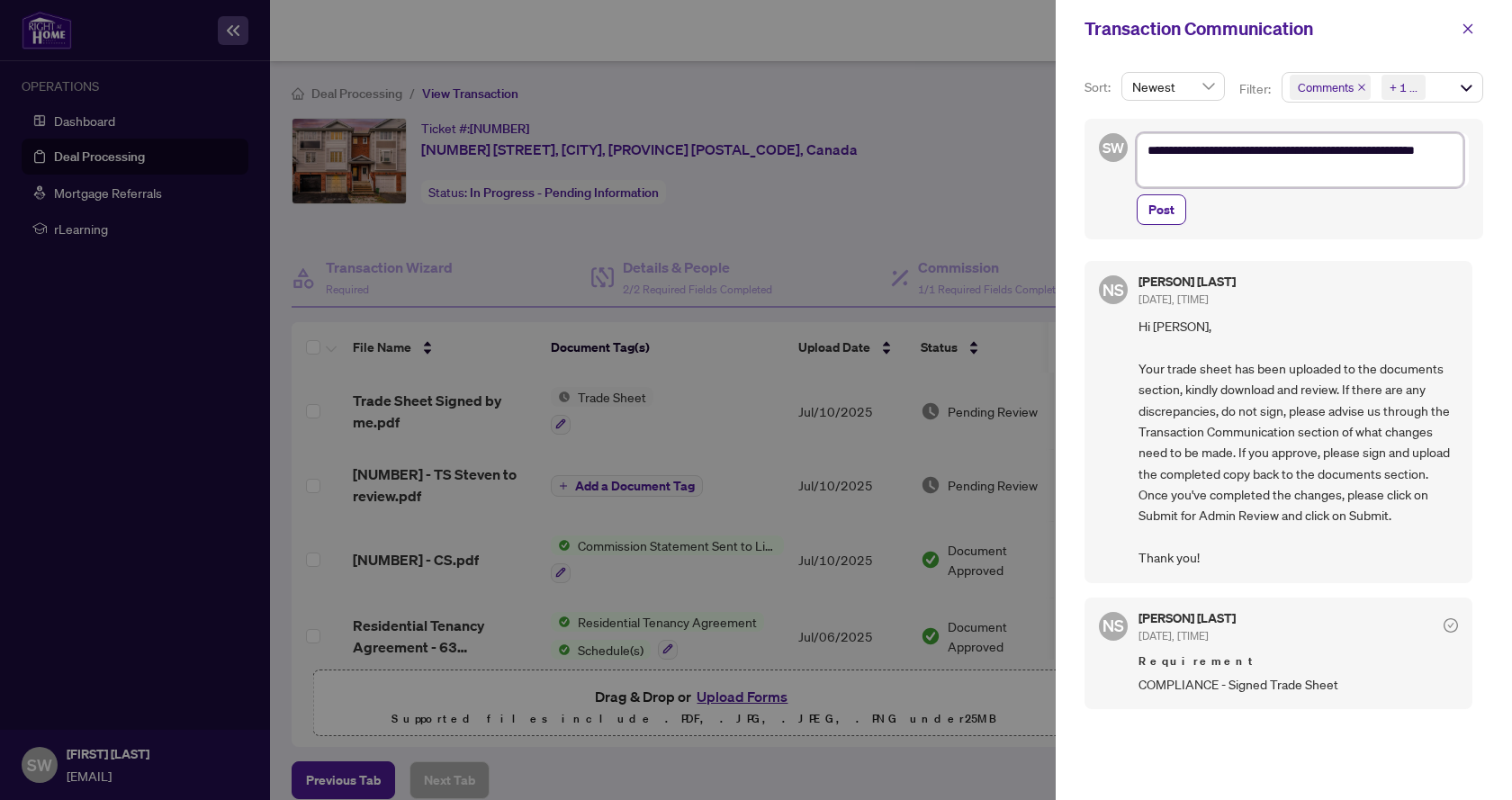 type on "**********" 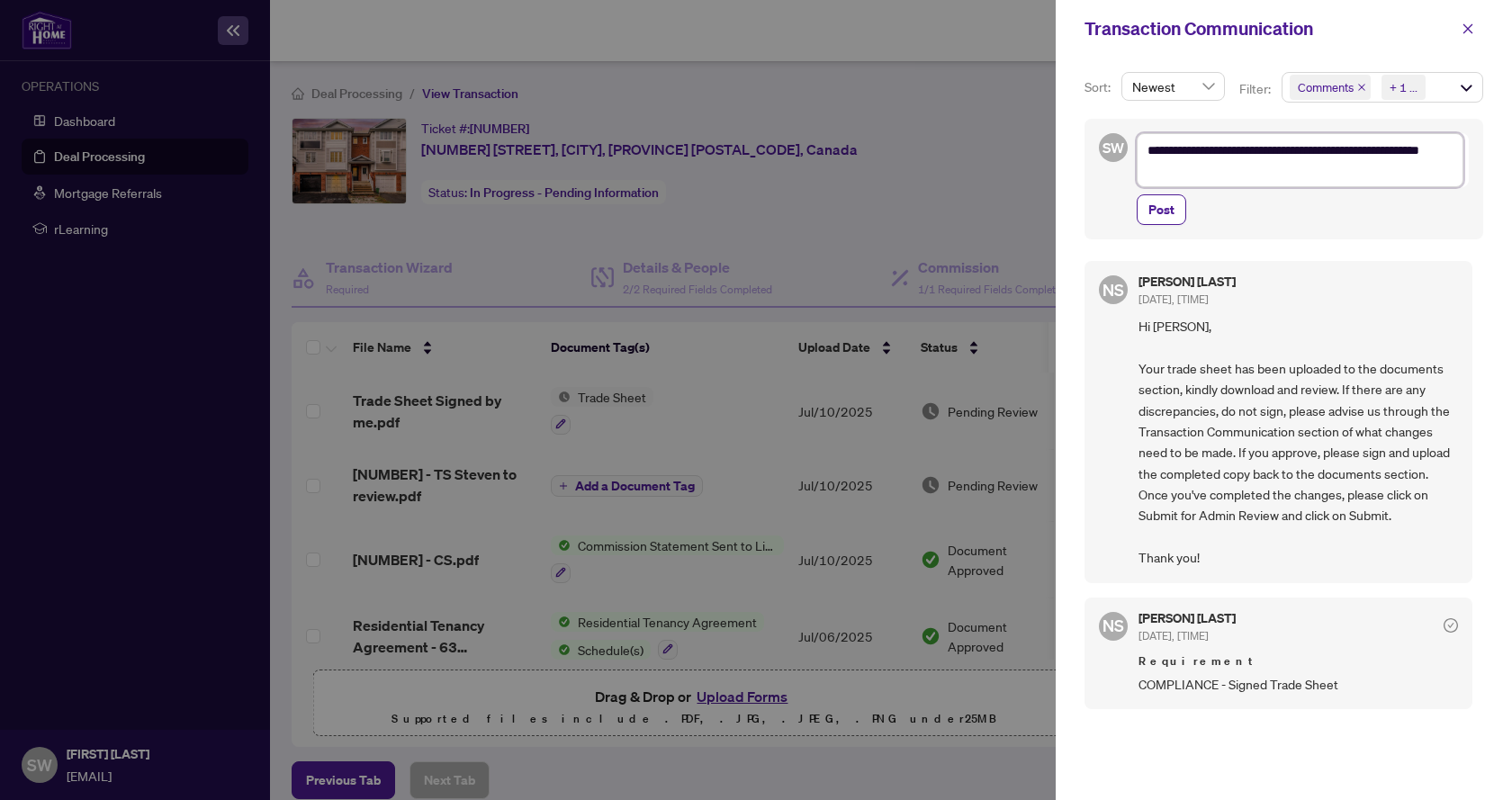 type on "**********" 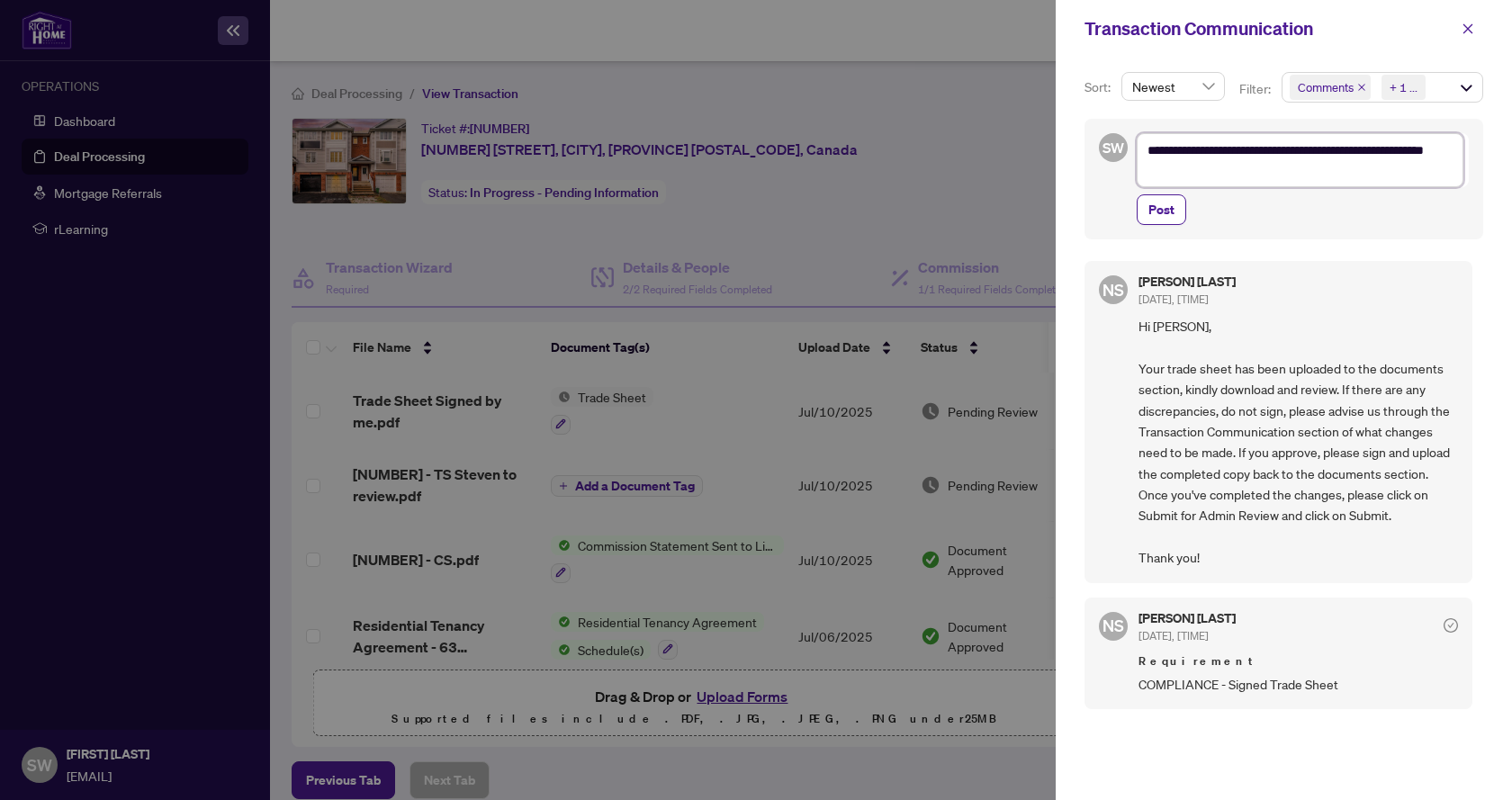 type on "**********" 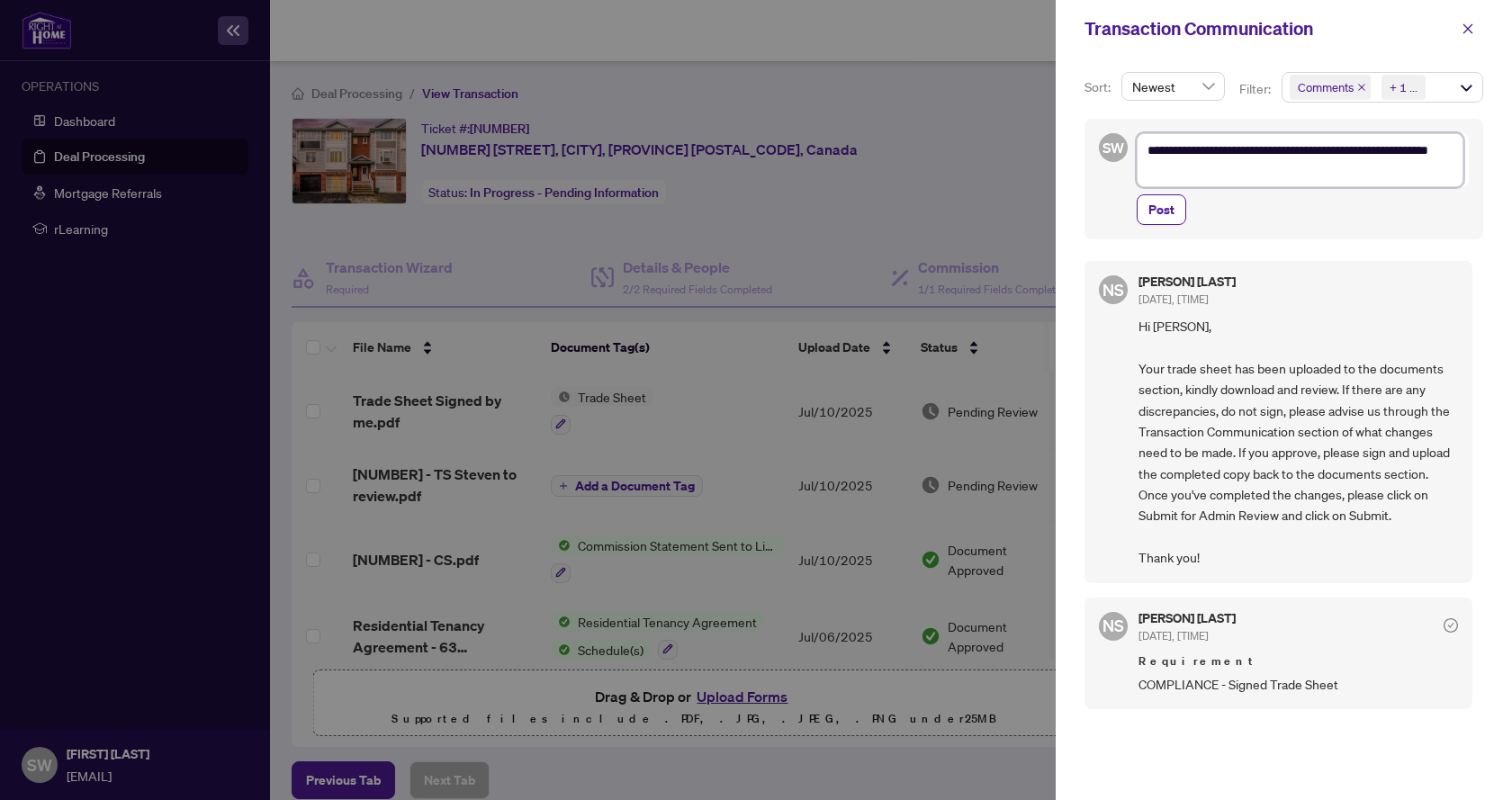 type on "**********" 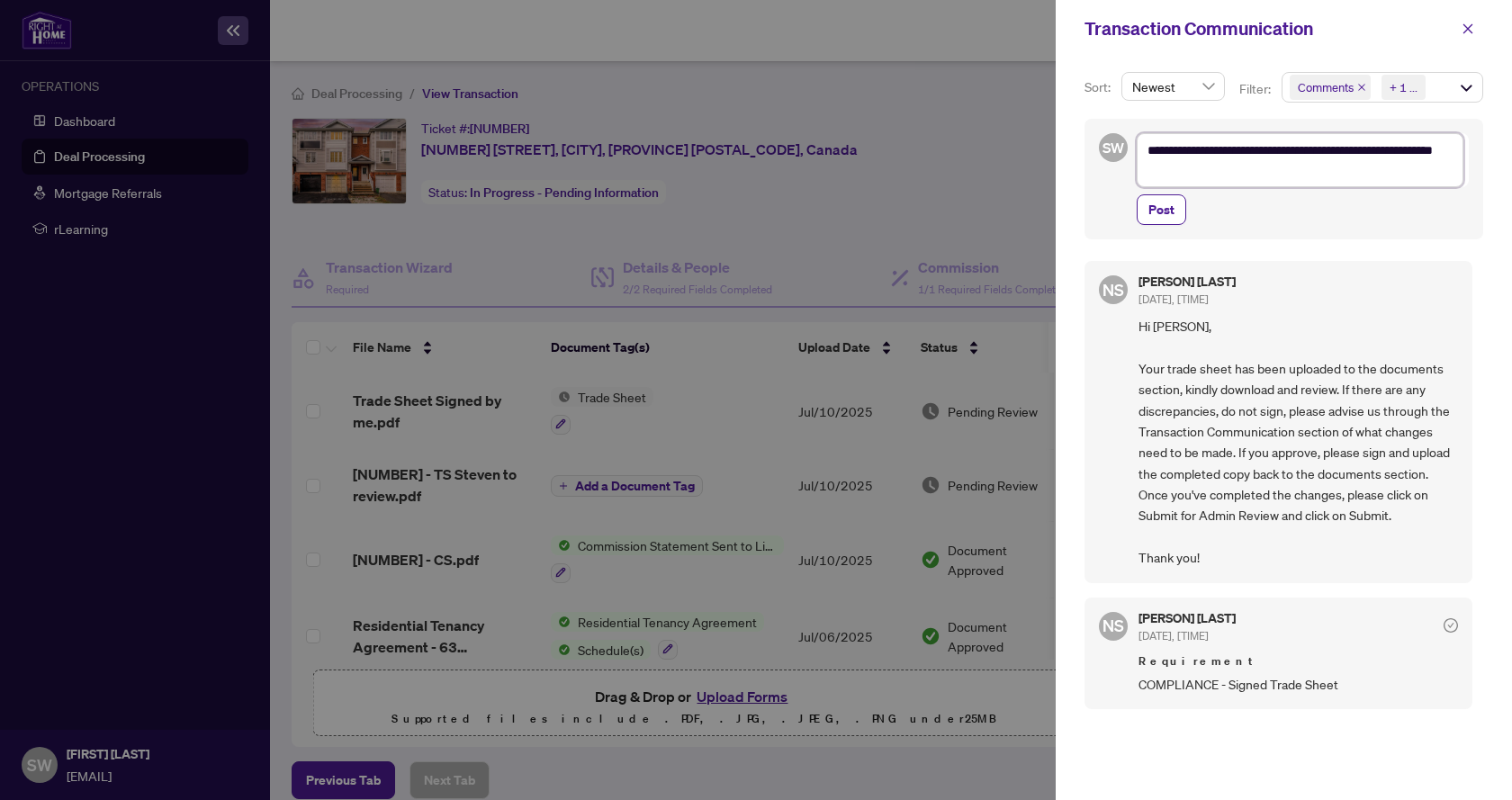 type on "**********" 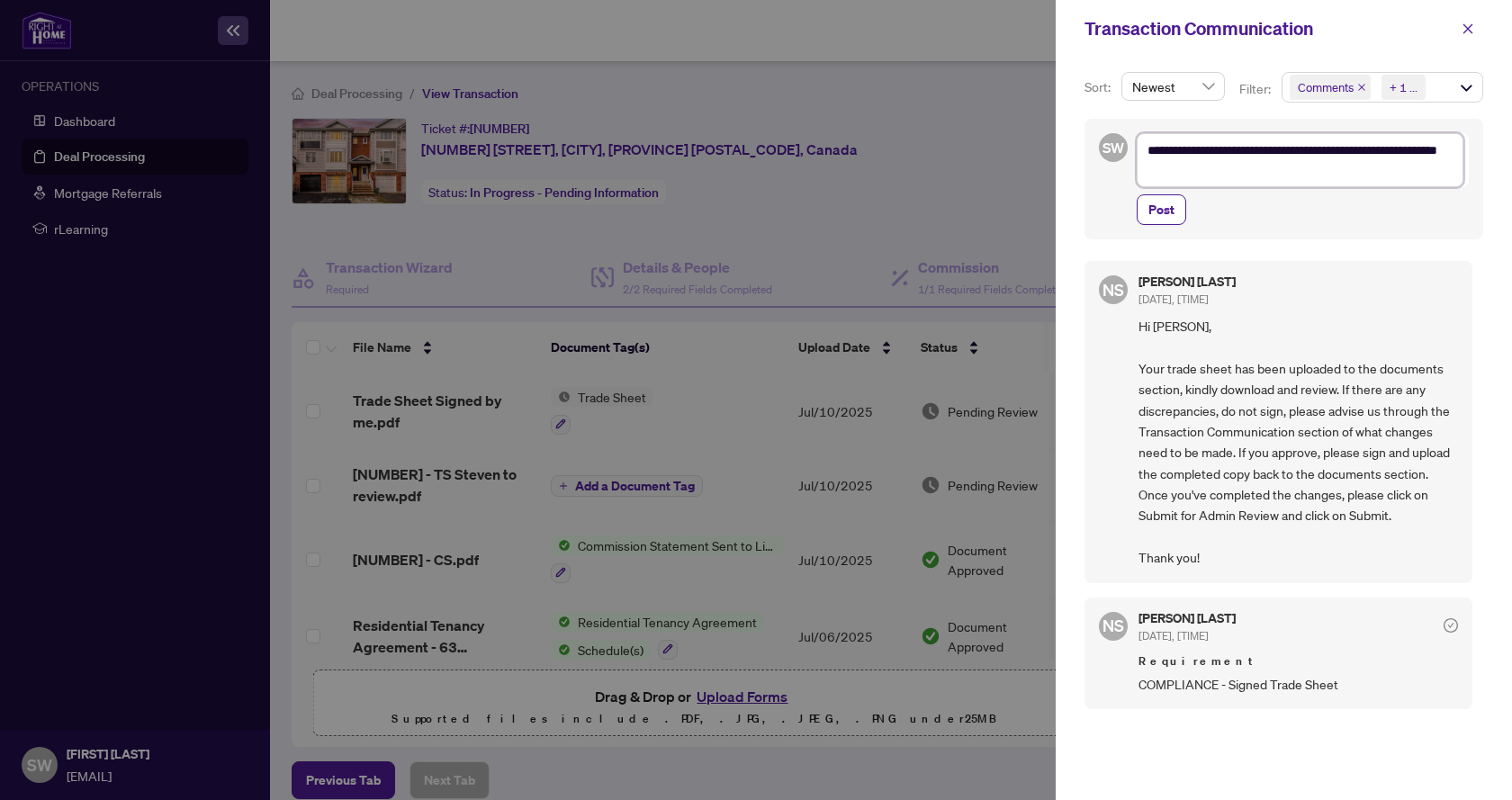 type on "**********" 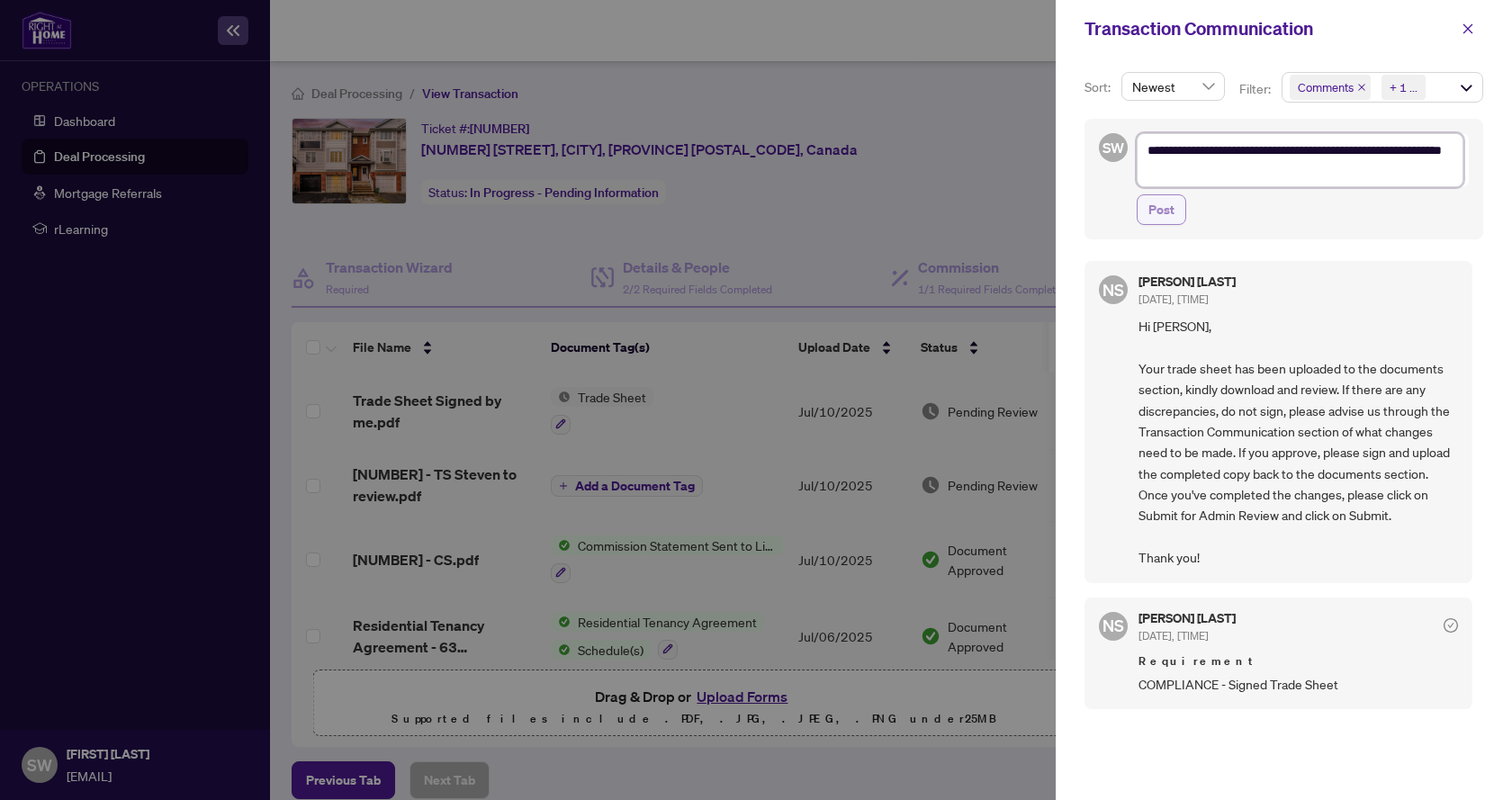 type on "**********" 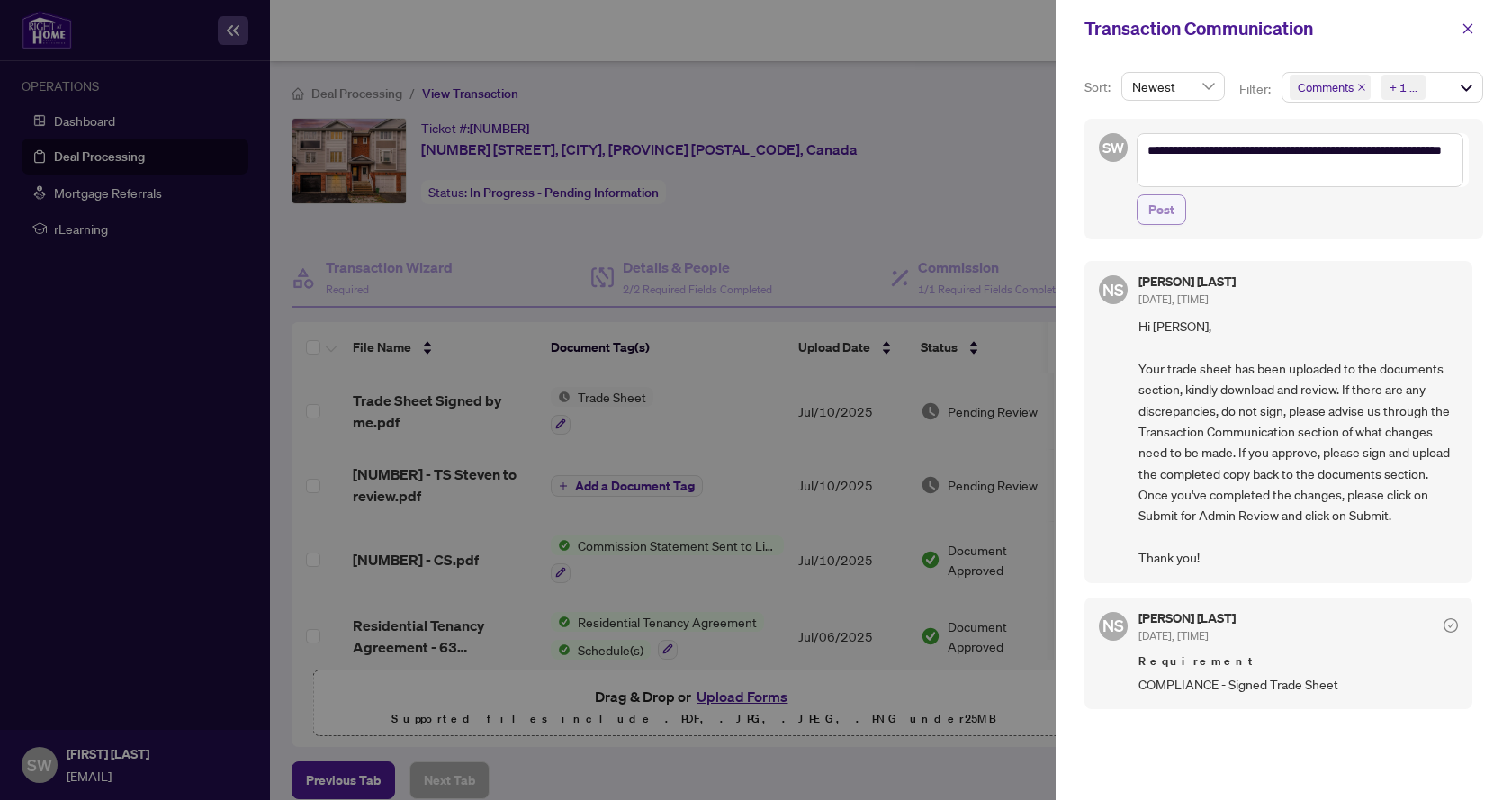 click on "Post" at bounding box center (1161, 210) 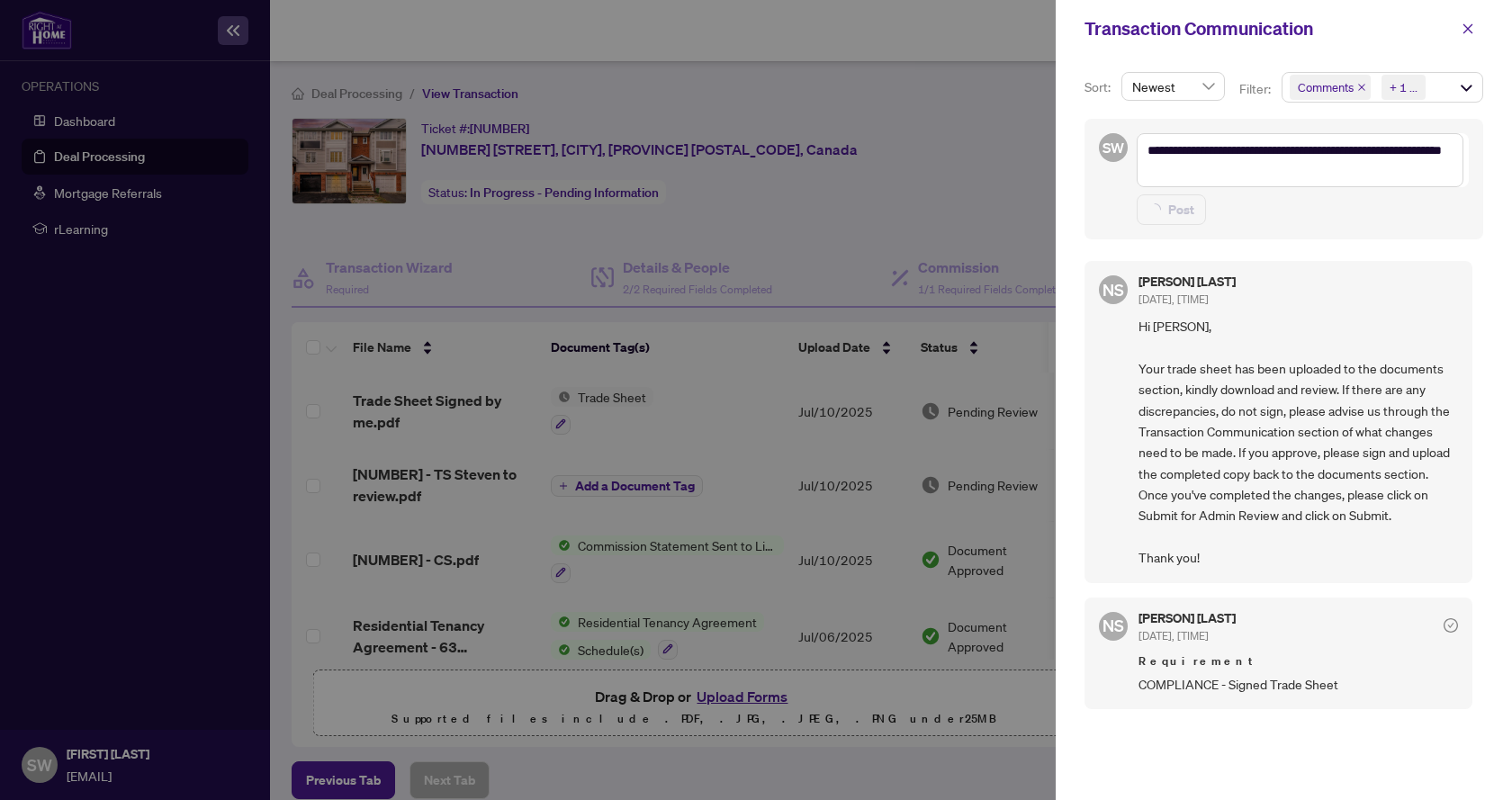type 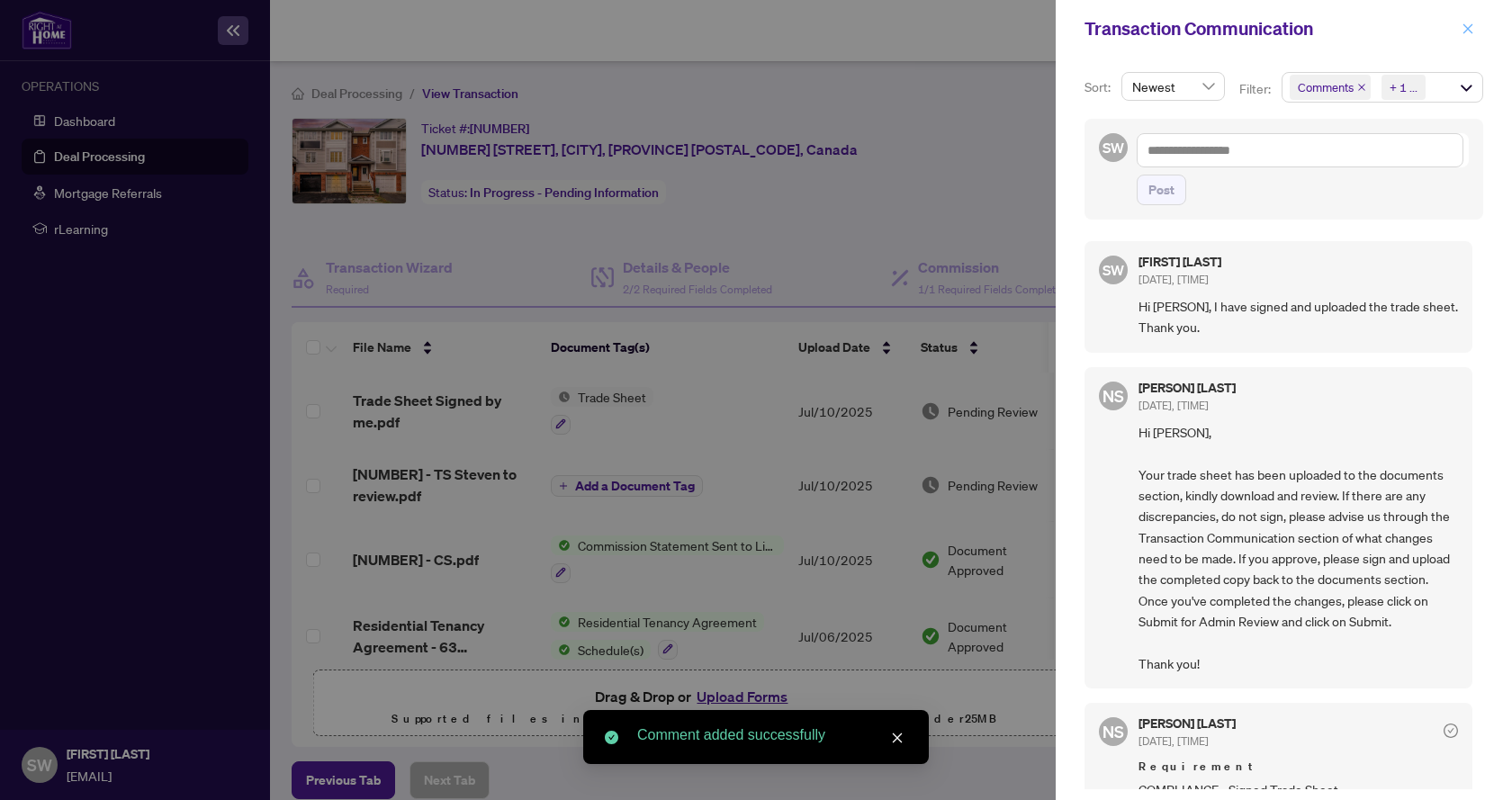 click 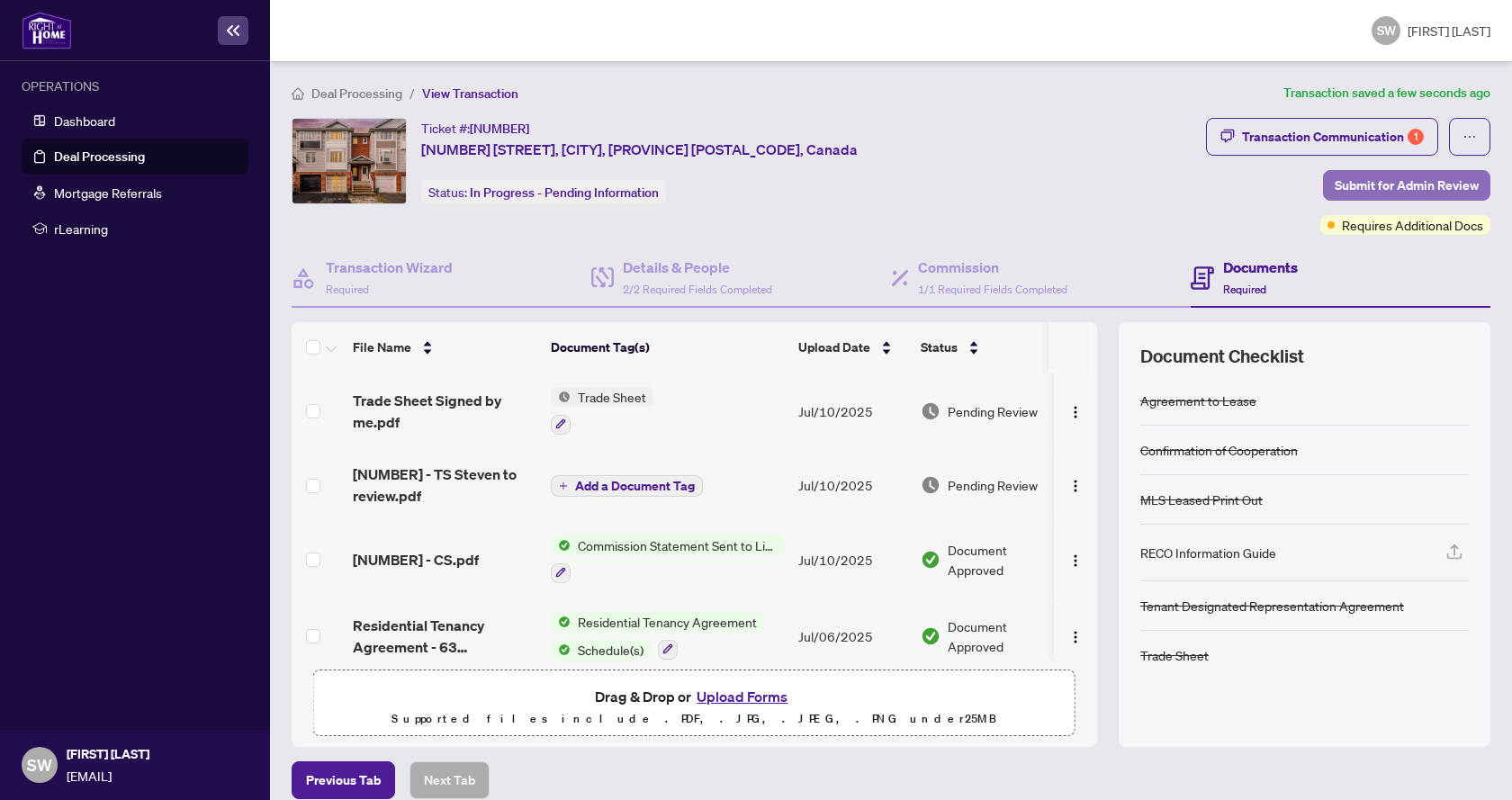 click on "Submit for Admin Review" at bounding box center [1407, 185] 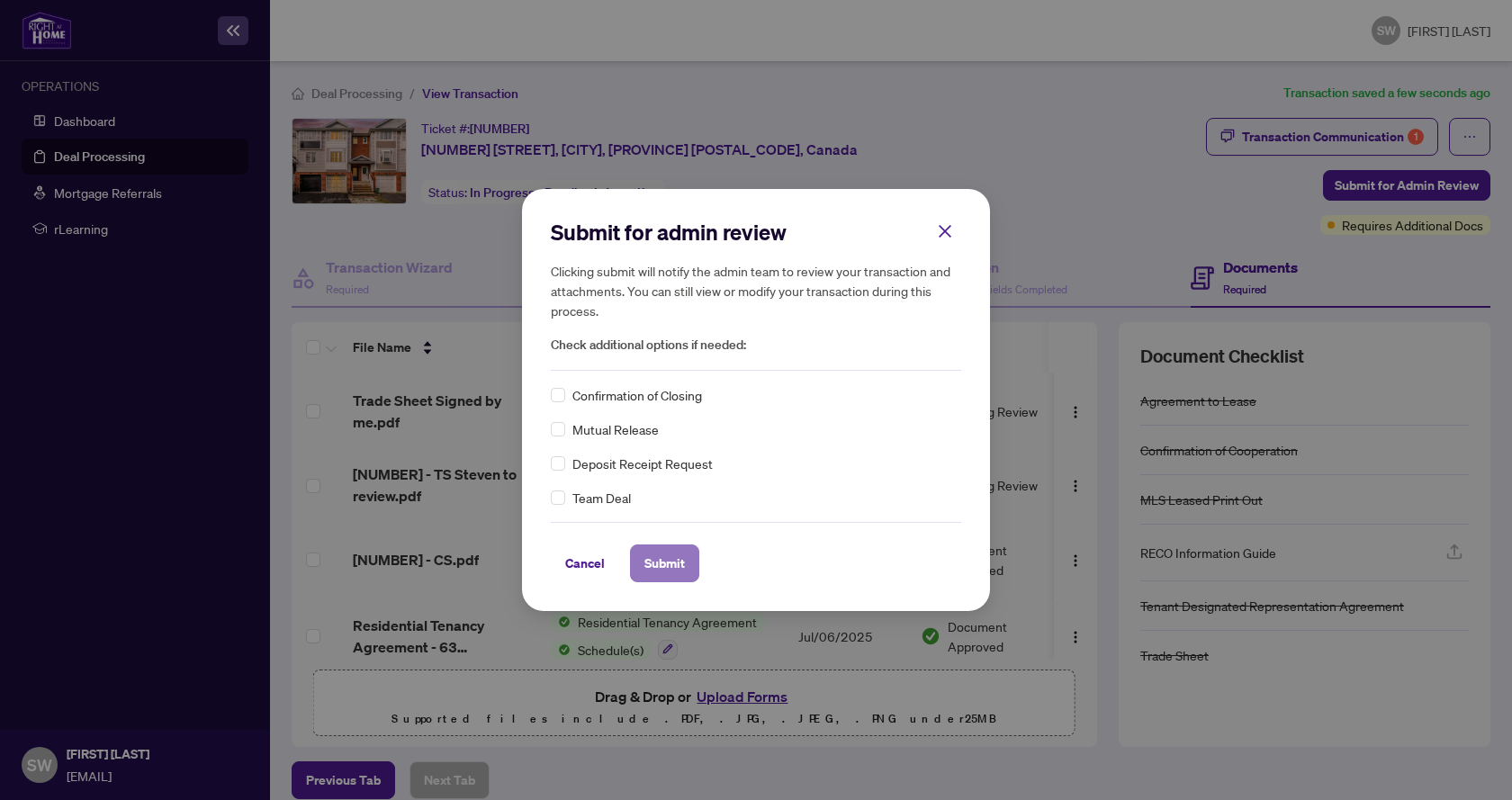 click on "Submit" at bounding box center [664, 563] 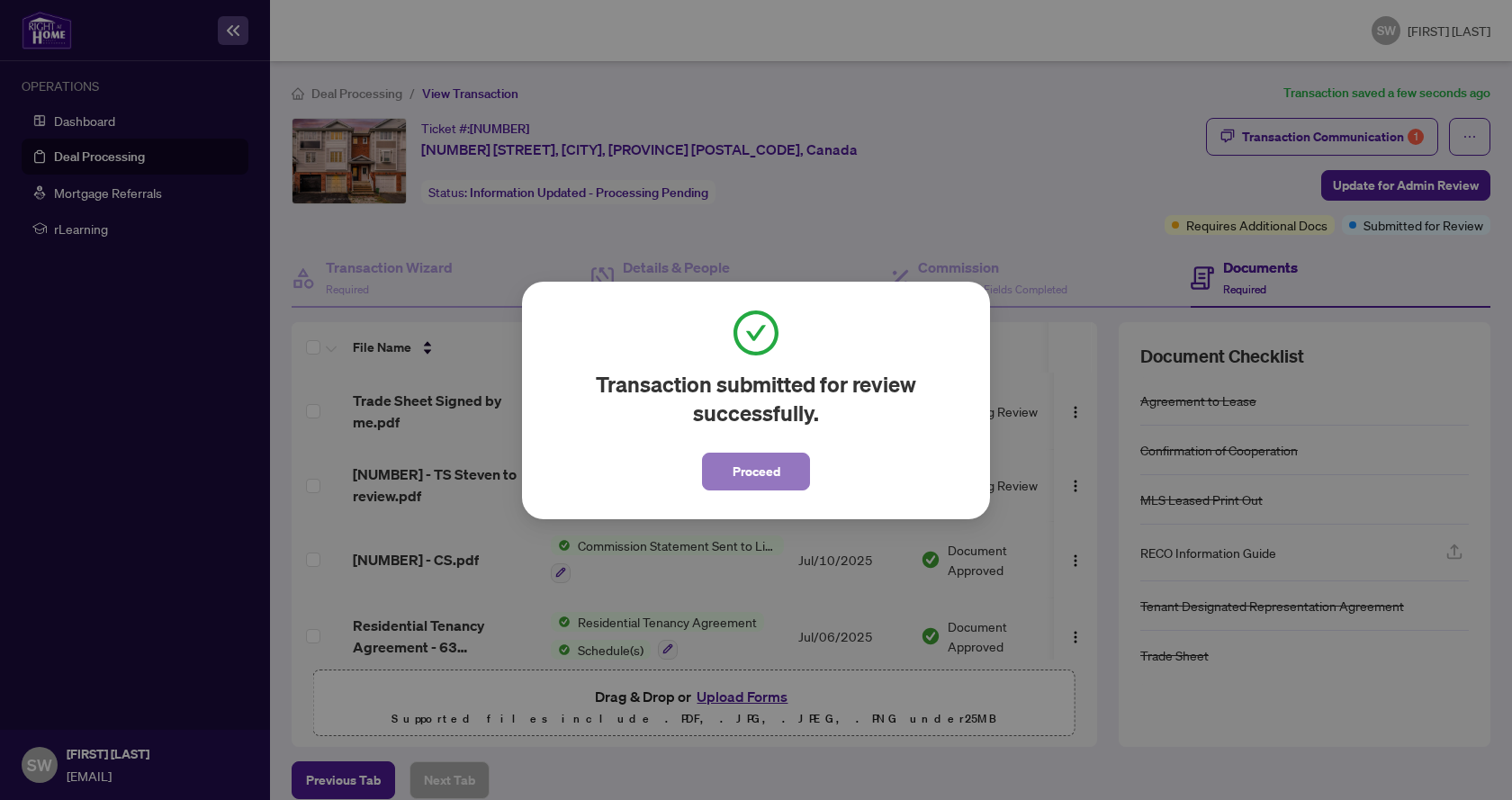 click on "Proceed" at bounding box center [756, 472] 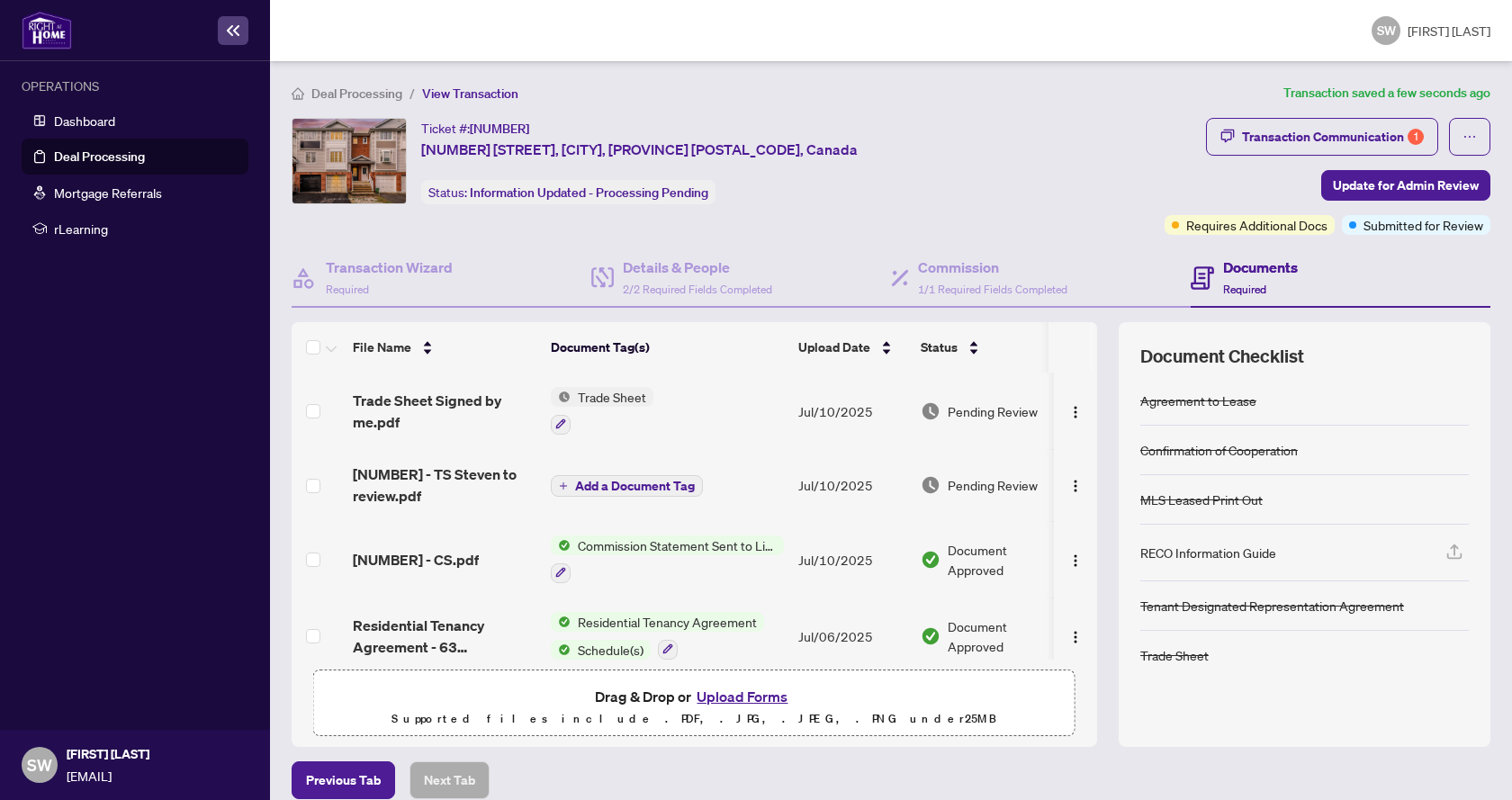 click on "Deal Processing" at bounding box center [99, 157] 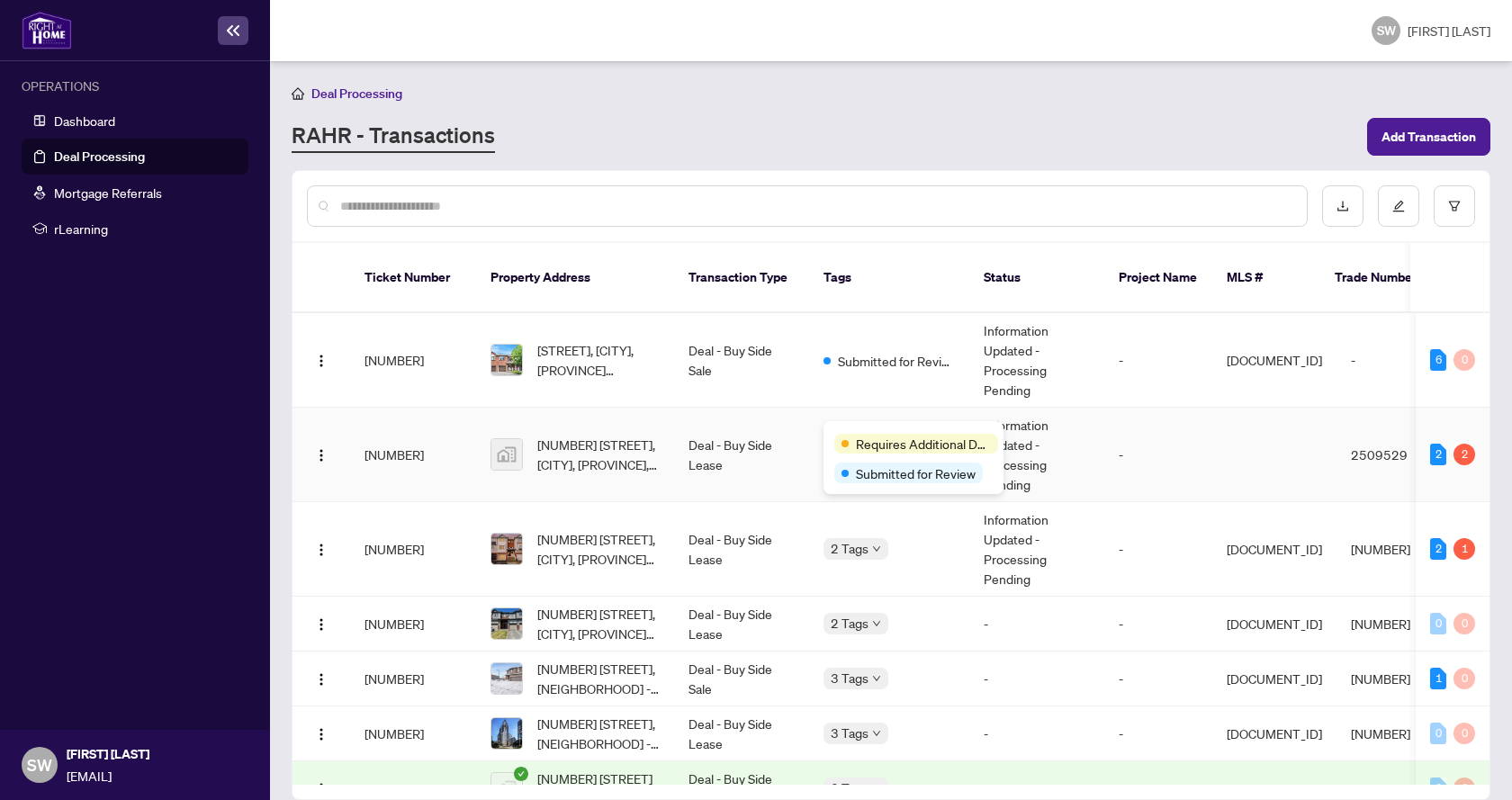 click on "Requires Additional Docs Submitted for Review" at bounding box center (914, 457) 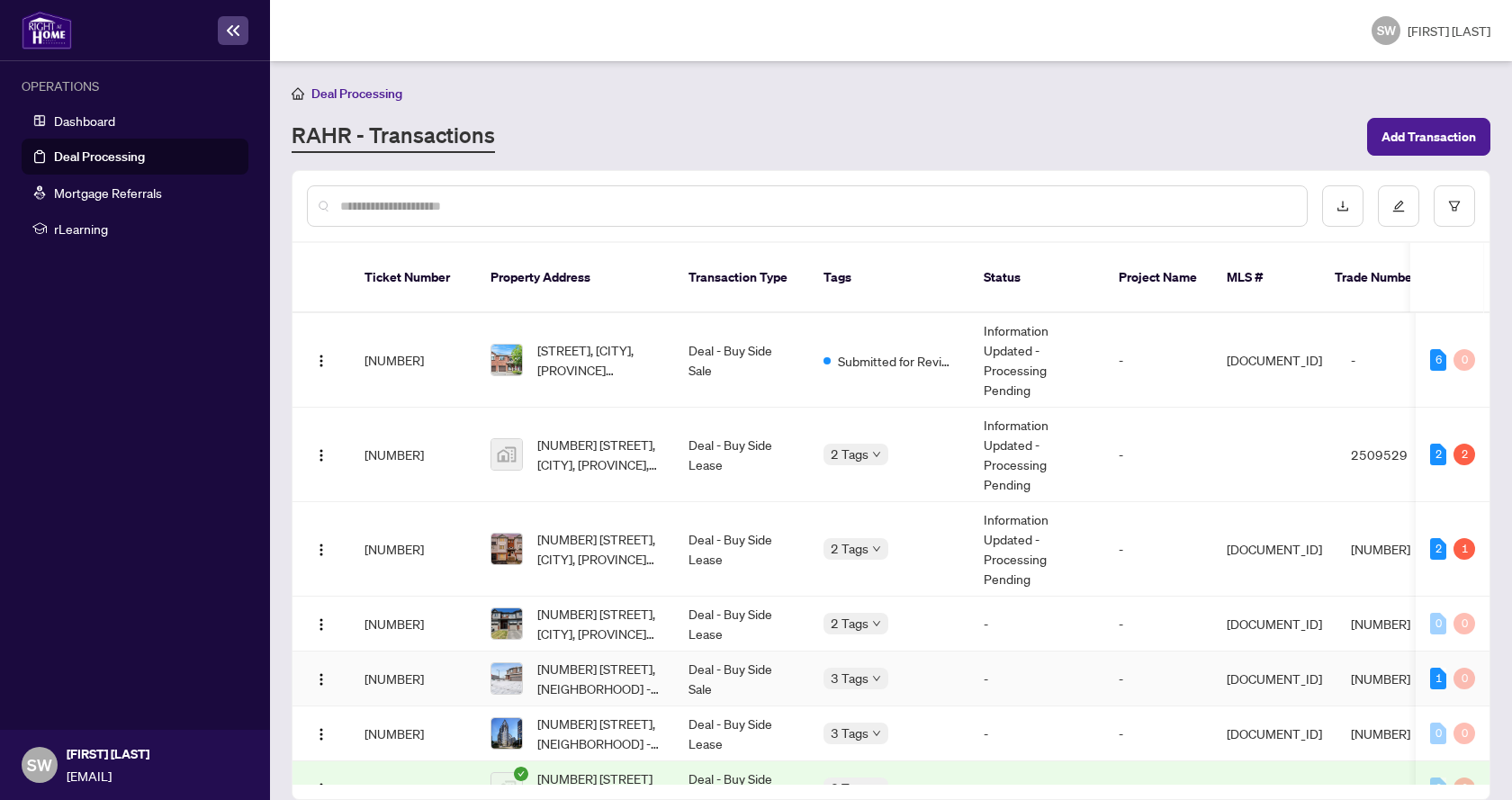 scroll, scrollTop: 202, scrollLeft: 0, axis: vertical 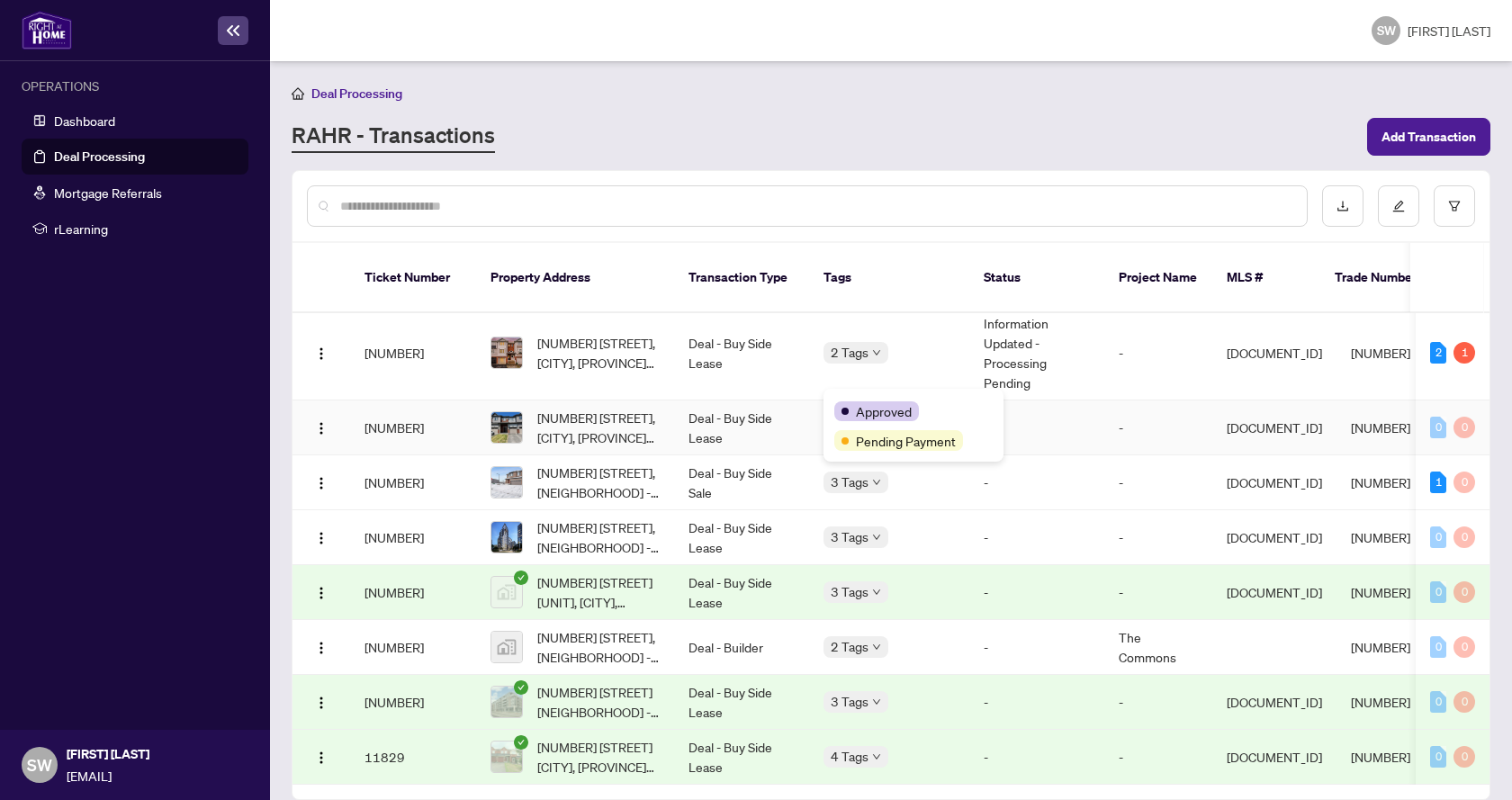 click on "Approved" at bounding box center [884, 411] 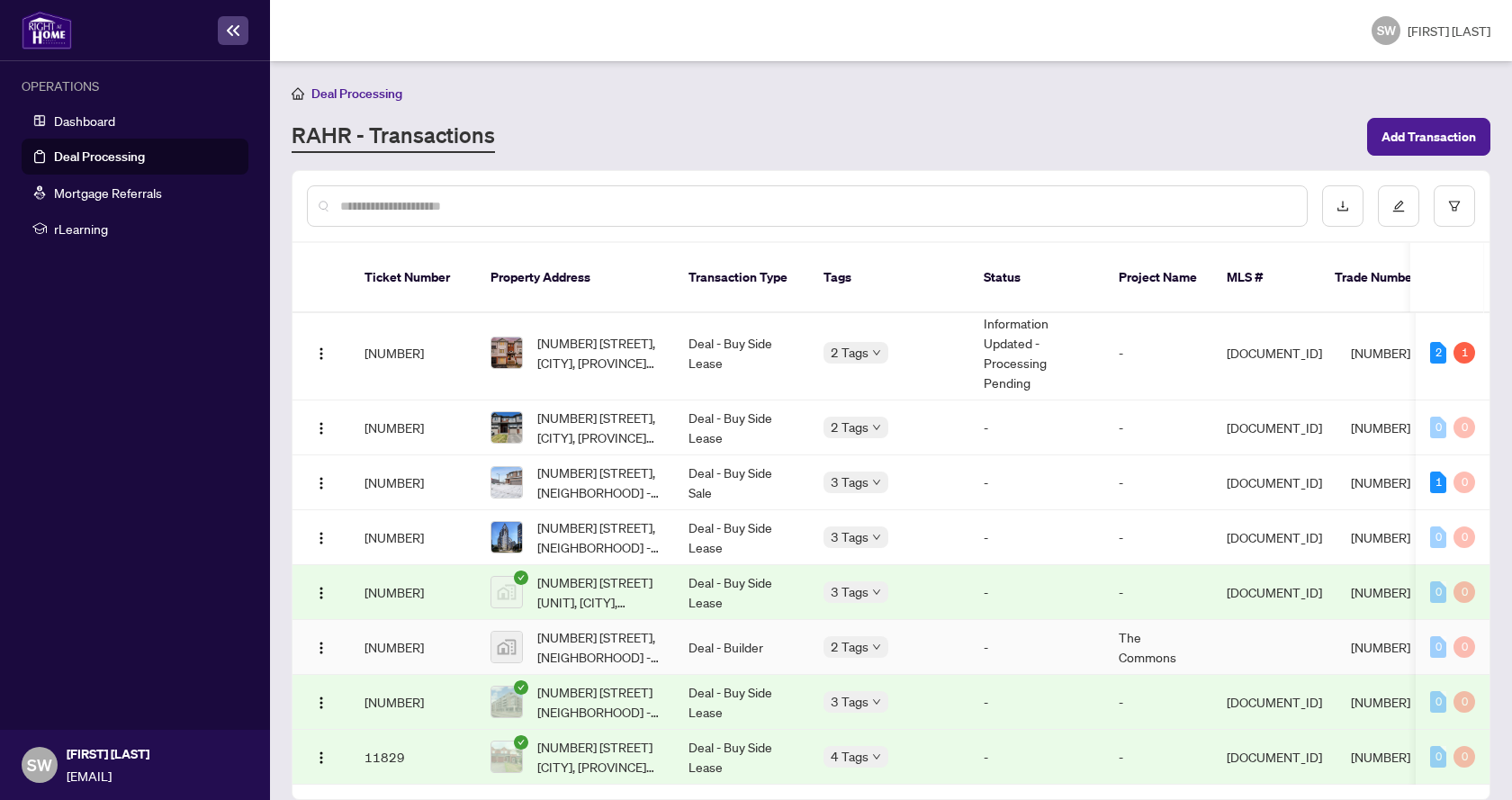 click on "[NUMBER]" at bounding box center (413, 647) 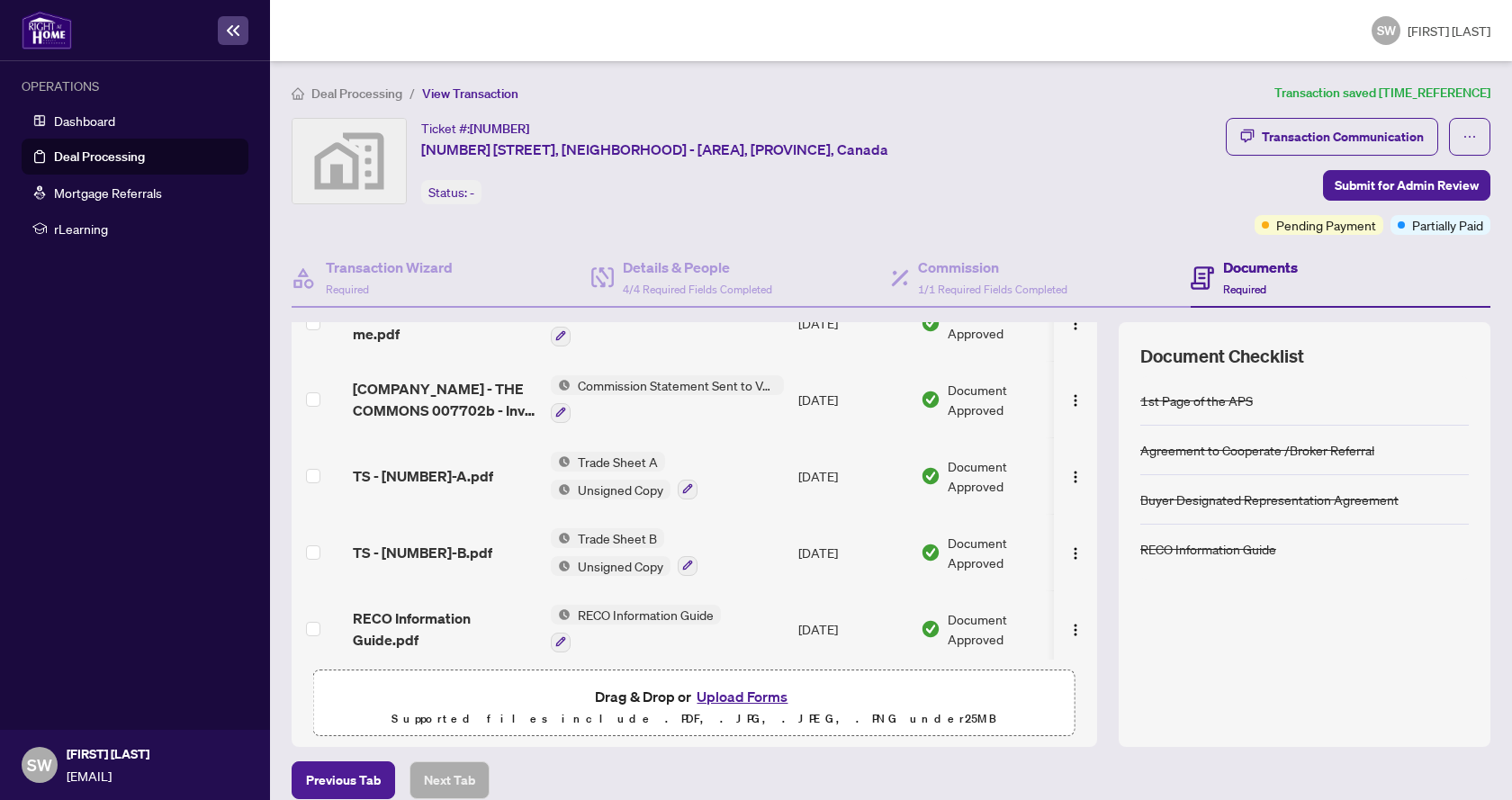 scroll, scrollTop: 270, scrollLeft: 0, axis: vertical 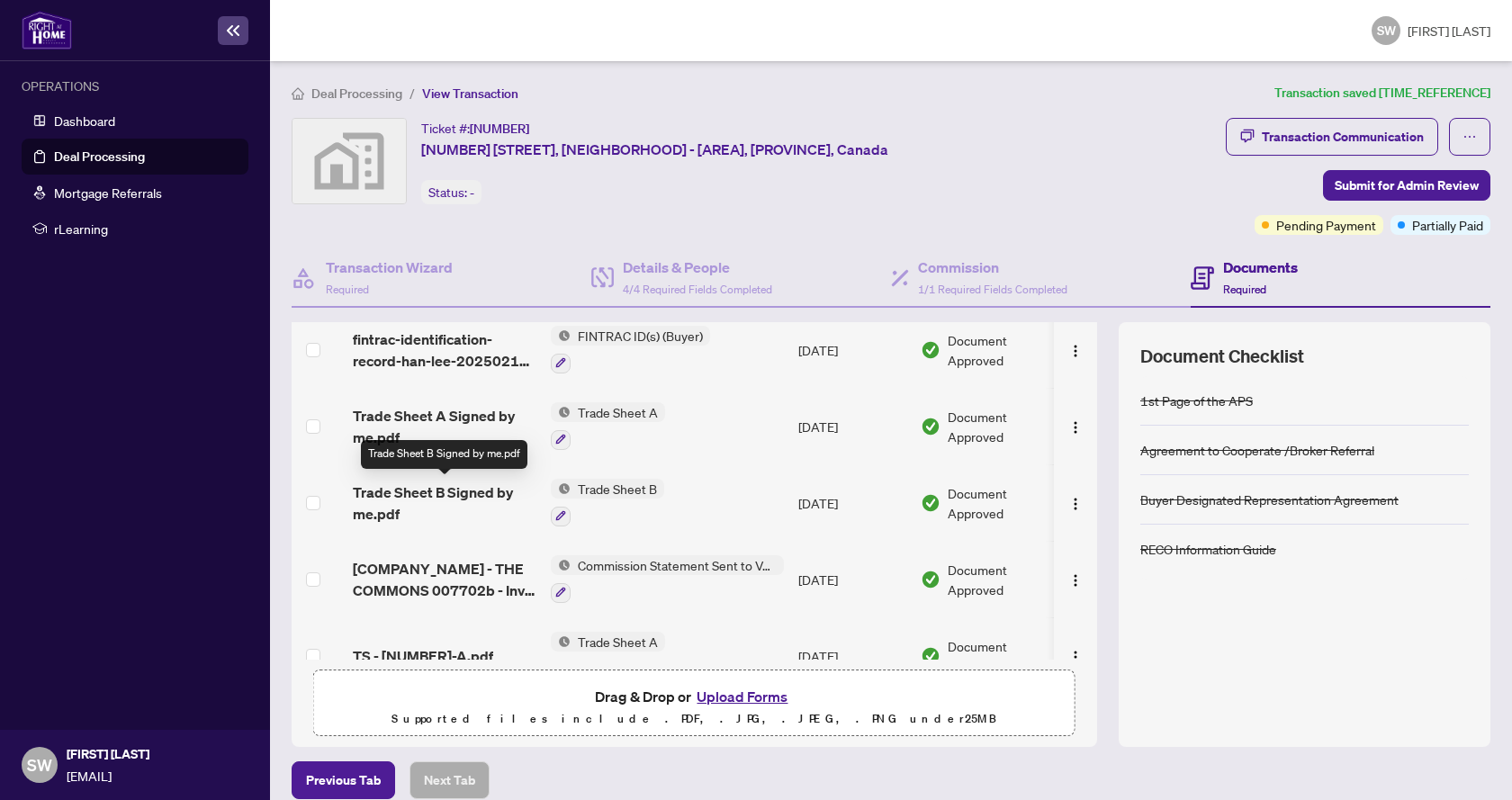 click on "Trade Sheet B Signed by me.pdf" at bounding box center [445, 503] 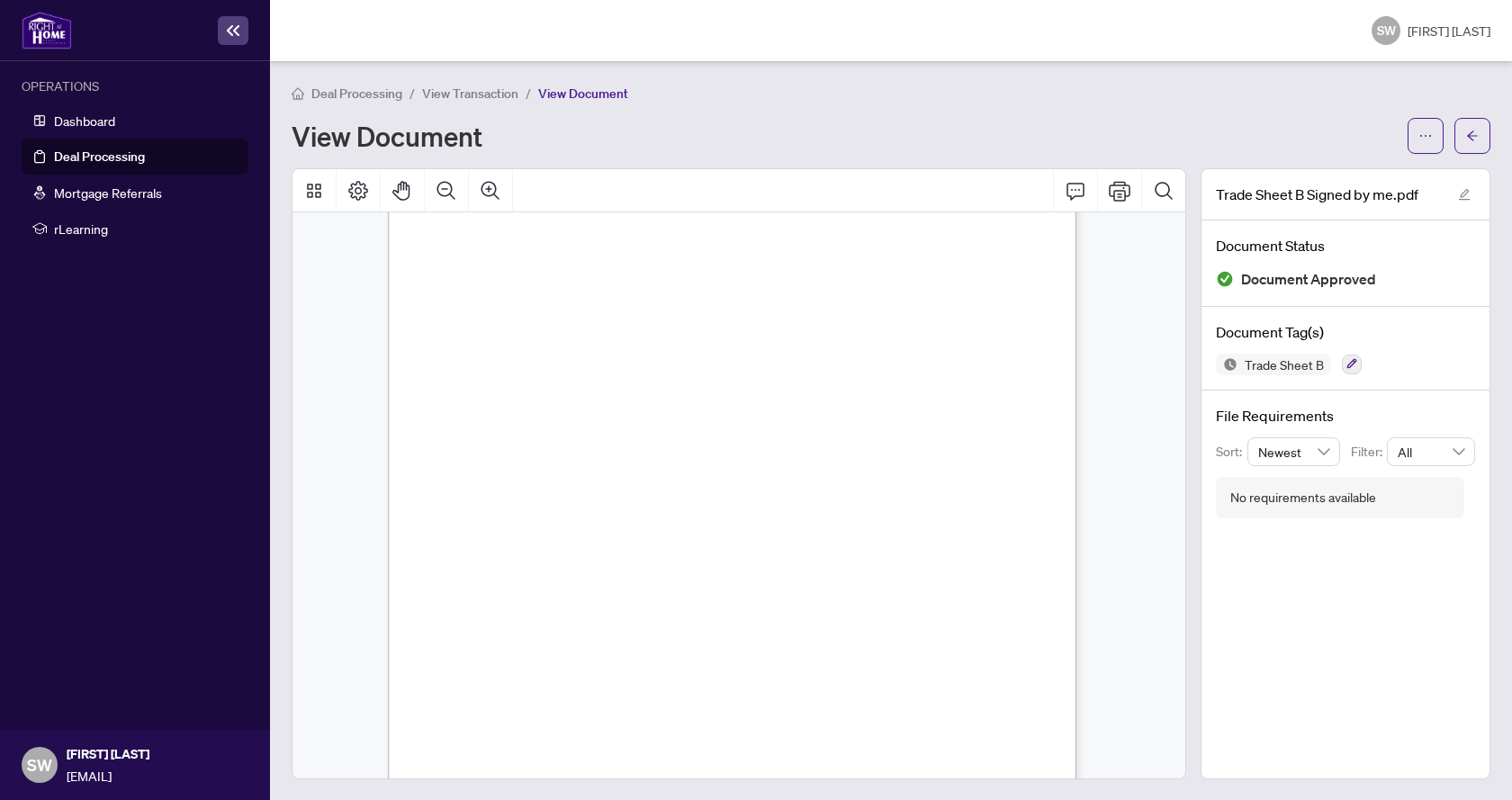 scroll, scrollTop: 0, scrollLeft: 0, axis: both 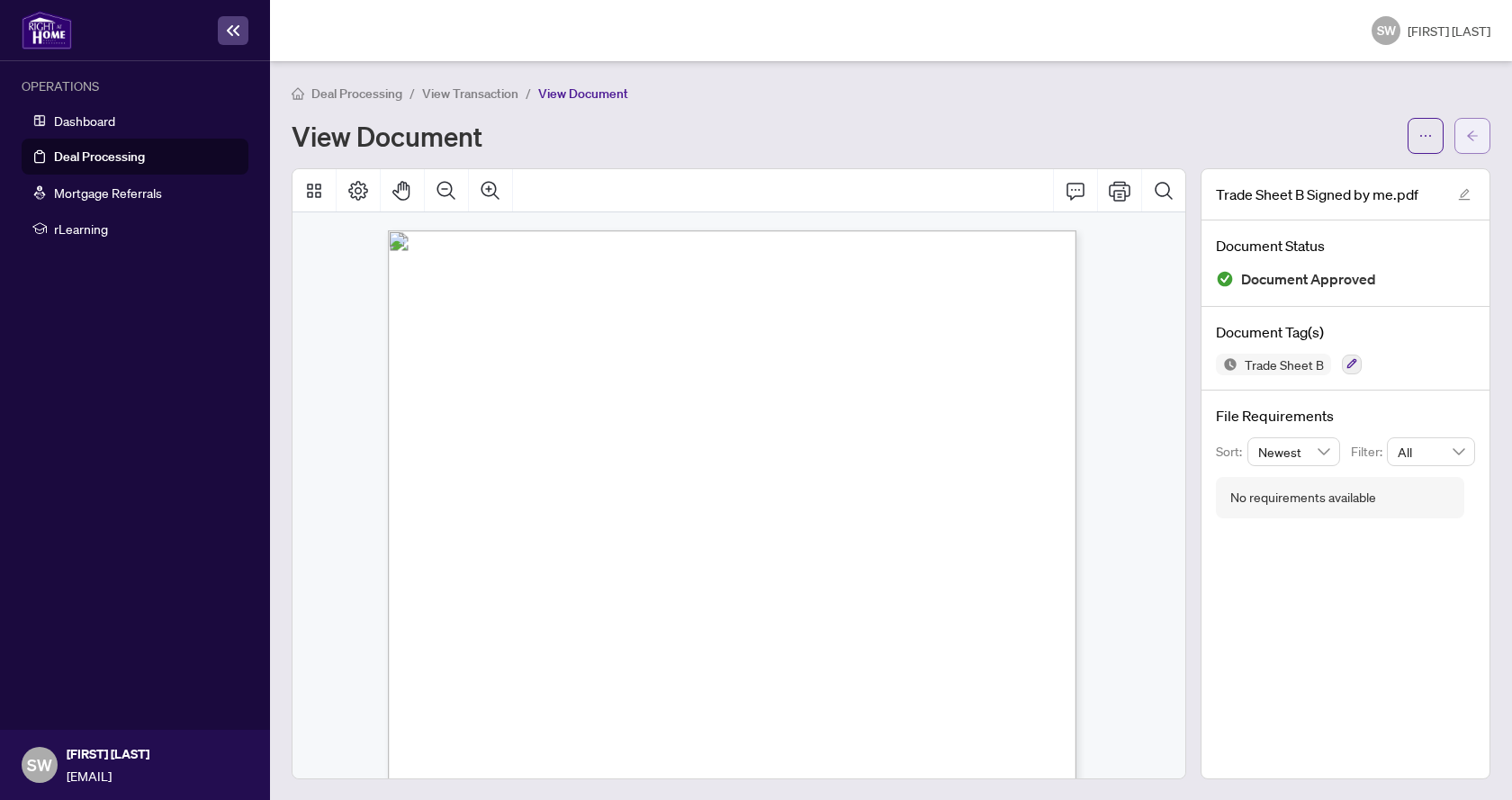 click 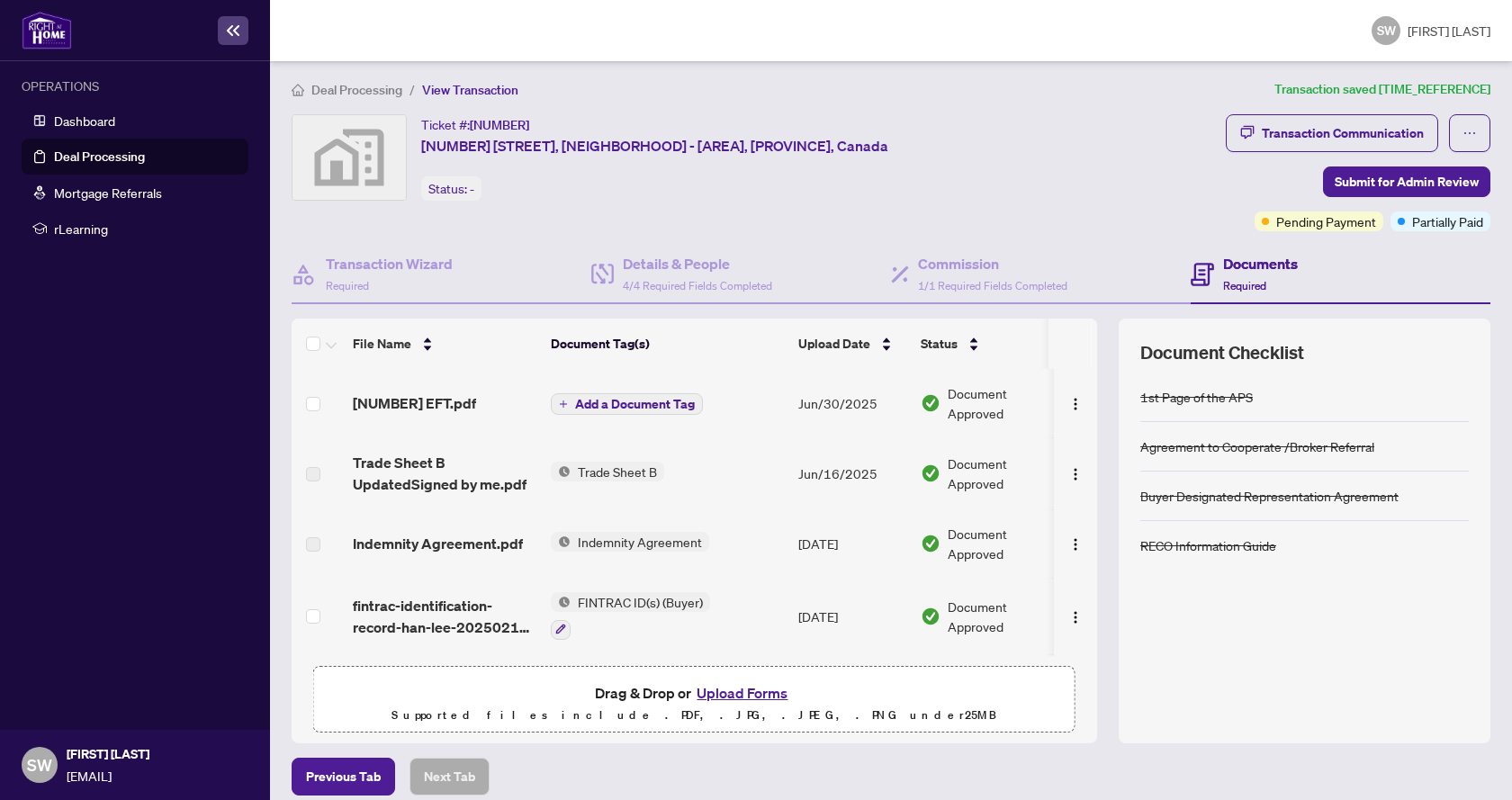 scroll, scrollTop: 0, scrollLeft: 0, axis: both 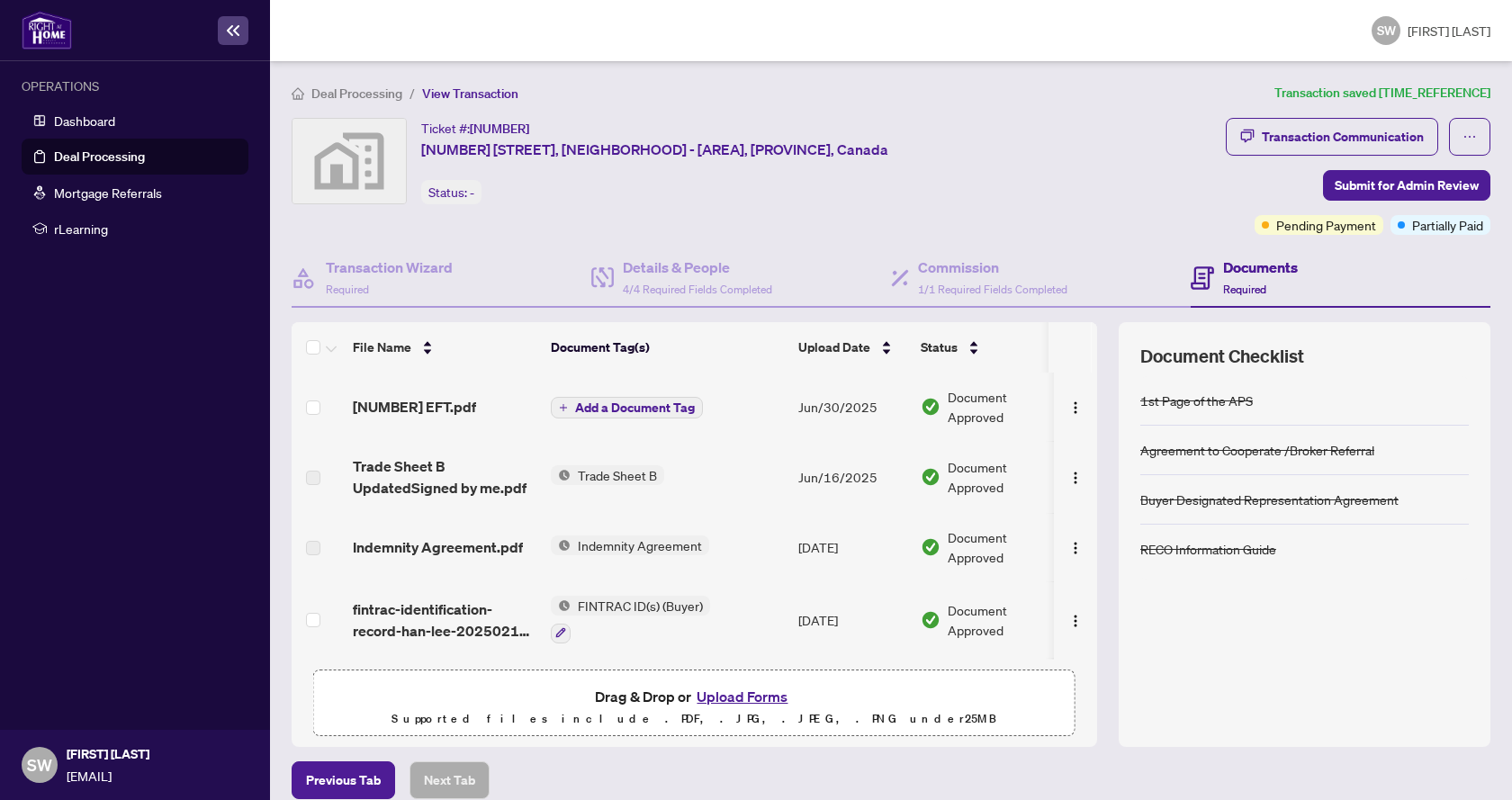 click on "Deal Processing" at bounding box center [99, 157] 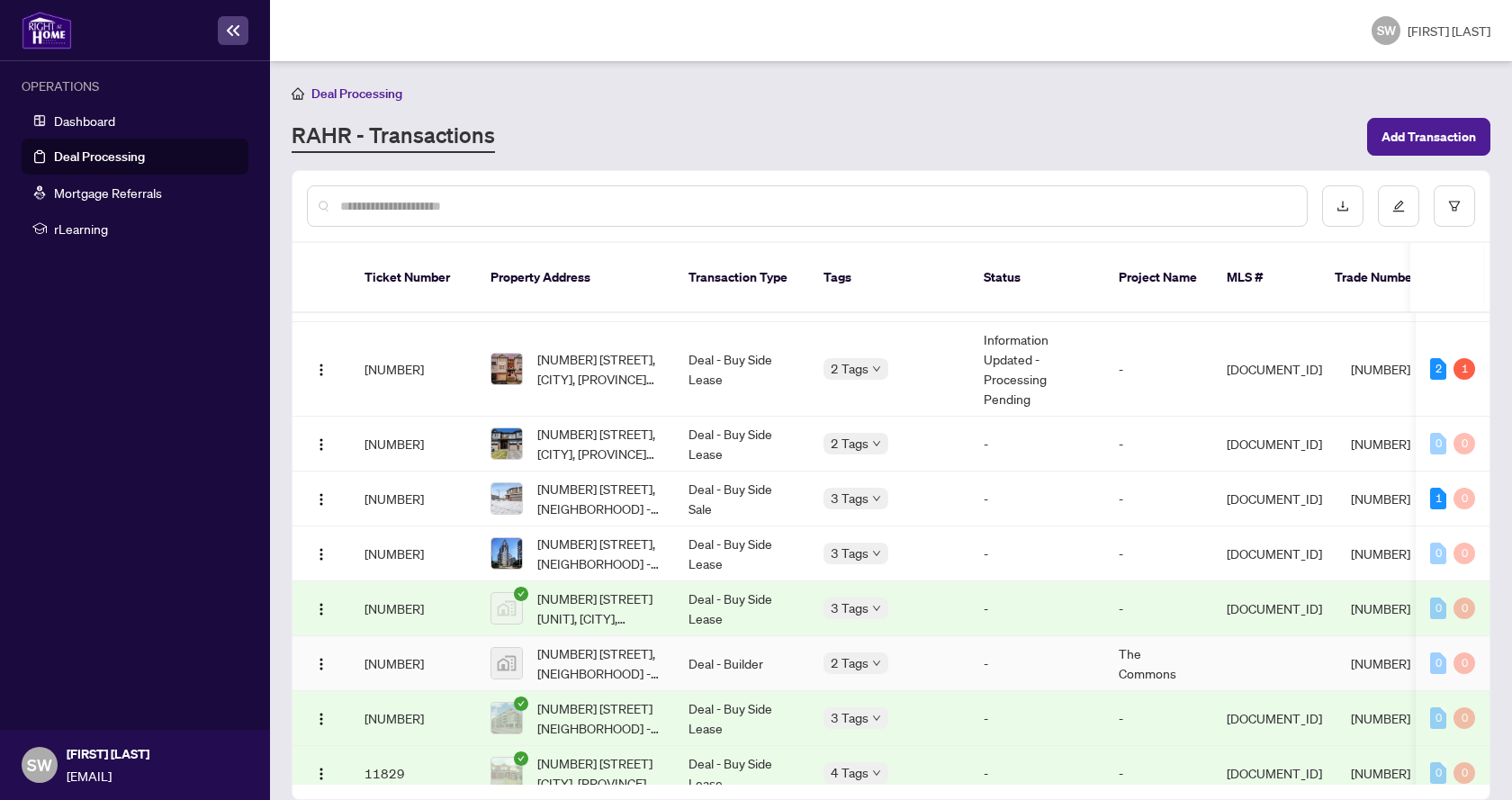 scroll, scrollTop: 0, scrollLeft: 0, axis: both 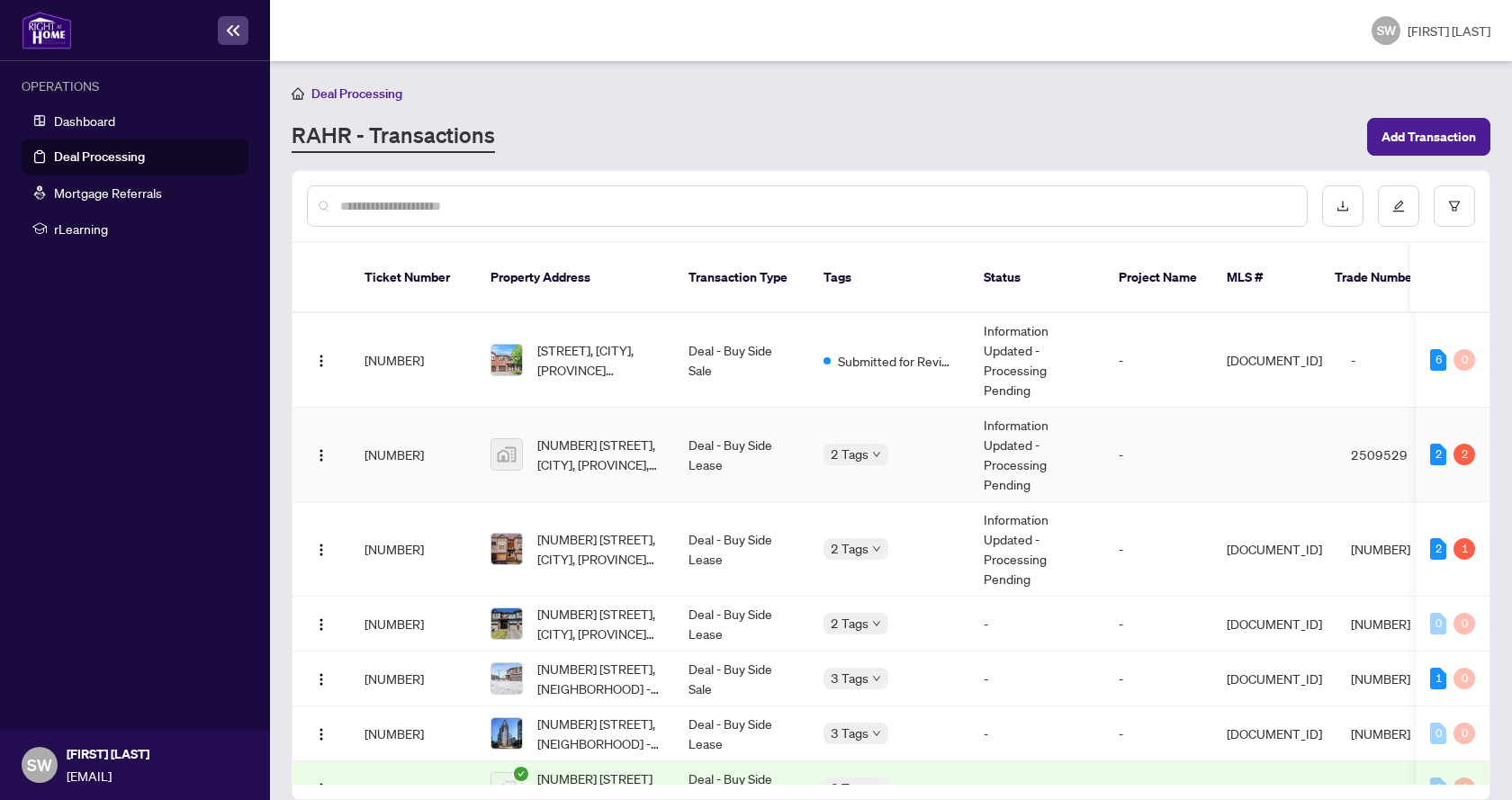 click on "2 Tags" at bounding box center (889, 454) 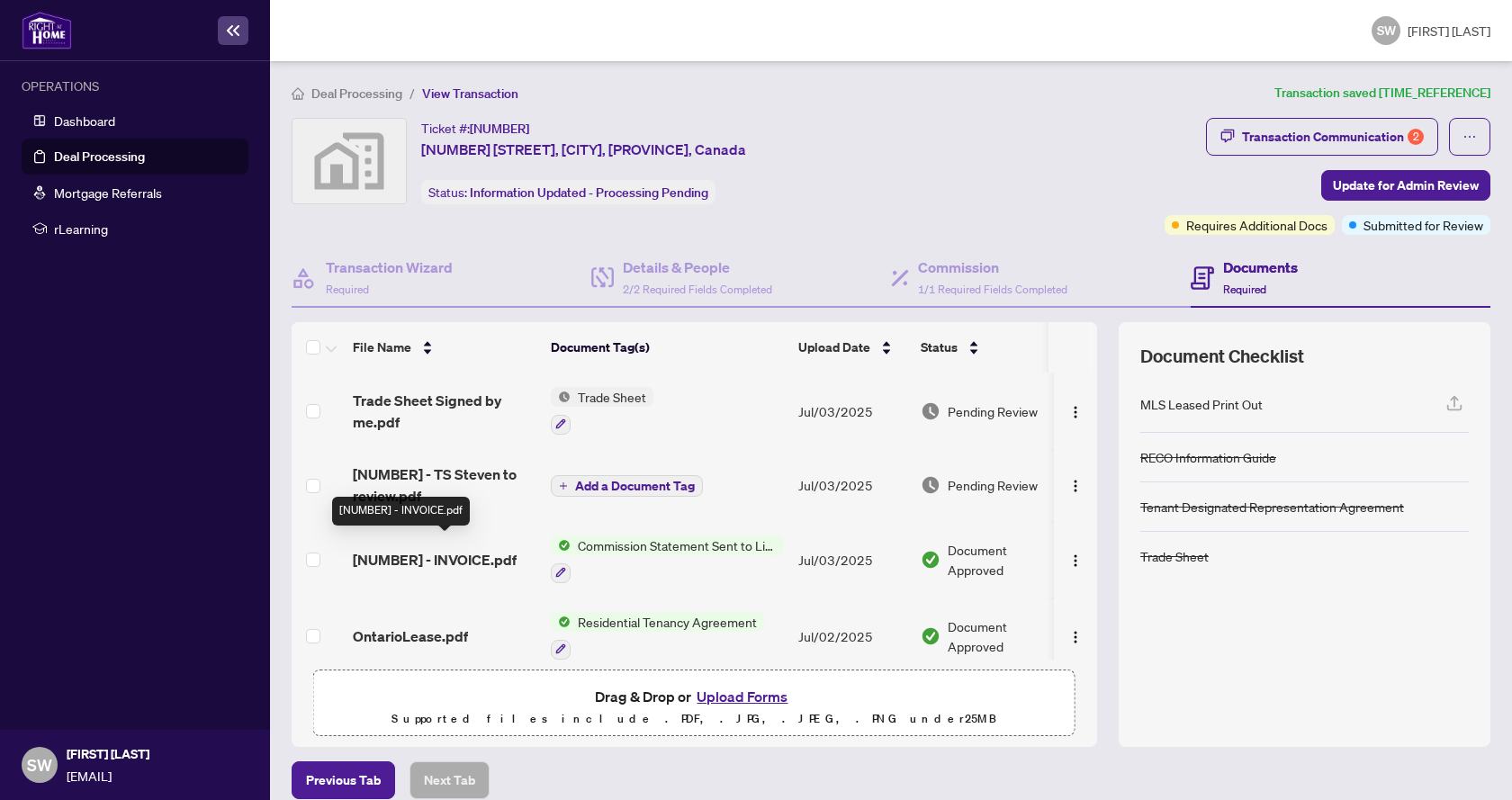 click on "[NUMBER] - INVOICE.pdf" at bounding box center [435, 560] 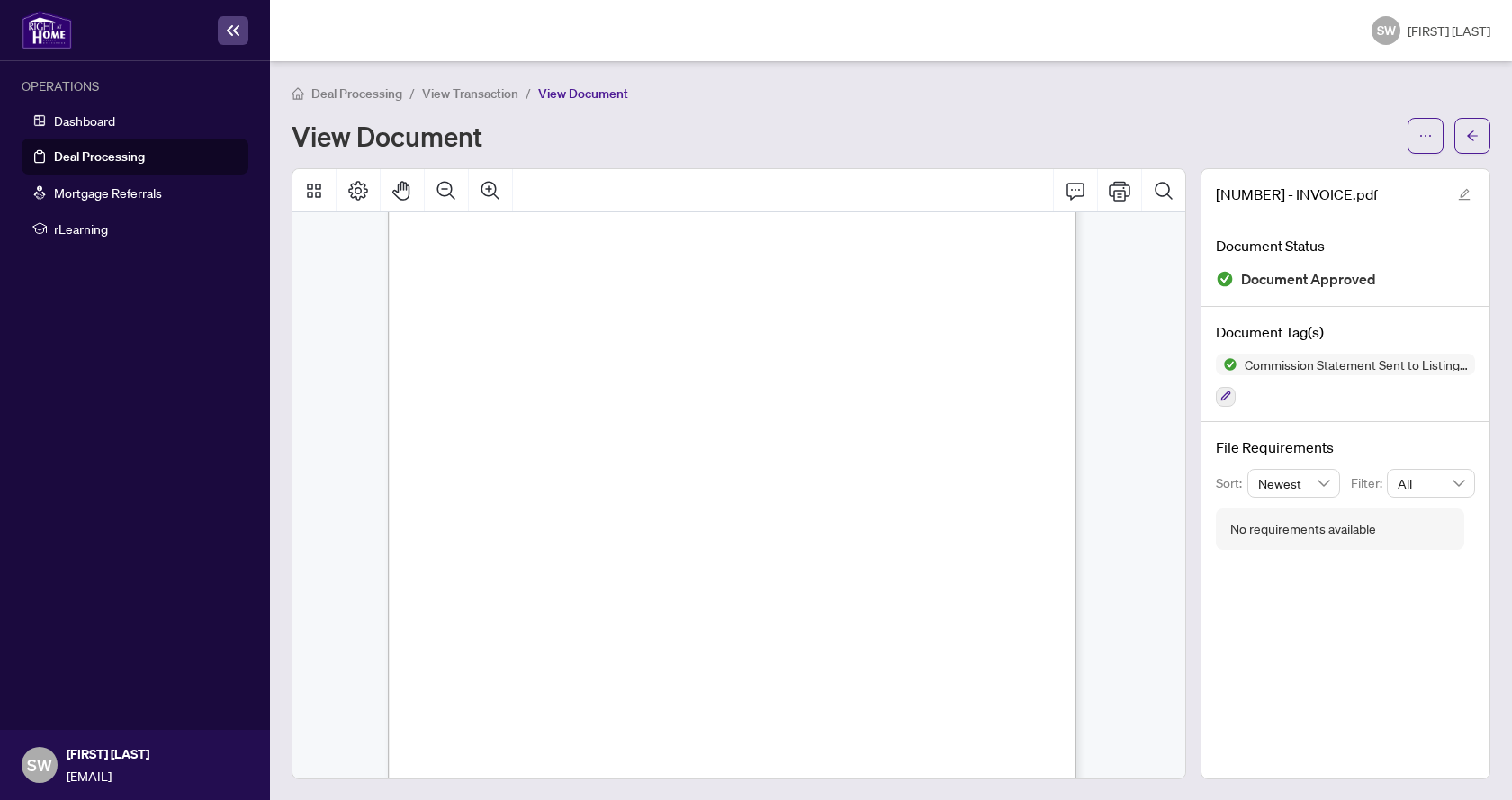 scroll, scrollTop: 360, scrollLeft: 0, axis: vertical 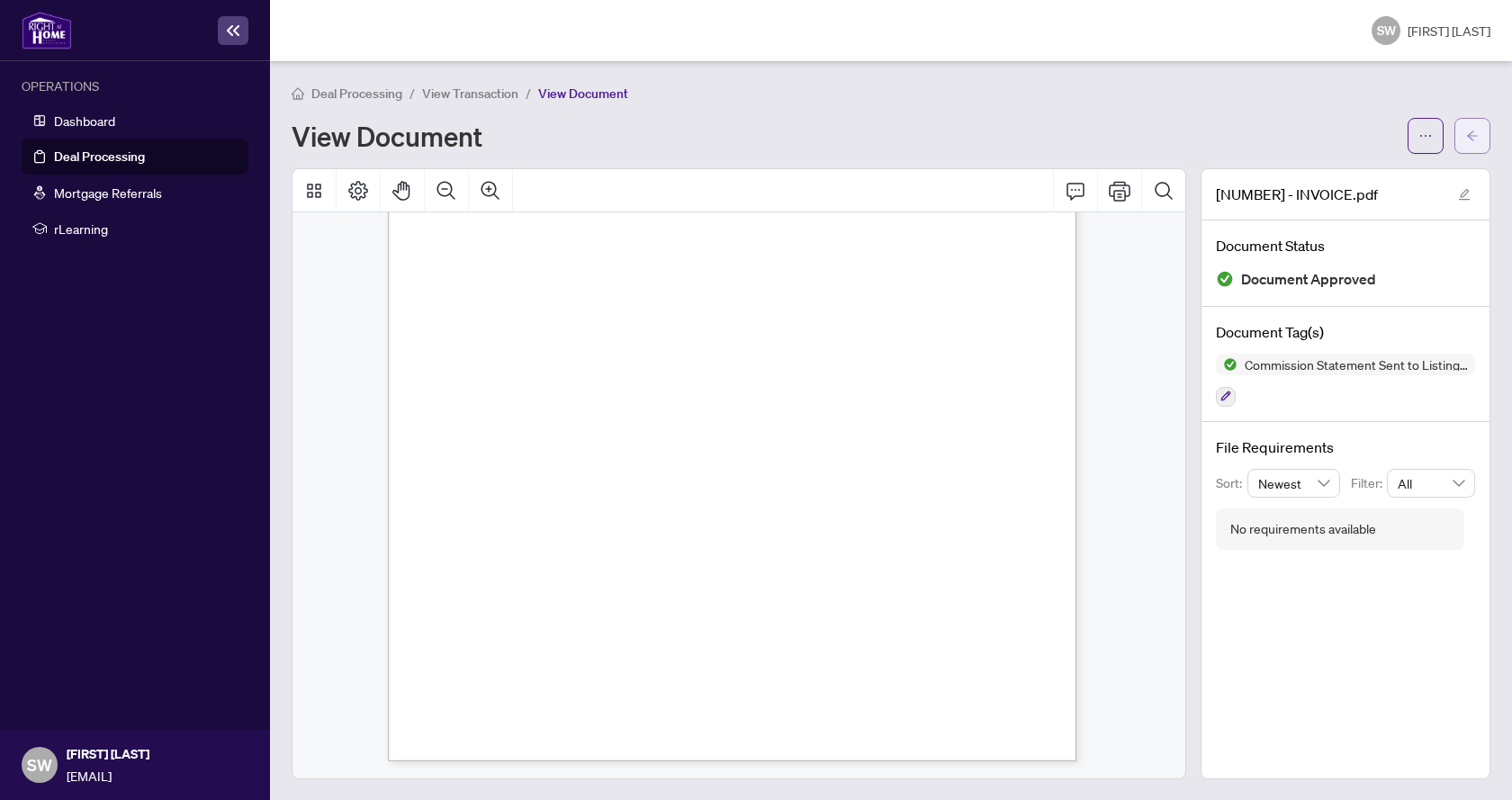 click 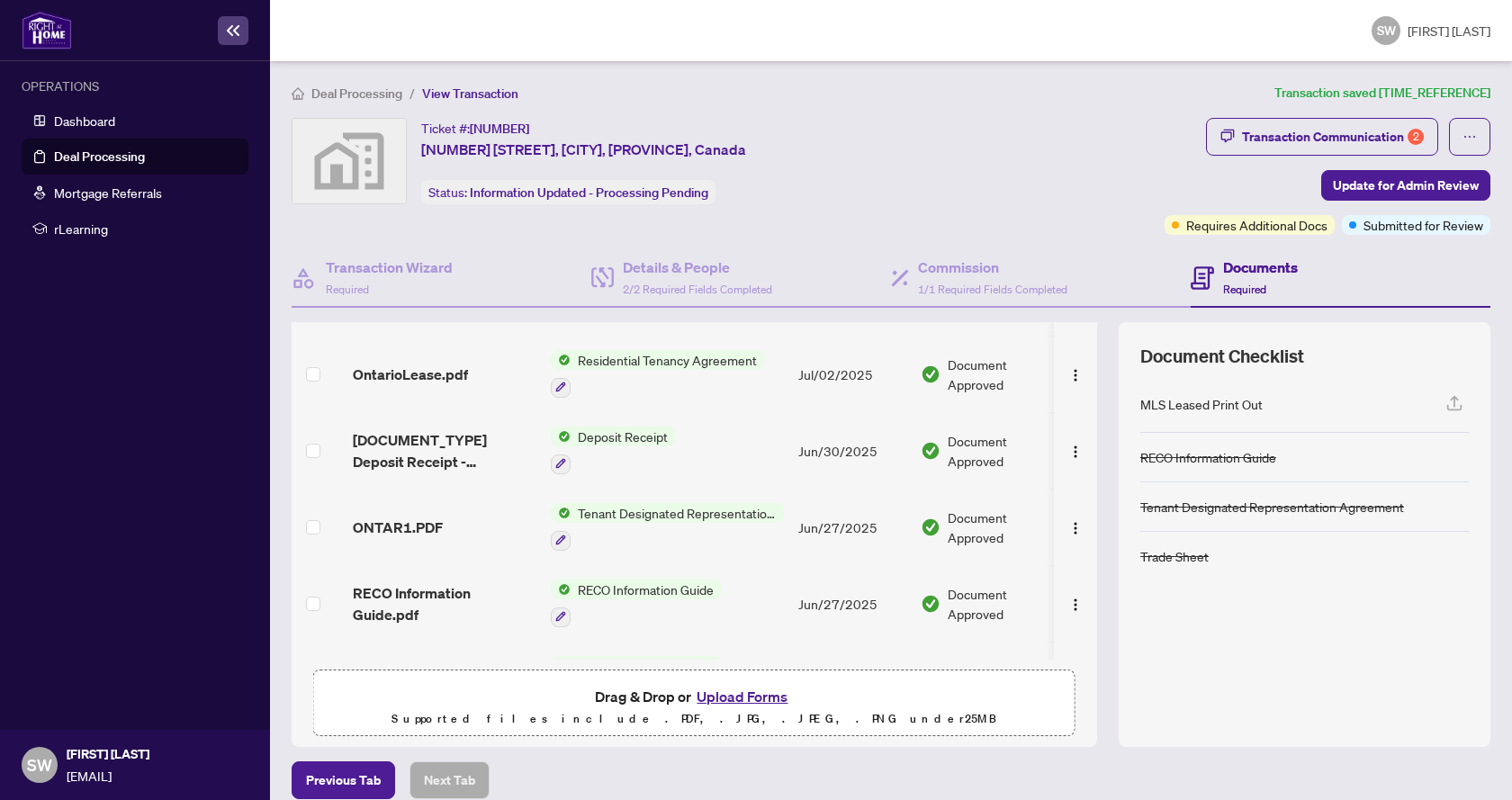 scroll, scrollTop: 270, scrollLeft: 0, axis: vertical 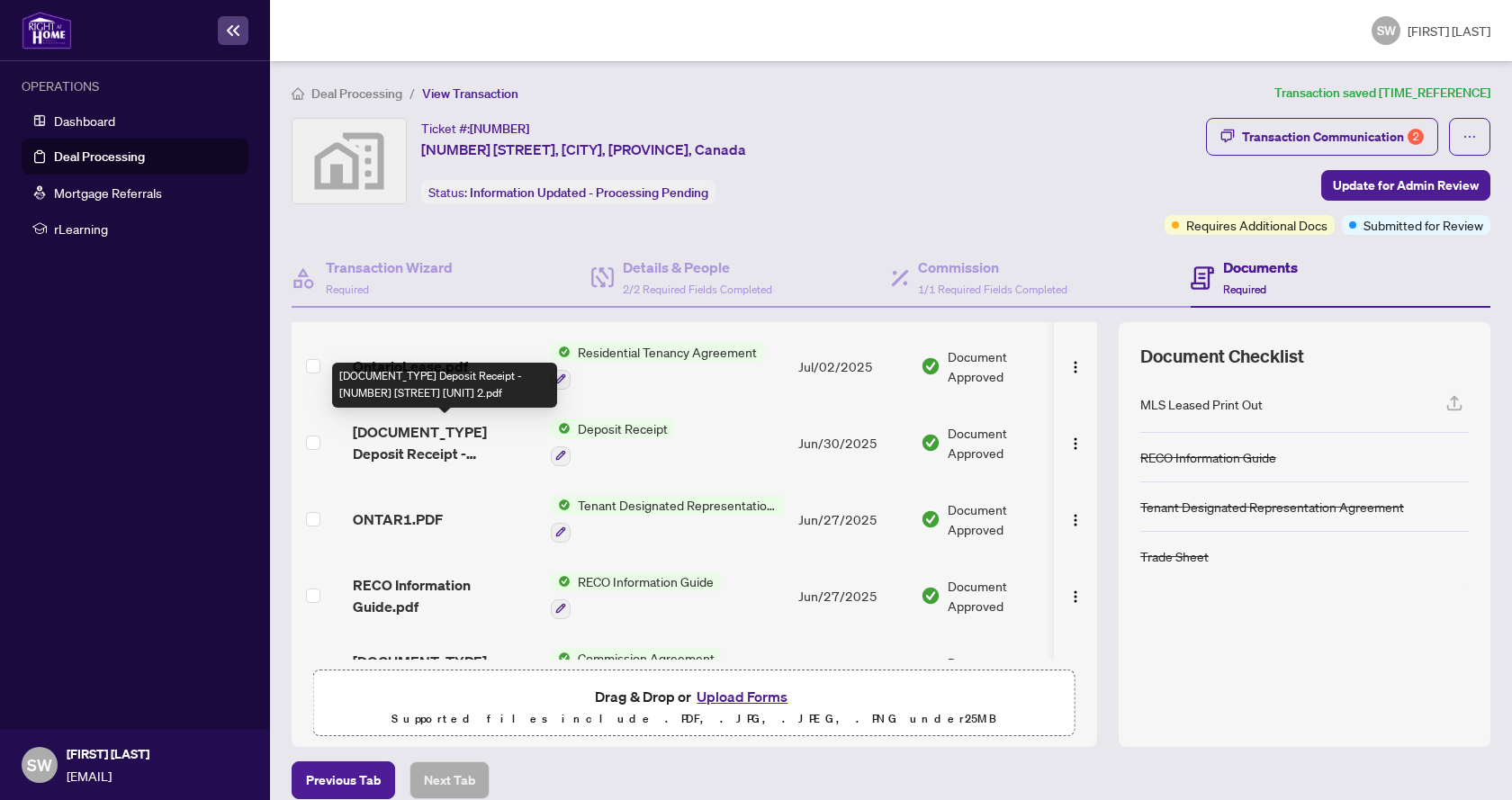 click on "[DOCUMENT_TYPE] Deposit Receipt - [NUMBER] [STREET] [UNIT] 2.pdf" at bounding box center [445, 443] 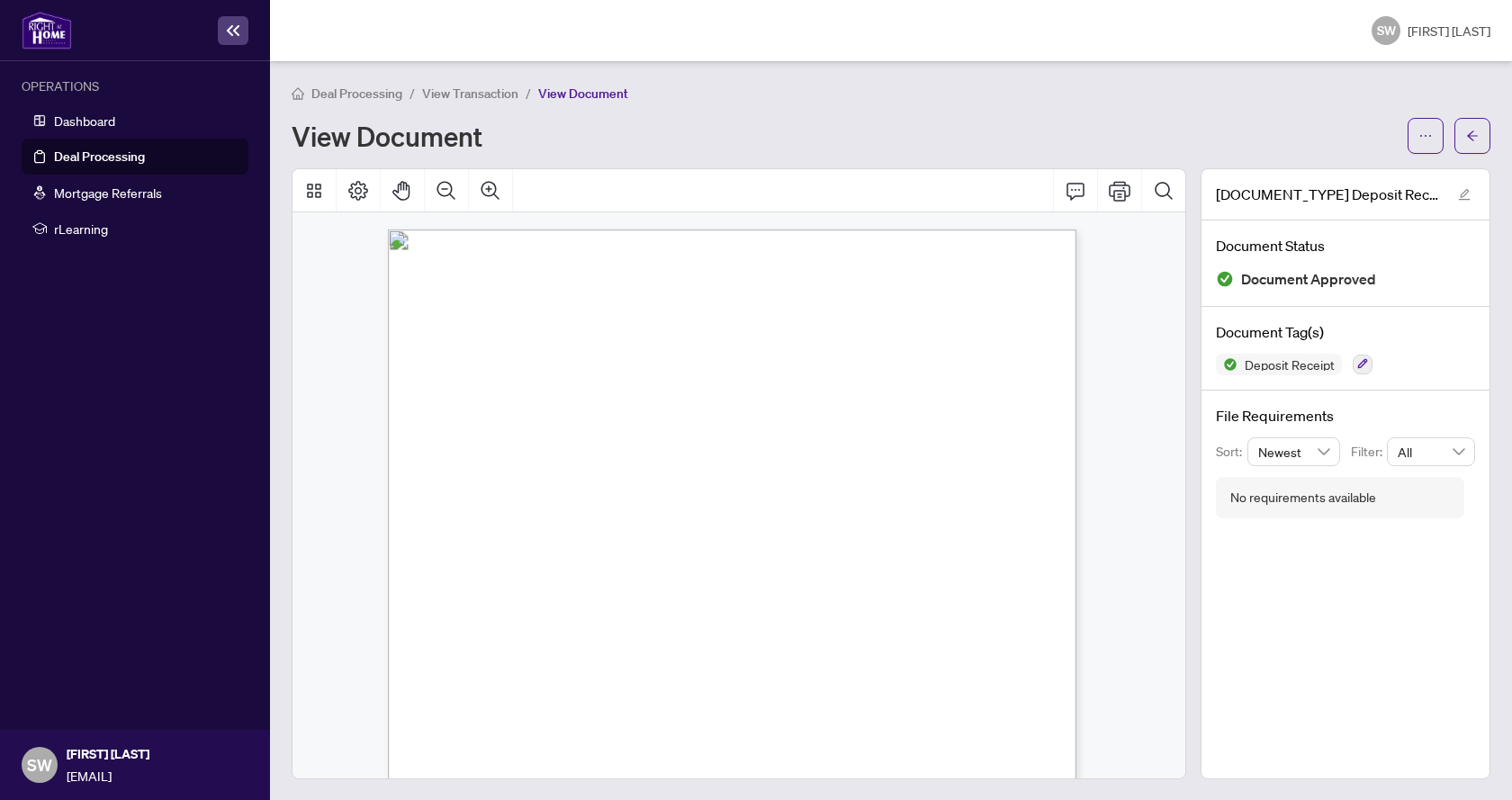 scroll, scrollTop: 0, scrollLeft: 0, axis: both 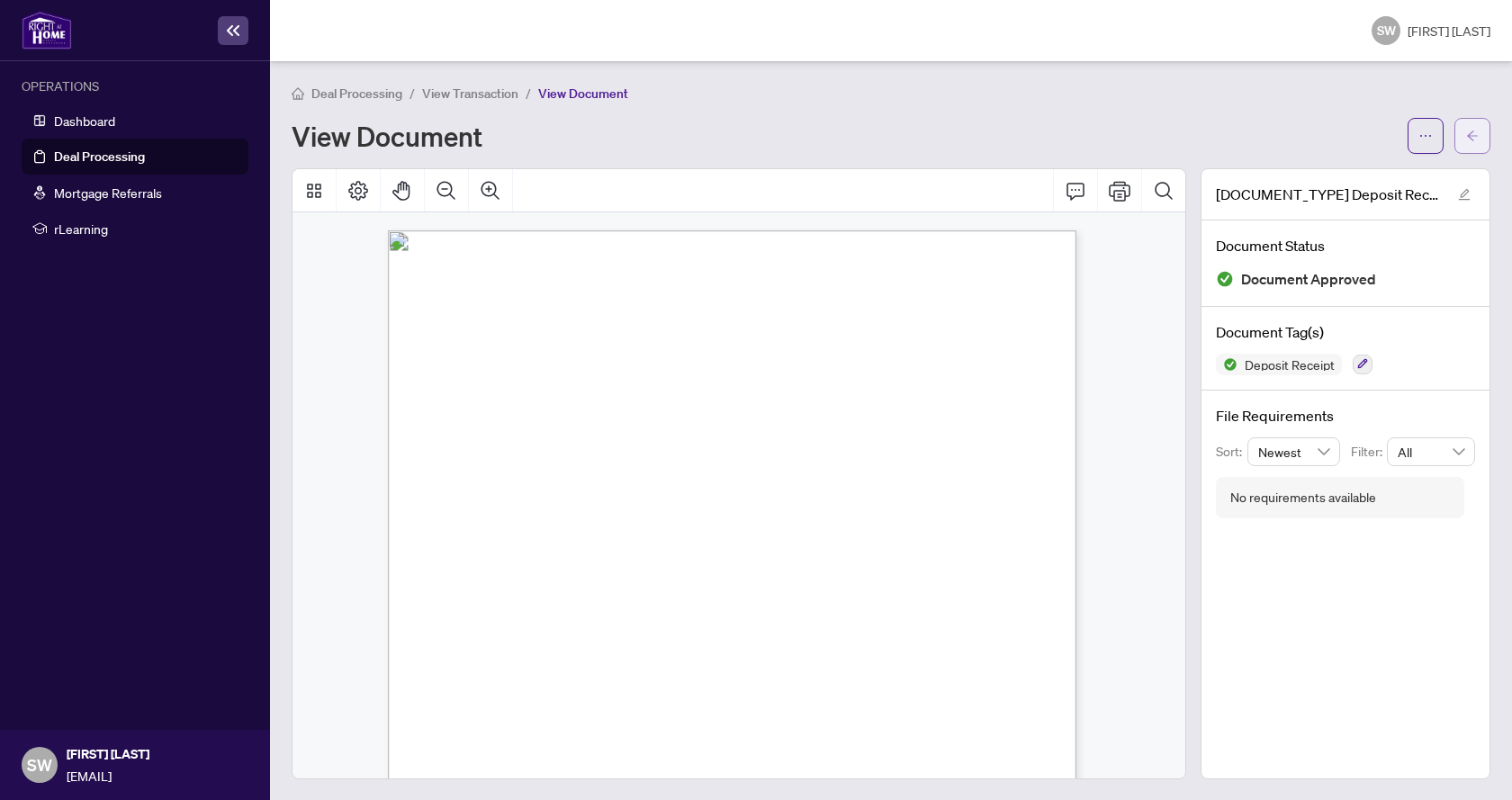 click 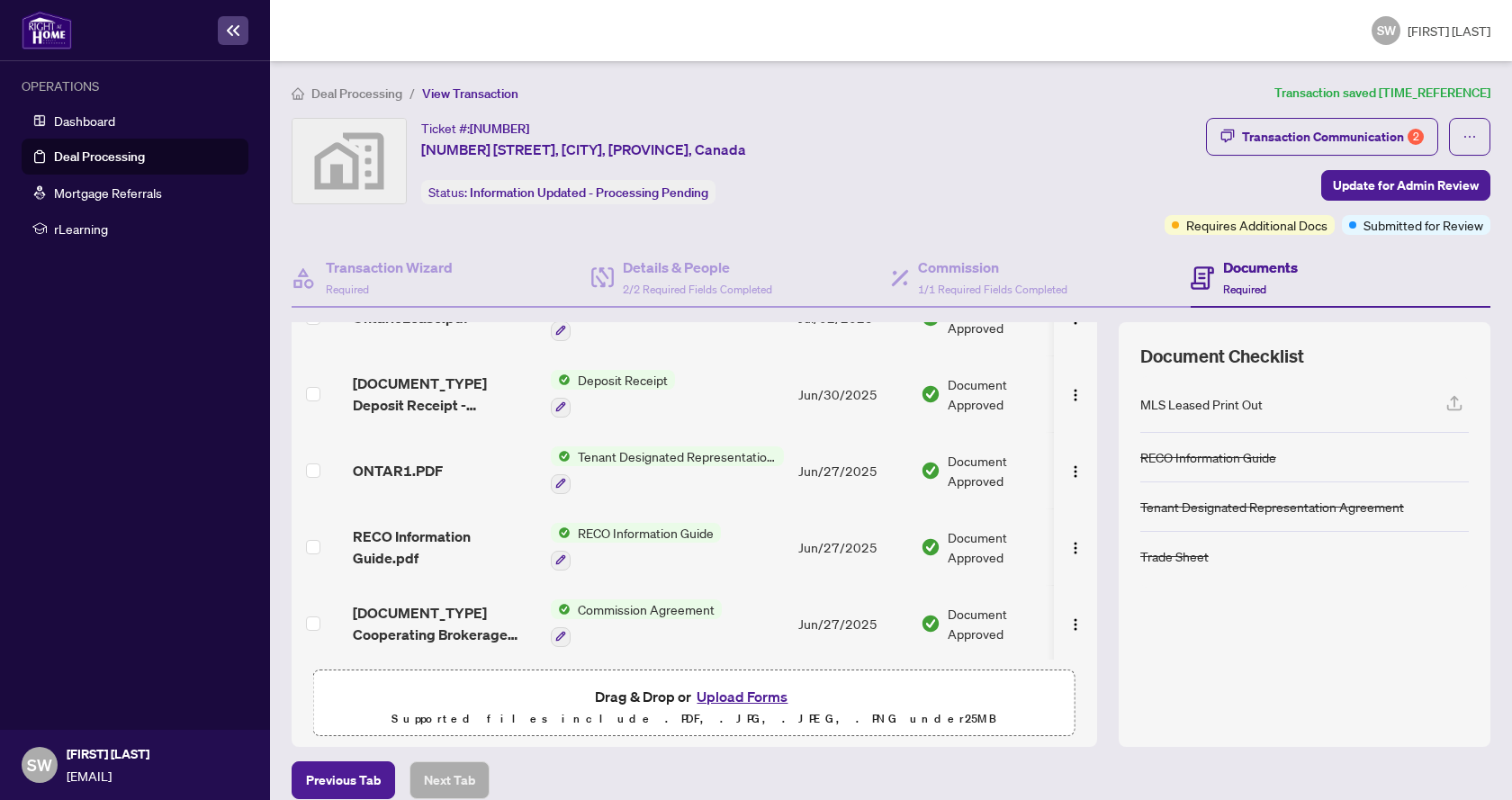 scroll, scrollTop: 323, scrollLeft: 0, axis: vertical 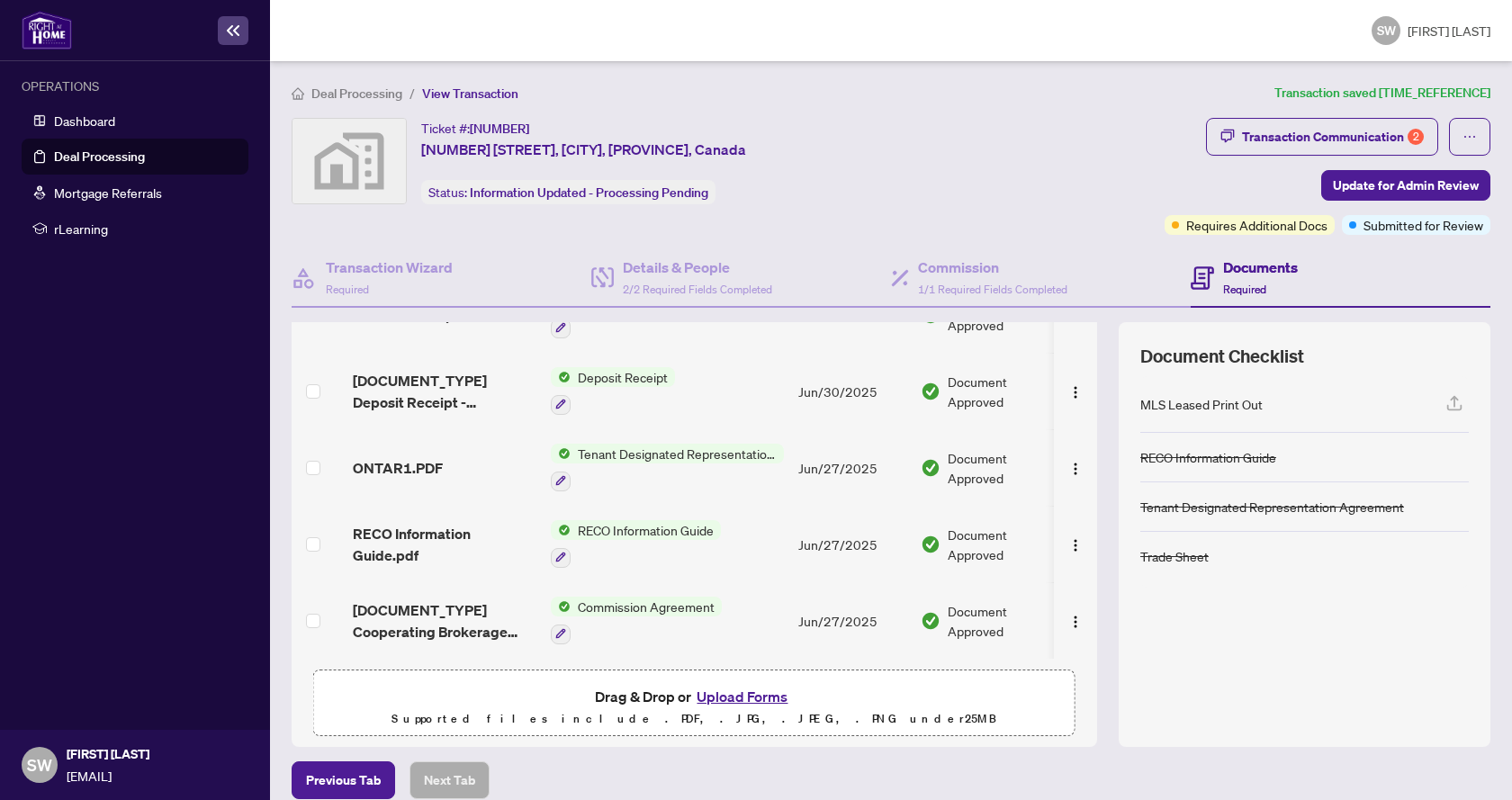 click on "[DOCUMENT_TYPE] Cooperating Brokerage Agreement.pdf" at bounding box center [445, 621] 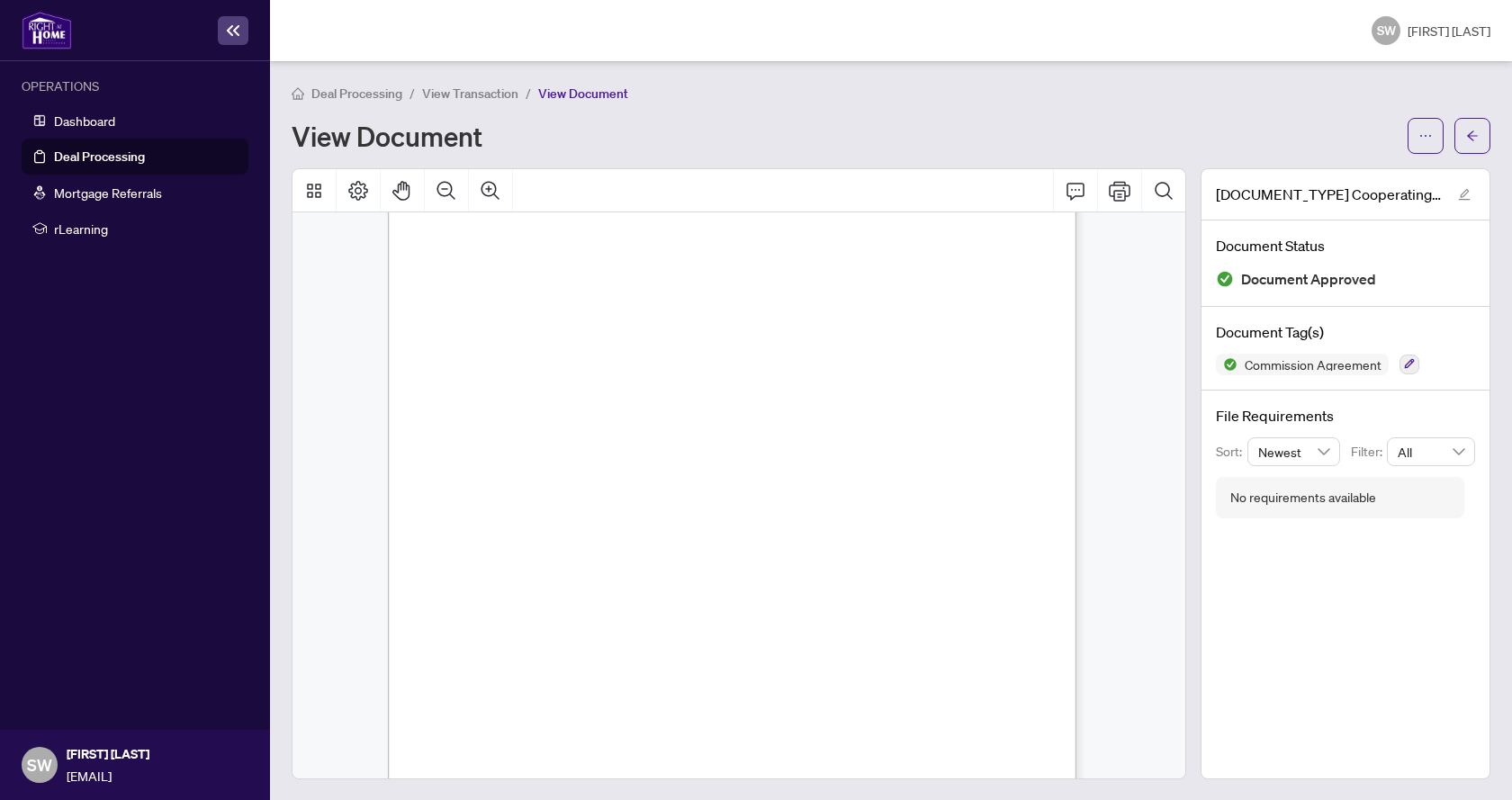 scroll, scrollTop: 0, scrollLeft: 0, axis: both 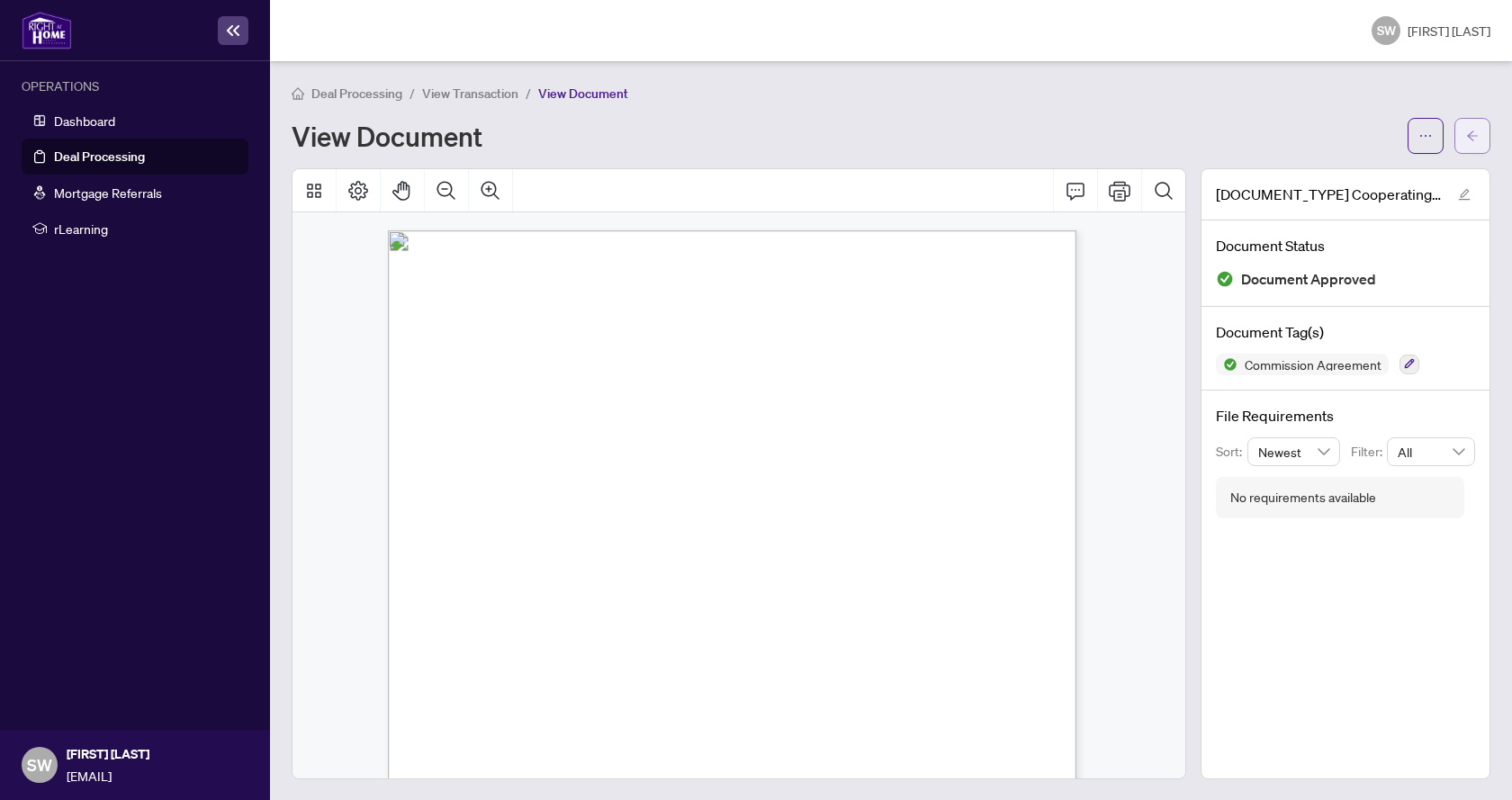 click at bounding box center [1472, 136] 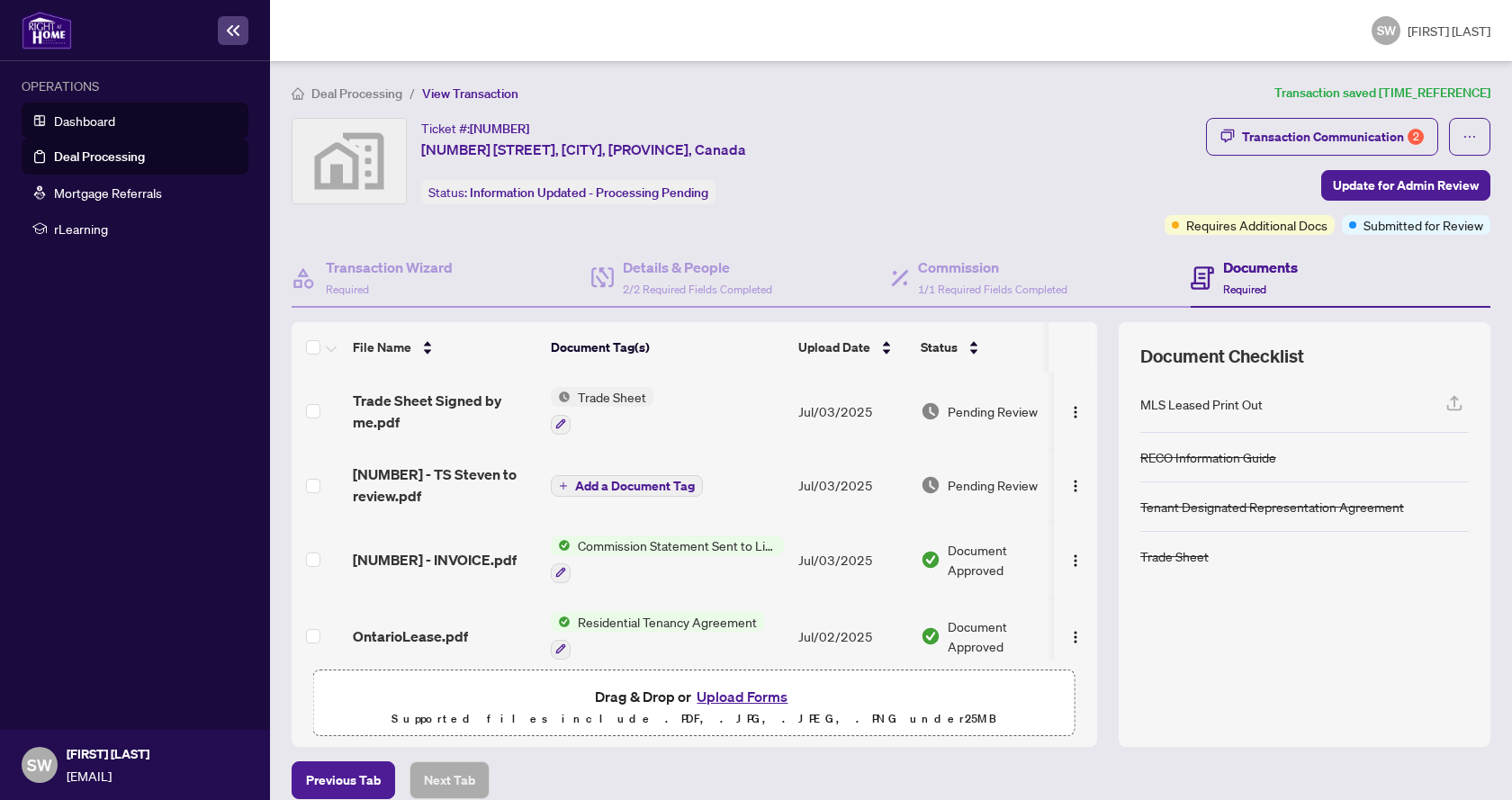 click on "Dashboard" at bounding box center (85, 121) 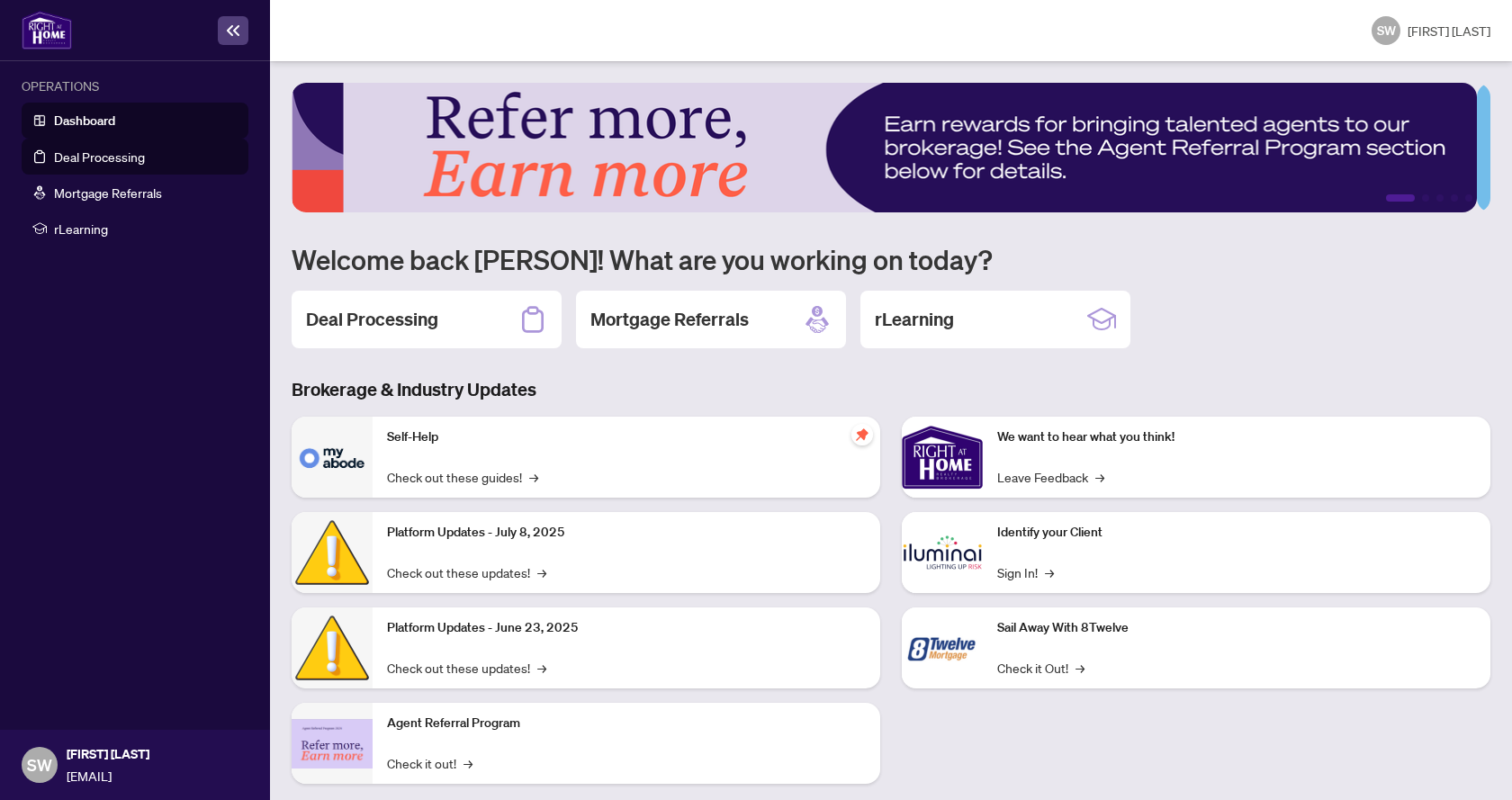 click on "Deal Processing" at bounding box center [99, 157] 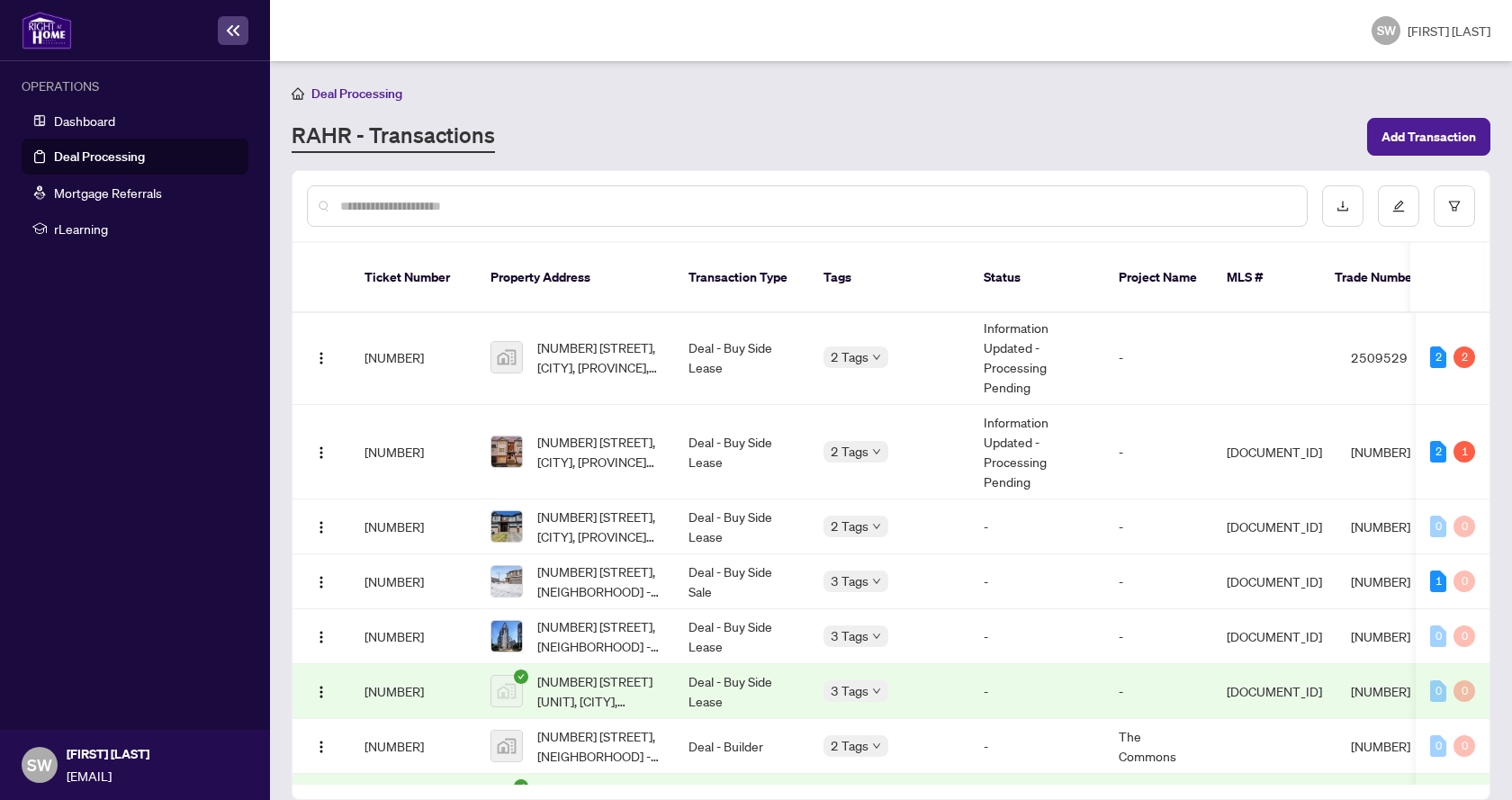 scroll, scrollTop: 180, scrollLeft: 0, axis: vertical 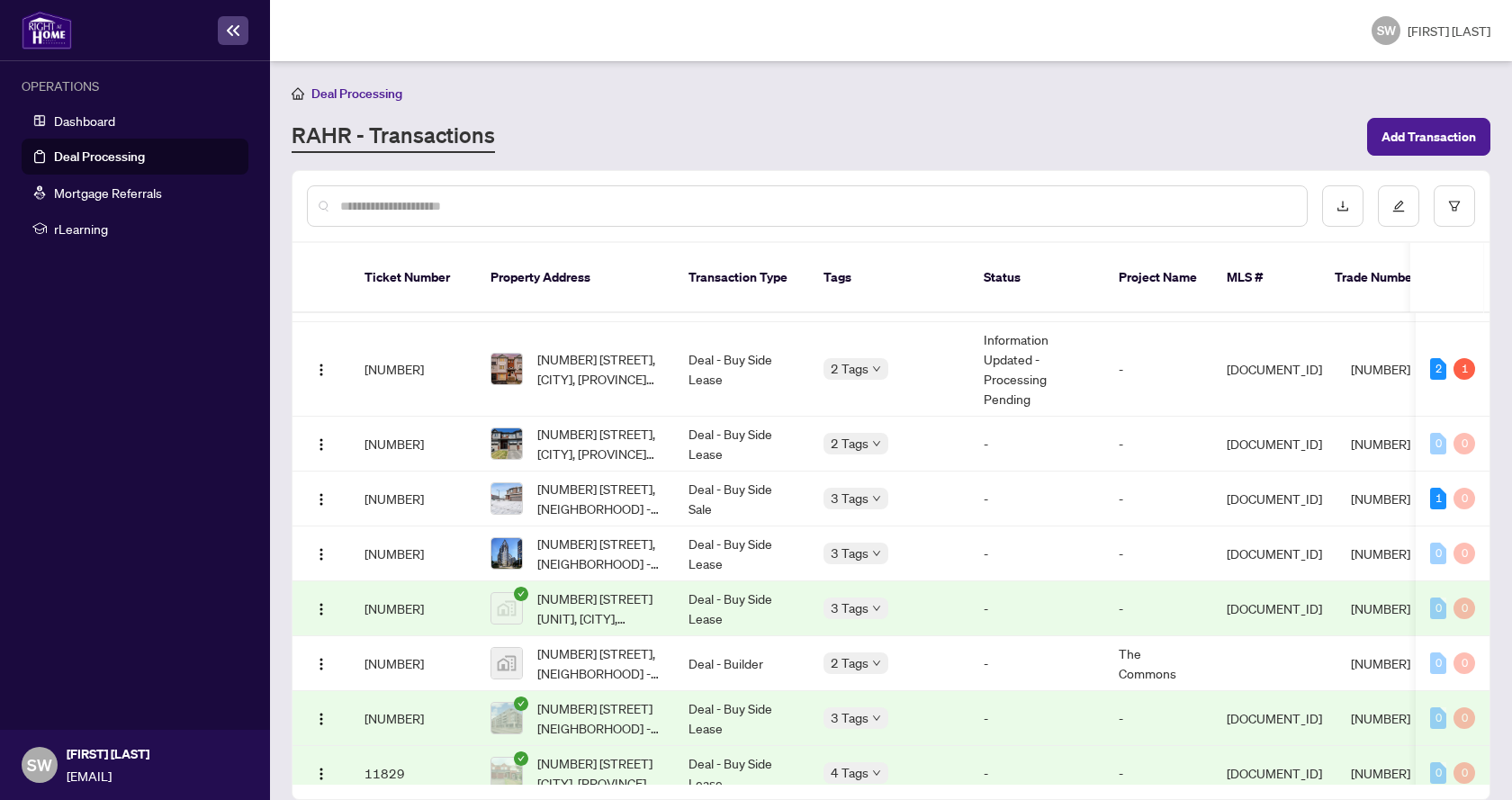 click on "Deal Processing RAHR - Transactions Add Transaction Ticket Number Property Address Transaction Type Tags Status Project Name MLS # Trade Number Last Updated By Last Modified Date Created By Created Date                             [NUMBER] [STREET], [CITY], [PROVINCE] [POSTAL_CODE], Canada Deal - Buy Side Sale Submitted for Review Information Updated - Processing Pending - [DOCUMENT_ID] - [PERSON] [DATE] [PERSON] [DATE] 6 0 [NUMBER] [STREET], [CITY], [PROVINCE], Canada Deal - Buy Side Lease 2 Tags Information Updated - Processing Pending - [NUMBER] [PERSON] [DATE] [PERSON] [DATE] 2 2 [NUMBER] [STREET], [CITY], [PROVINCE] [POSTAL_CODE], Canada Deal - Buy Side Lease 2 Tags - - [DOCUMENT_ID] [NUMBER] [PERSON] [DATE] [PERSON] [DATE] 0 0 [NUMBER] Deal - Buy Side Sale 3 Tags - -" at bounding box center (891, 430) 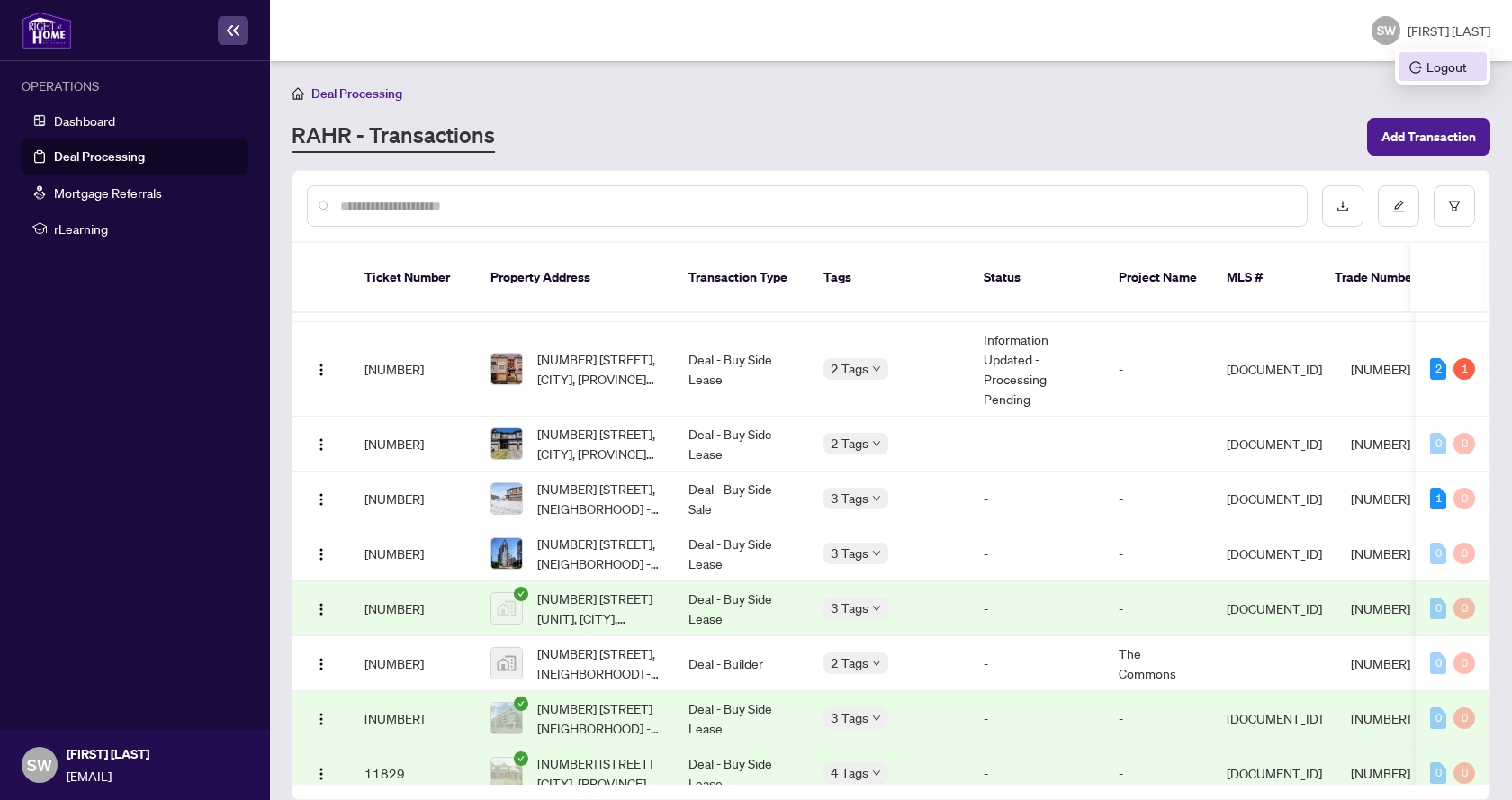 click on "Logout" at bounding box center [1443, 67] 